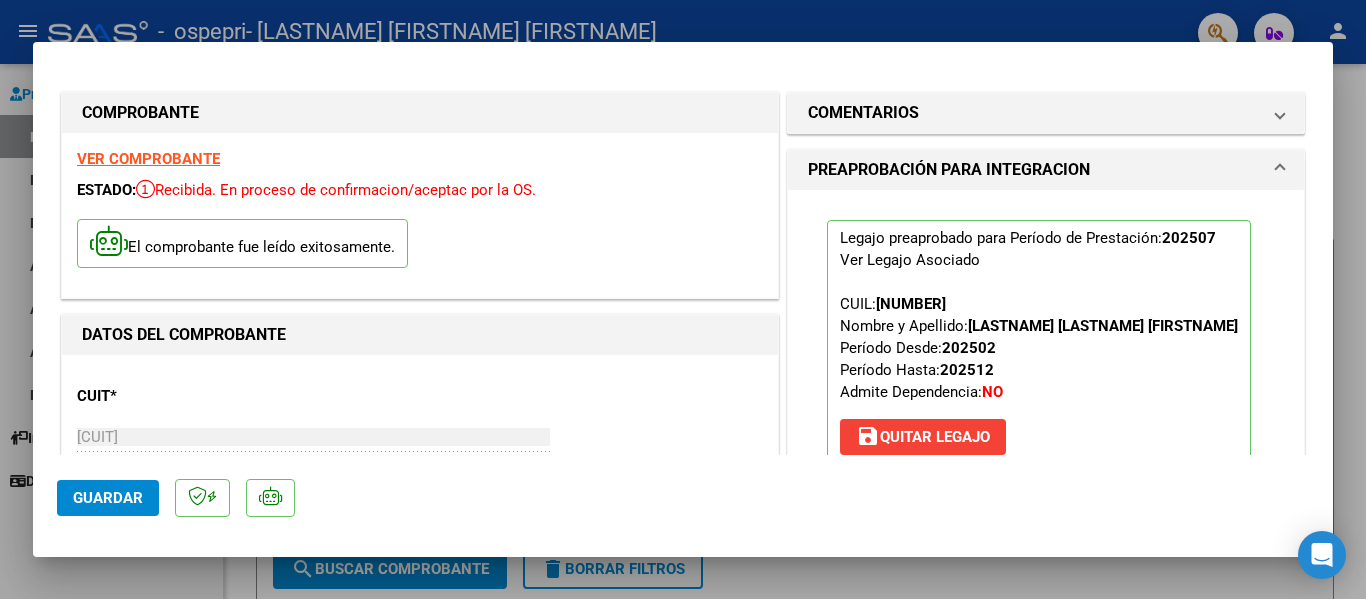 scroll, scrollTop: 0, scrollLeft: 0, axis: both 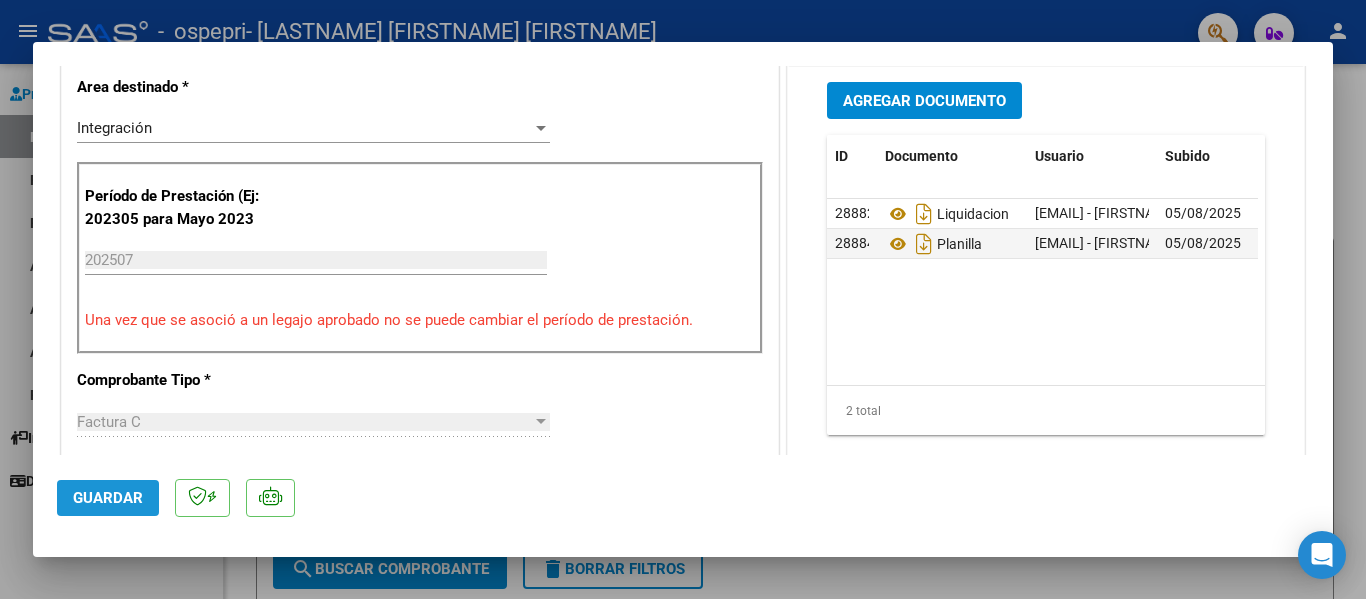 click on "Guardar" 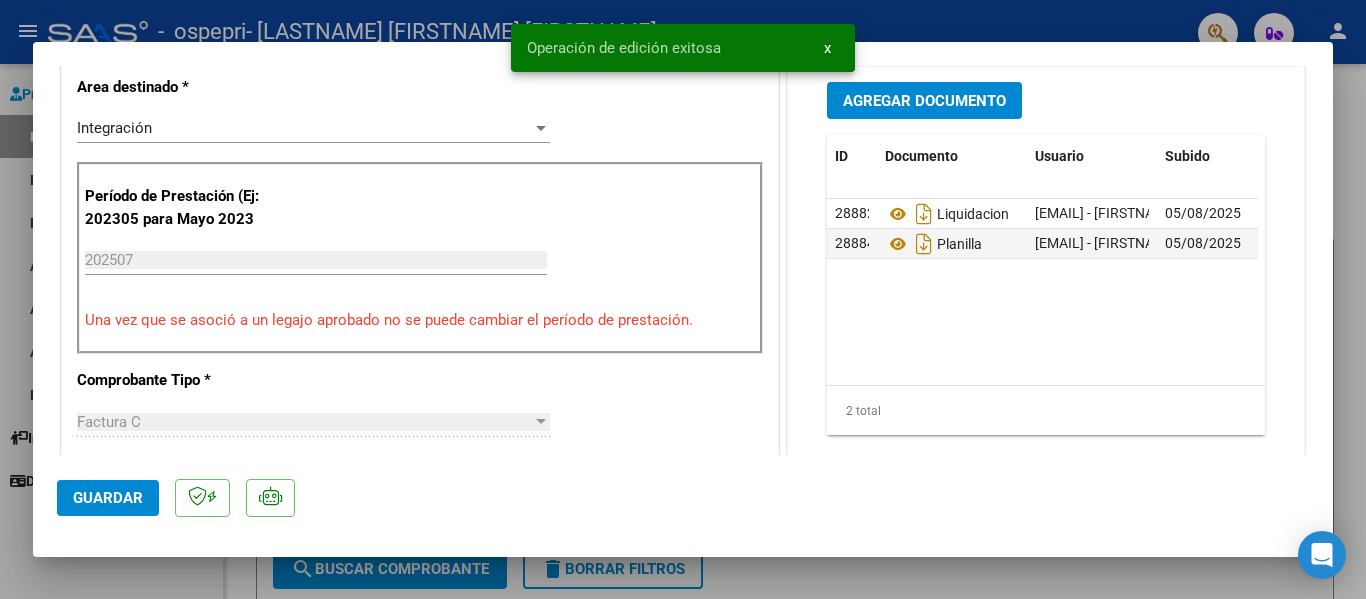 drag, startPoint x: 1352, startPoint y: 115, endPoint x: 1059, endPoint y: 64, distance: 297.40546 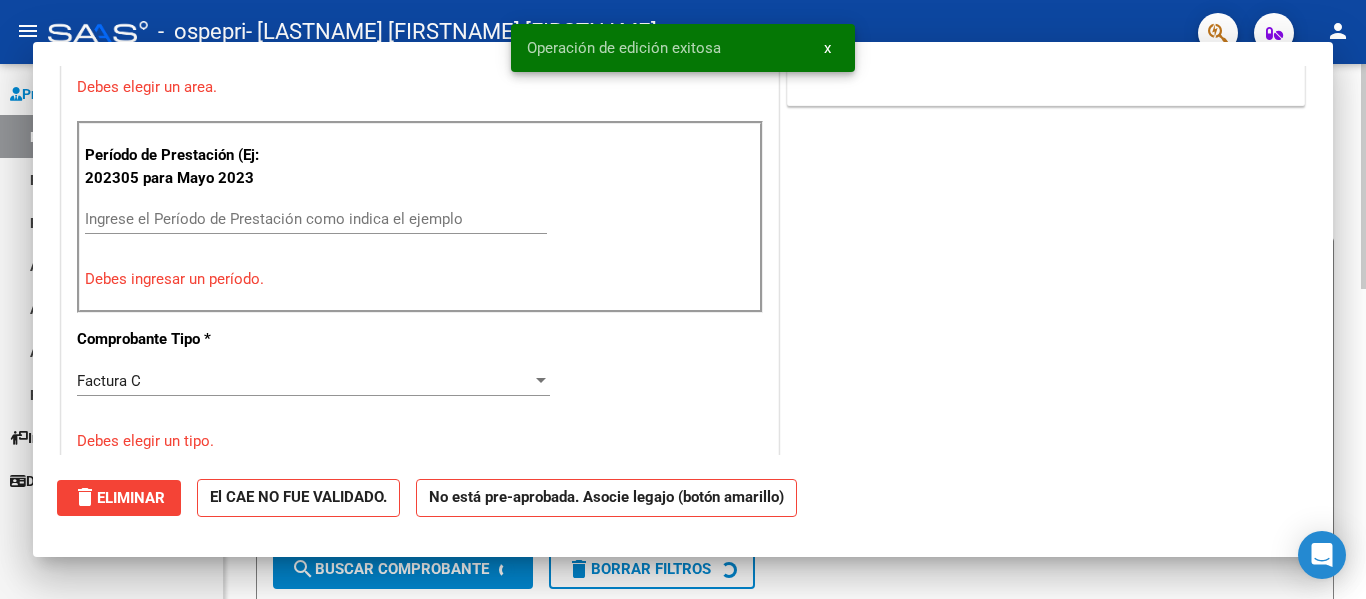 scroll, scrollTop: 0, scrollLeft: 0, axis: both 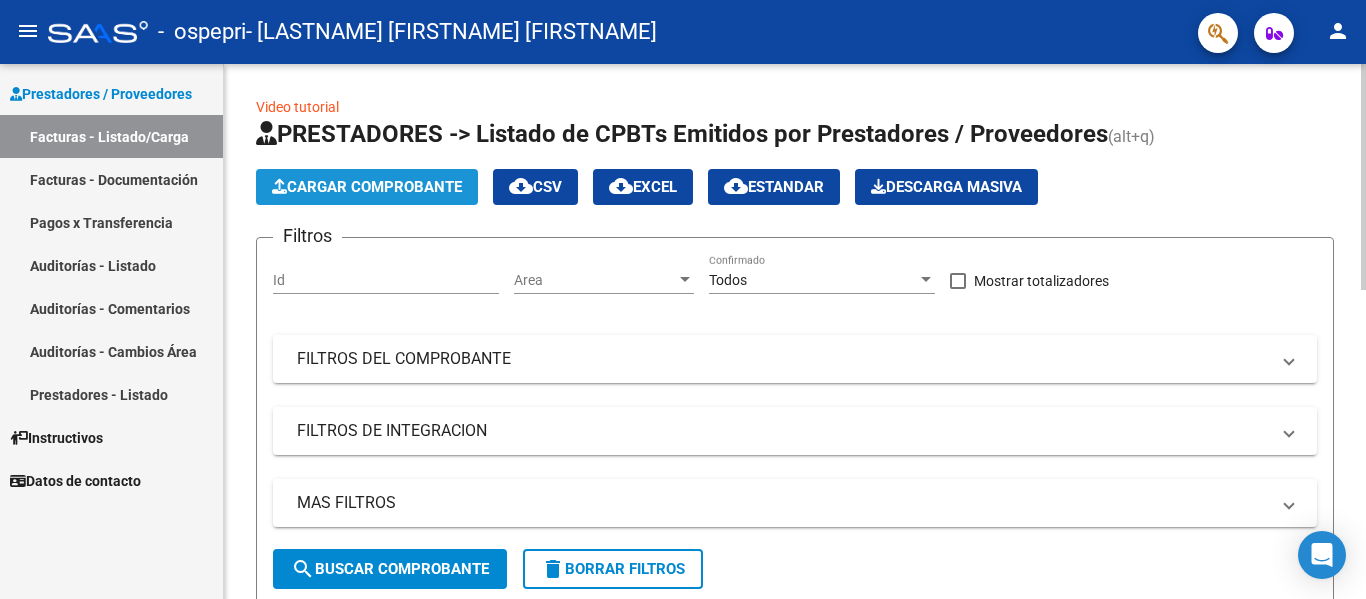 click on "Cargar Comprobante" 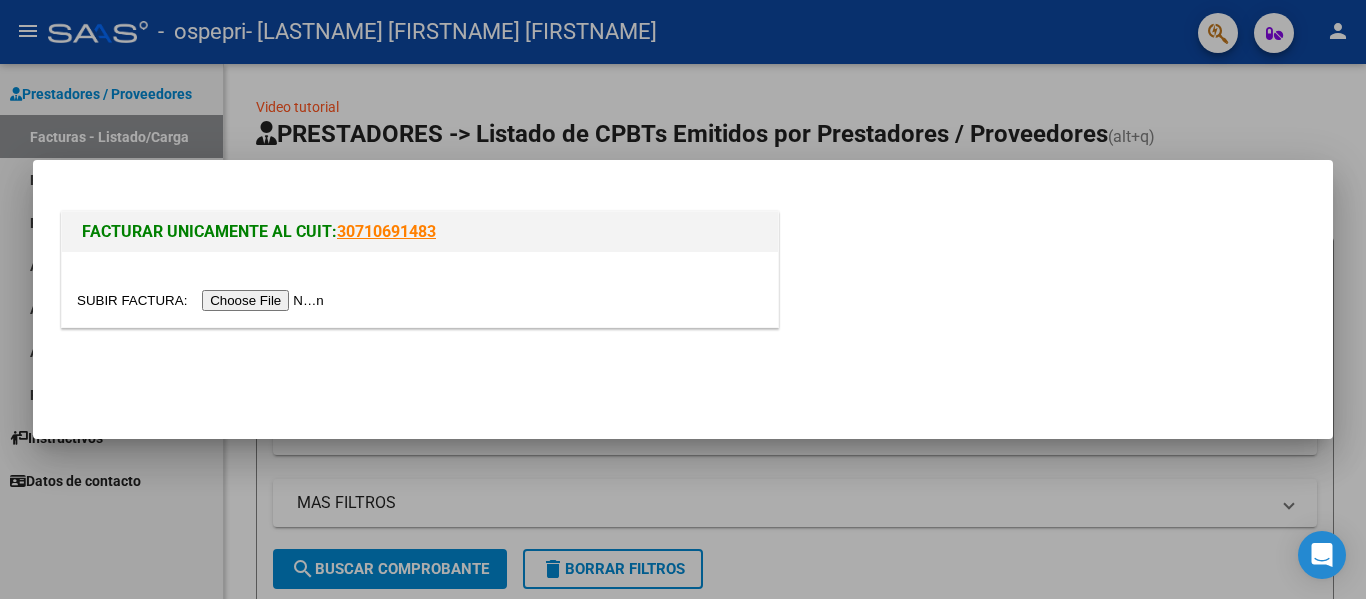 click at bounding box center (203, 300) 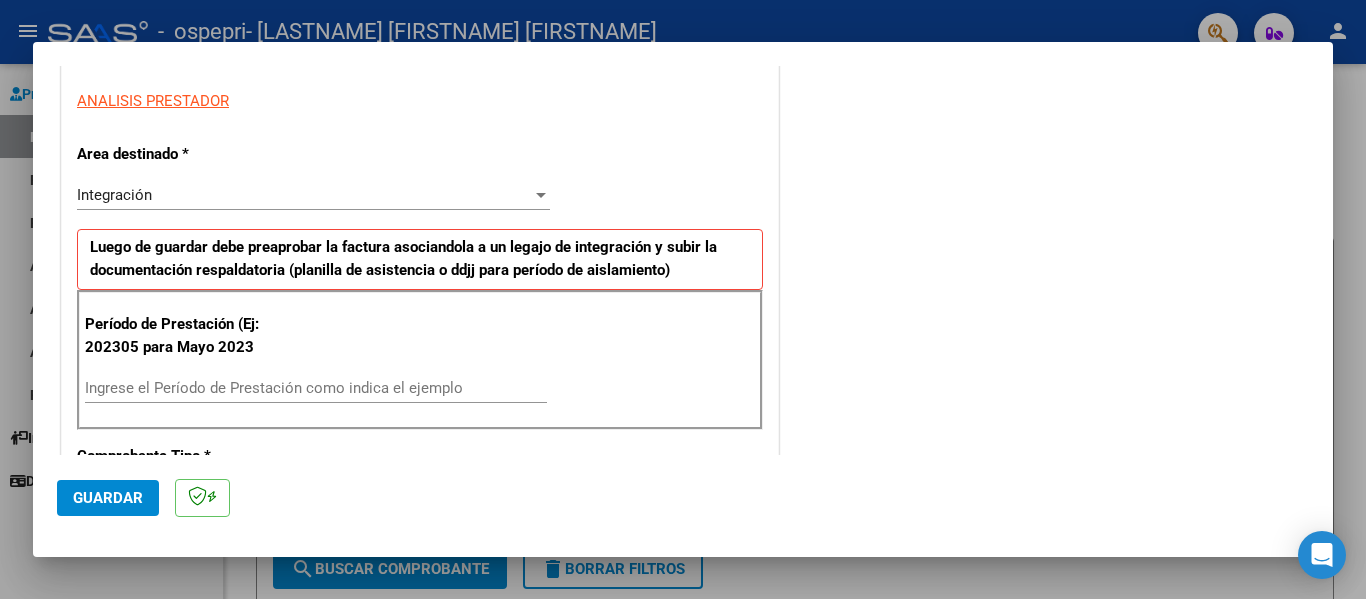 scroll, scrollTop: 400, scrollLeft: 0, axis: vertical 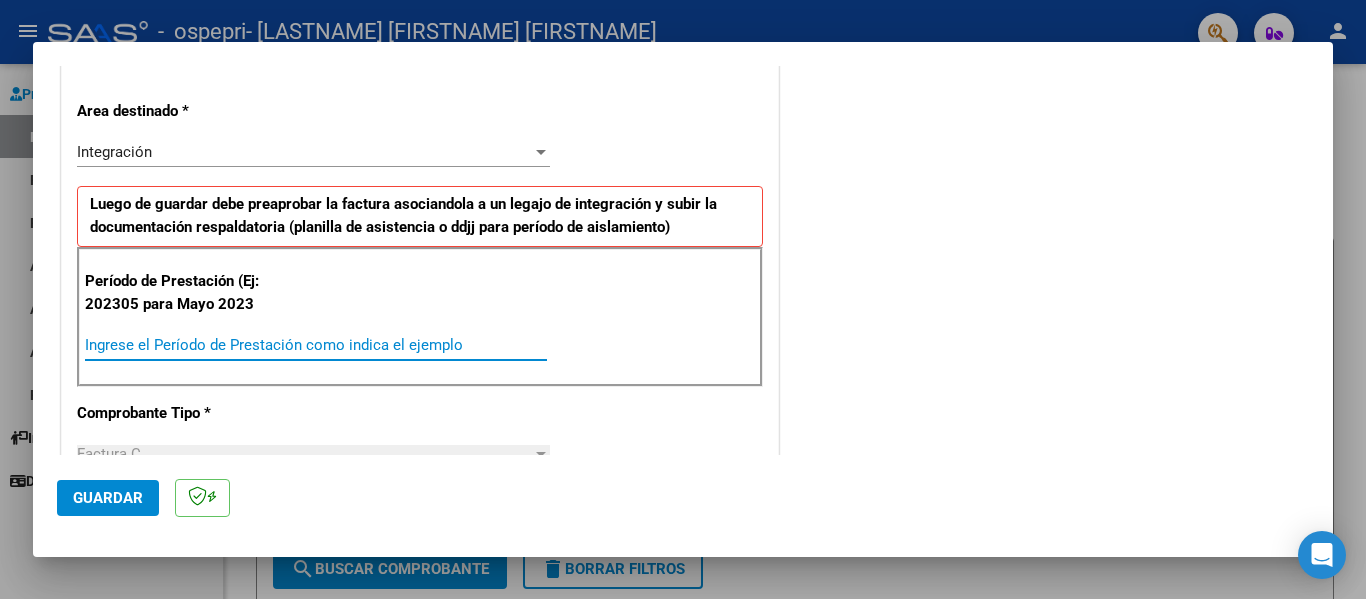 click on "Ingrese el Período de Prestación como indica el ejemplo" at bounding box center (316, 345) 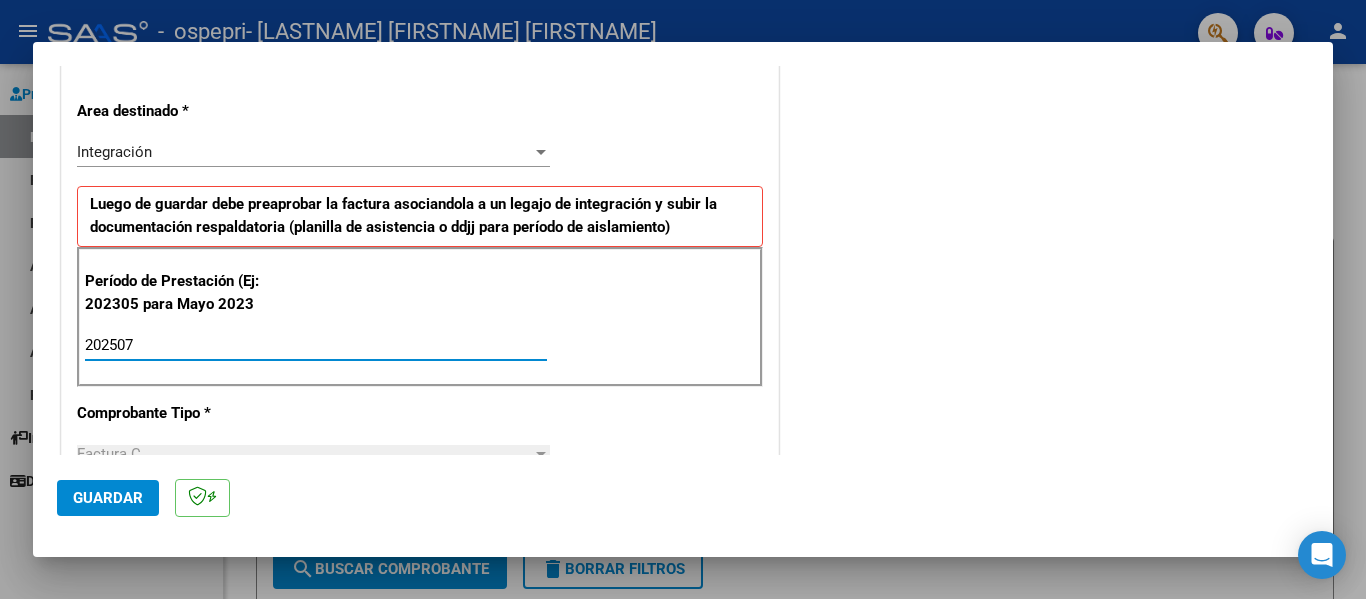 scroll, scrollTop: 500, scrollLeft: 0, axis: vertical 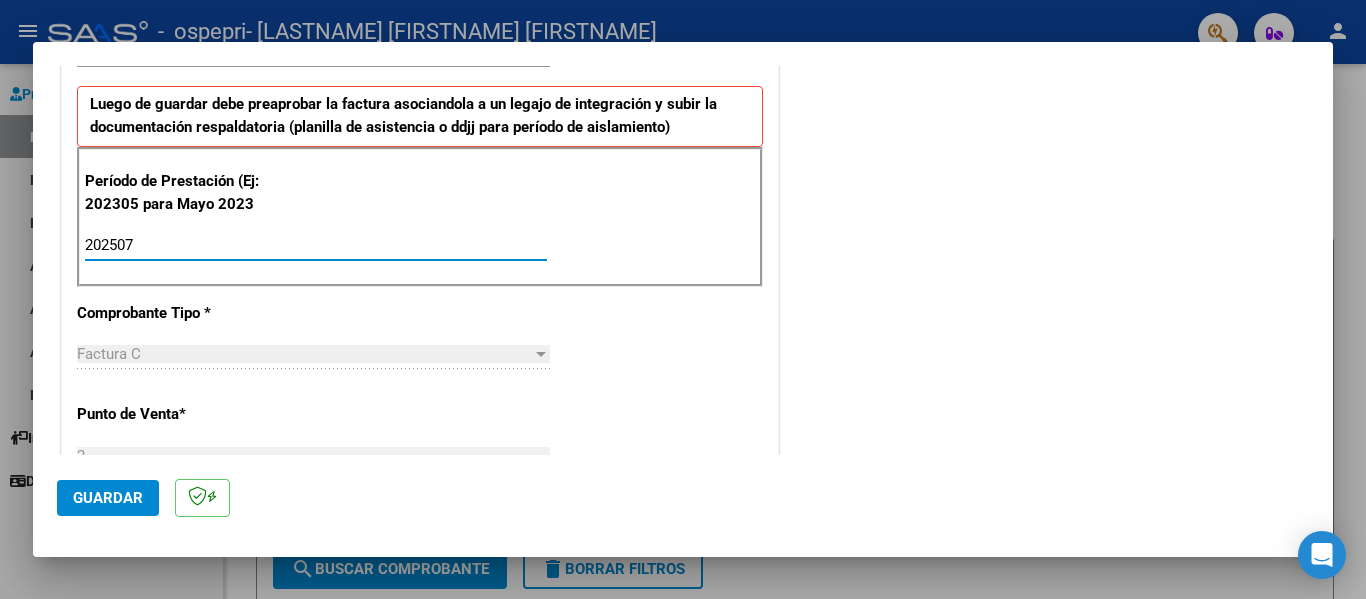 type on "202507" 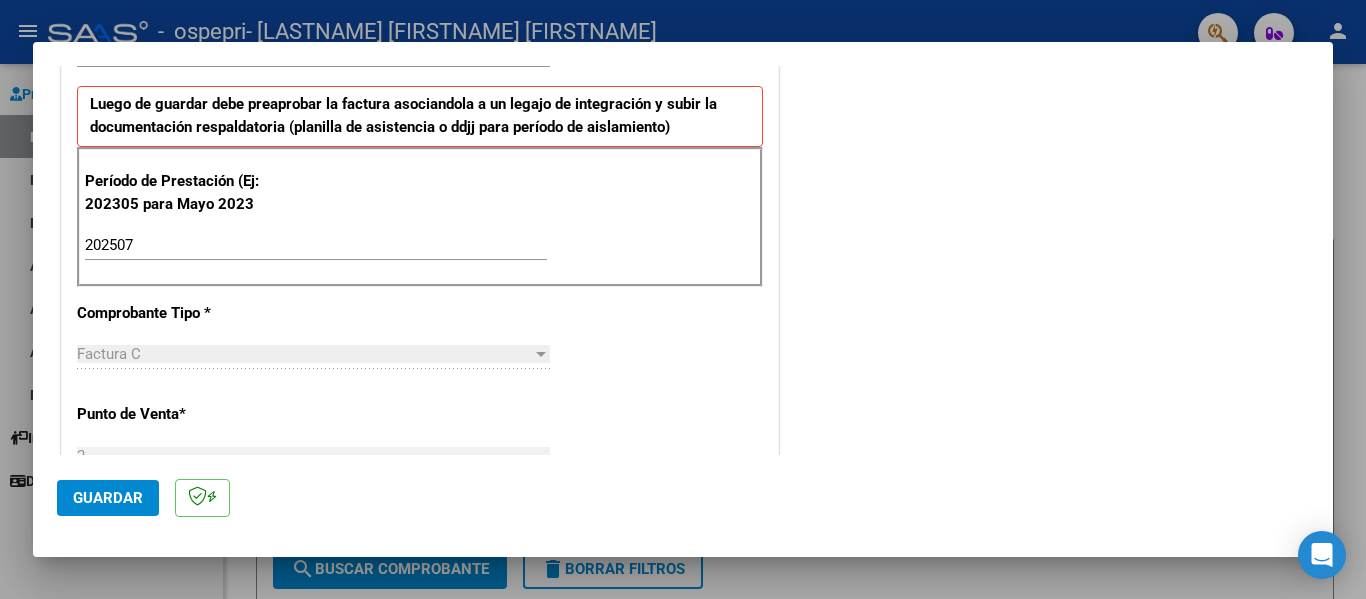 click on "CUIT  *   [CUIT] Ingresar CUIT  ANALISIS PRESTADOR  Area destinado * Integración Seleccionar Area Luego de guardar debe preaprobar la factura asociandola a un legajo de integración y subir la documentación respaldatoria (planilla de asistencia o ddjj para período de aislamiento)  Período de Prestación (Ej: 202305 para Mayo 2023    202507 Ingrese el Período de Prestación como indica el ejemplo   Comprobante Tipo * Factura C Seleccionar Tipo Punto de Venta  *   2 Ingresar el Nro.  Número  *   1801 Ingresar el Nro.  Monto  *   $ 118.757,76 Ingresar el monto  Fecha del Cpbt.  *   2025-08-03 Ingresar la fecha  CAE / CAEA (no ingrese CAI)    75311873292055 Ingresar el CAE o CAEA (no ingrese CAI)  Fecha de Vencimiento    Ingresar la fecha  Ref. Externa    Ingresar la ref.  N° Liquidación    Ingresar el N° Liquidación" at bounding box center [420, 549] 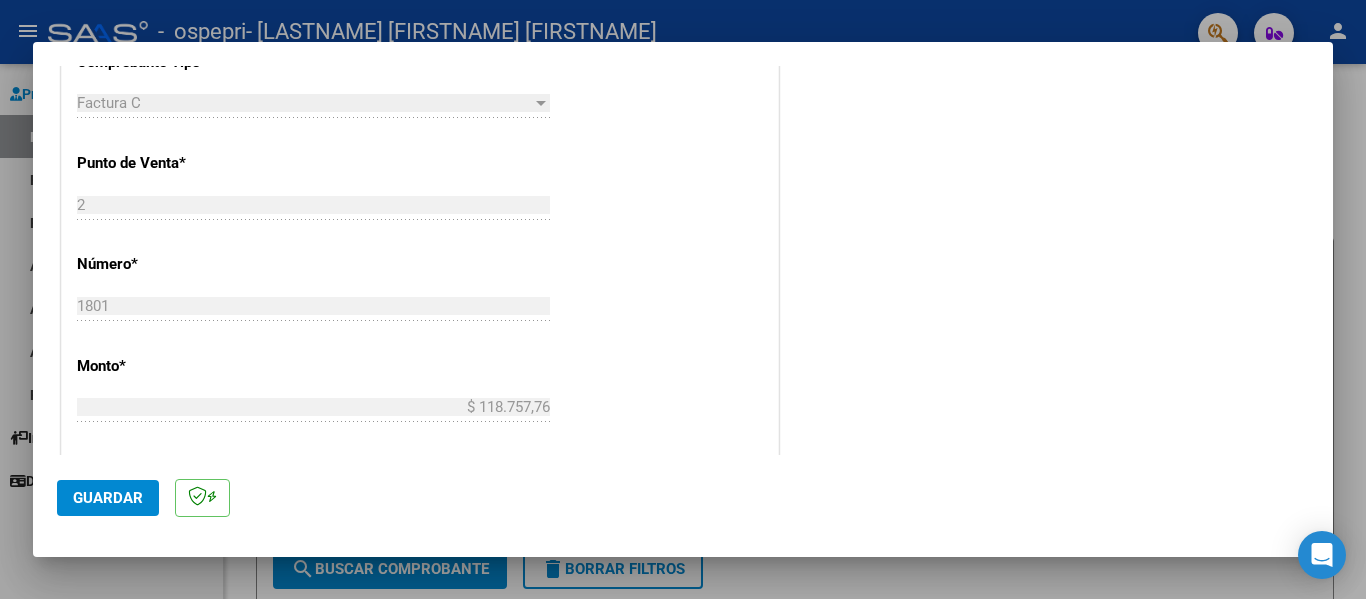 scroll, scrollTop: 800, scrollLeft: 0, axis: vertical 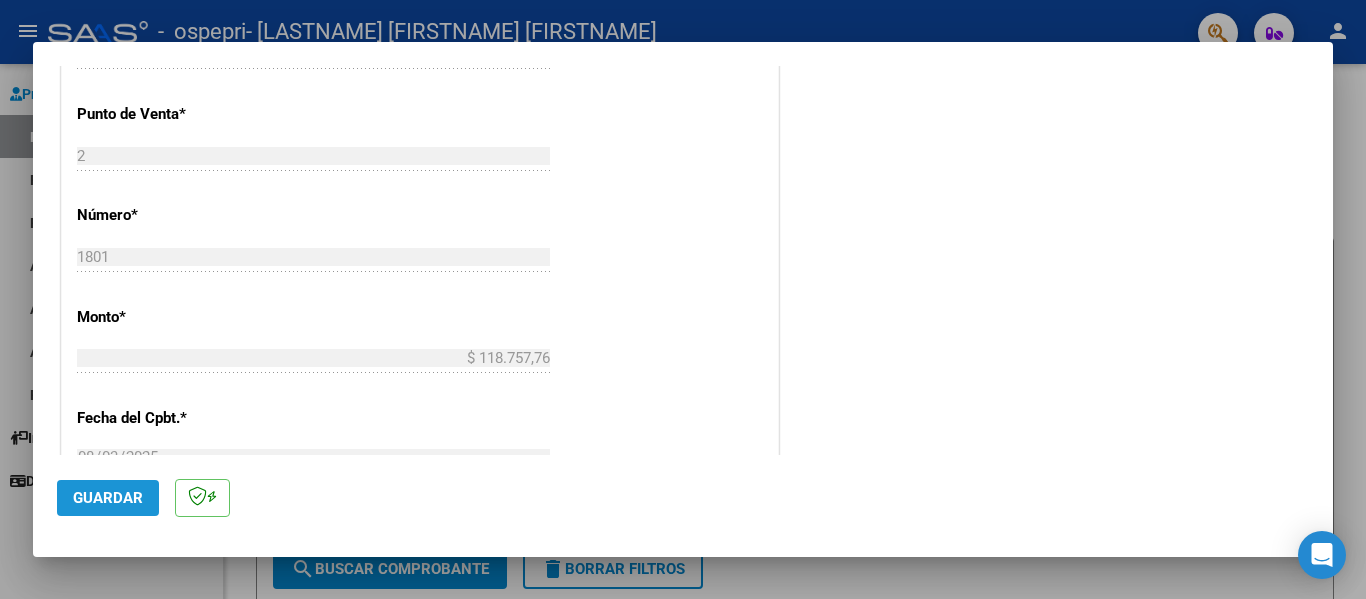 click on "Guardar" 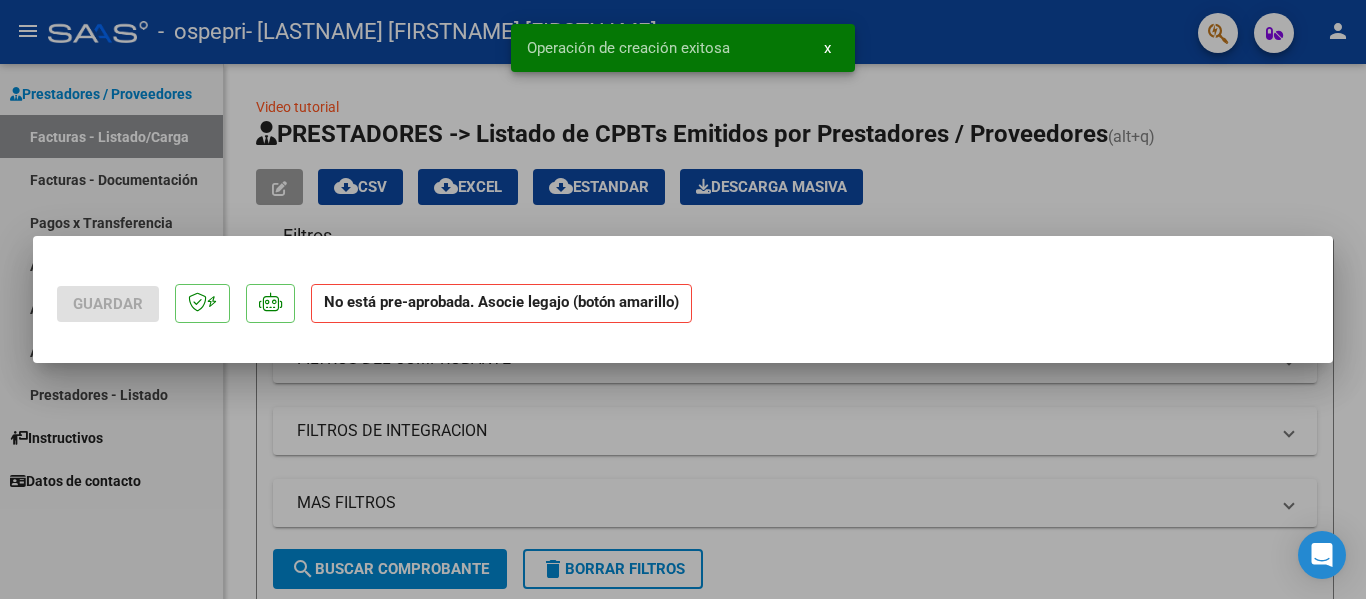 scroll, scrollTop: 0, scrollLeft: 0, axis: both 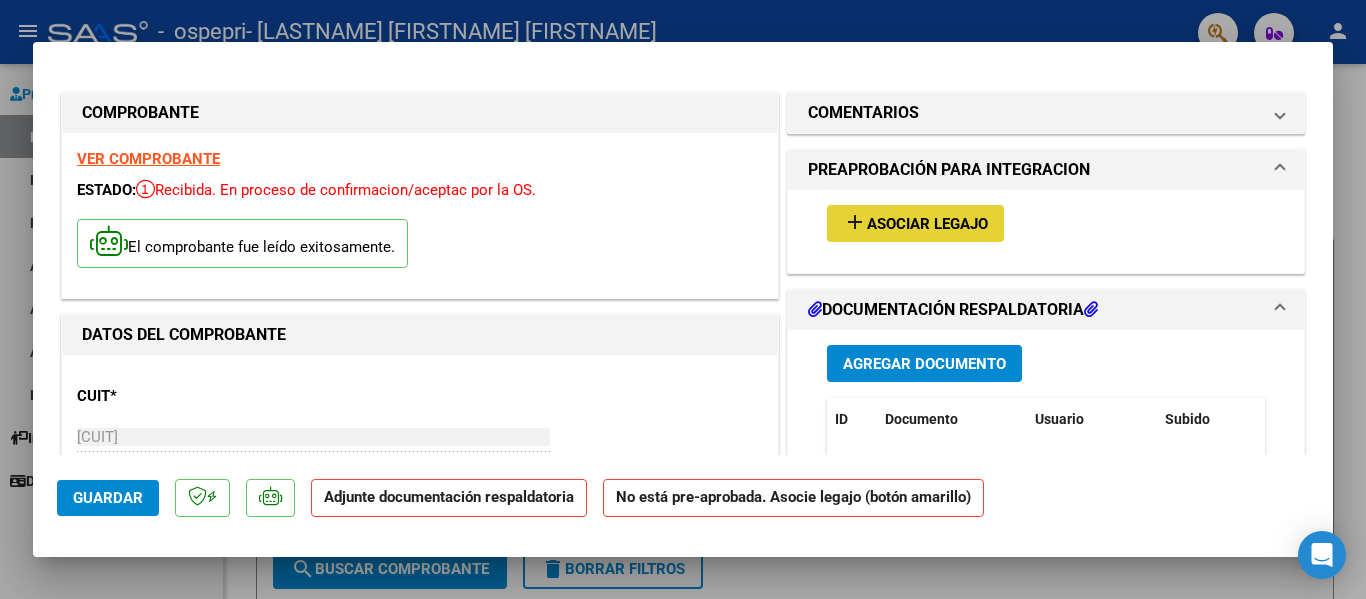click on "Asociar Legajo" at bounding box center (927, 224) 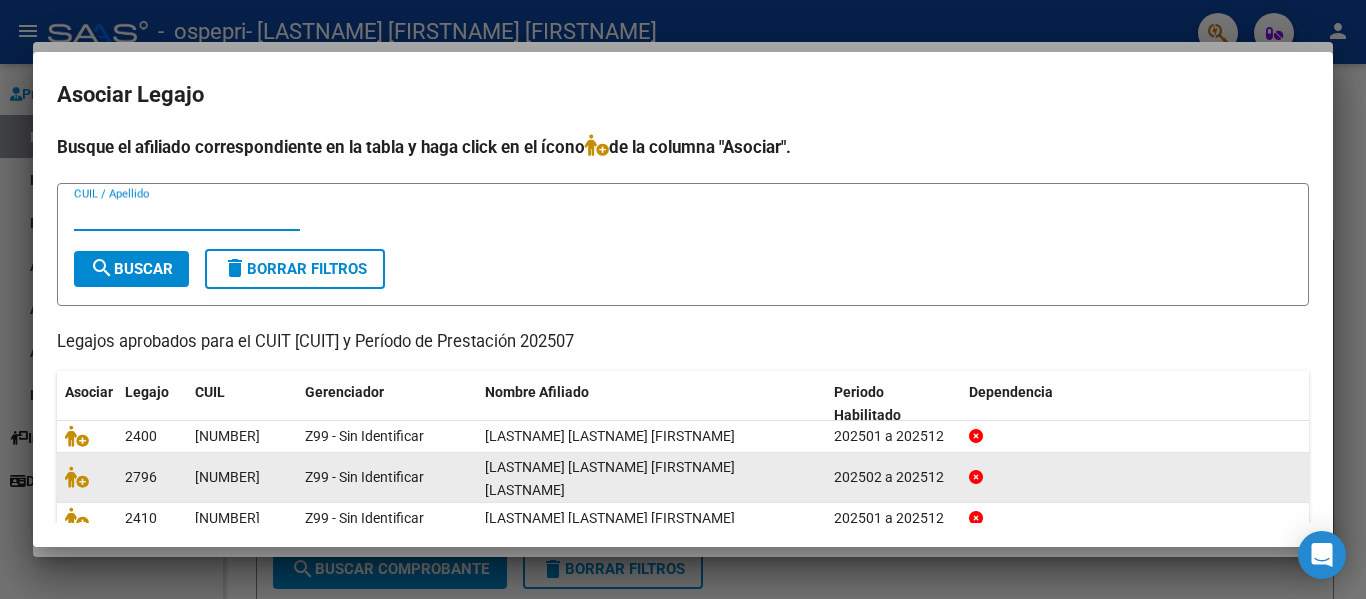 scroll, scrollTop: 100, scrollLeft: 0, axis: vertical 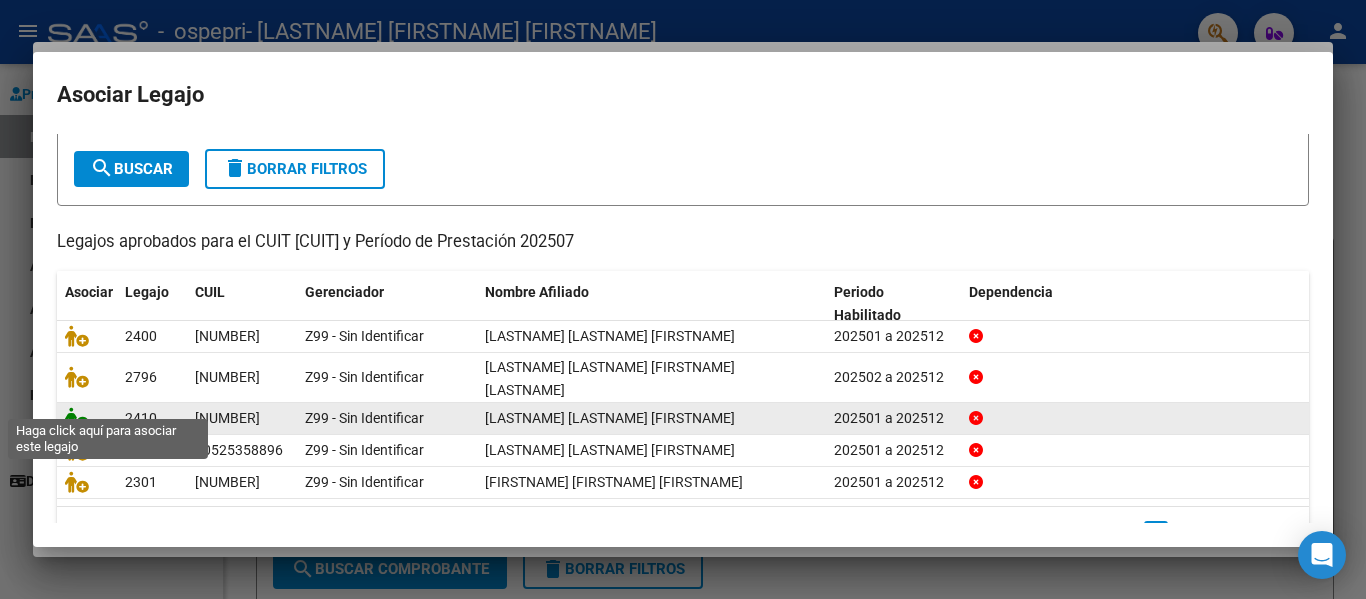 click 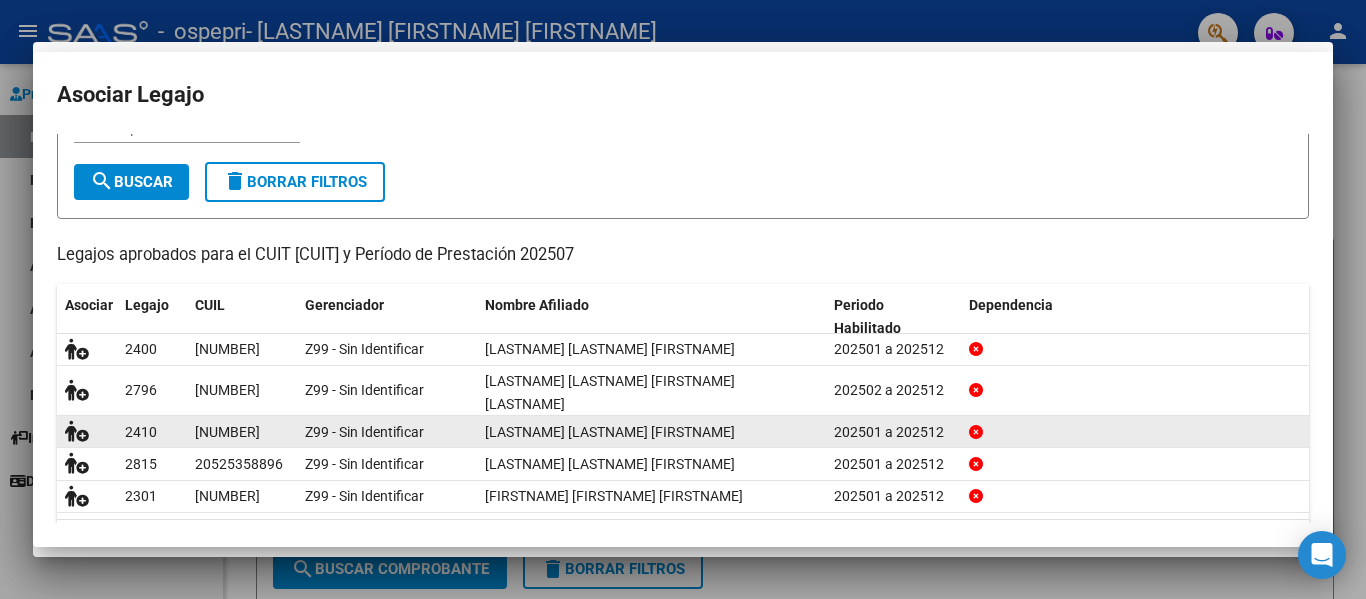scroll, scrollTop: 113, scrollLeft: 0, axis: vertical 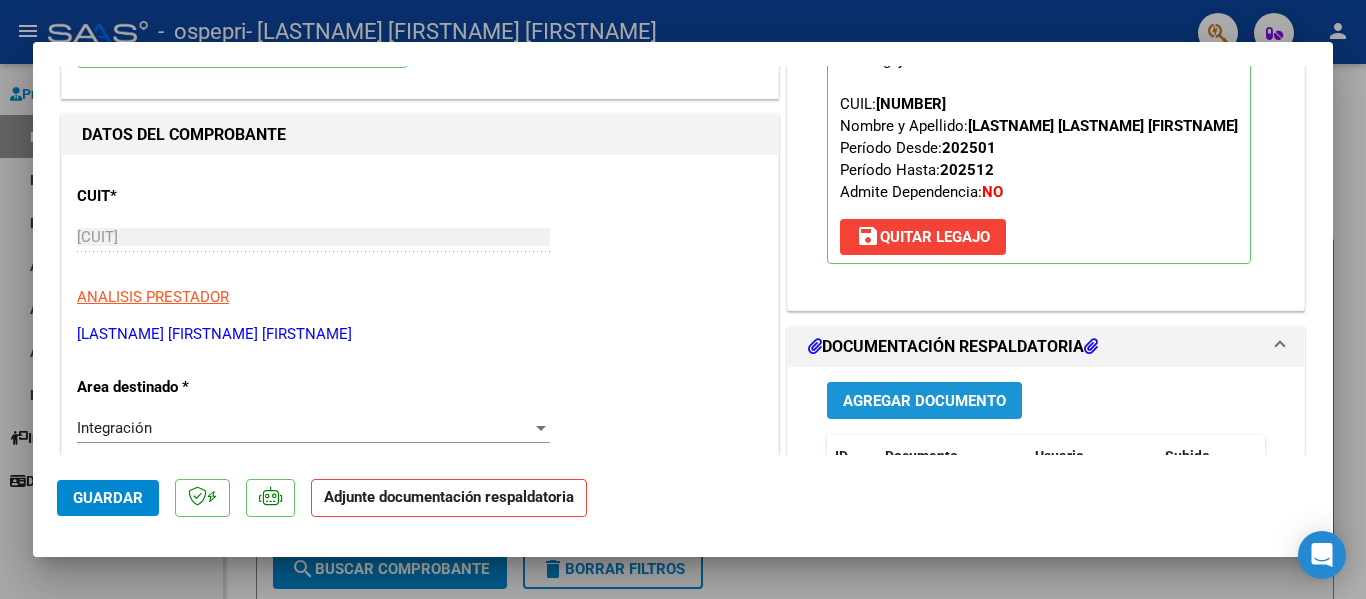 click on "Agregar Documento" at bounding box center [924, 401] 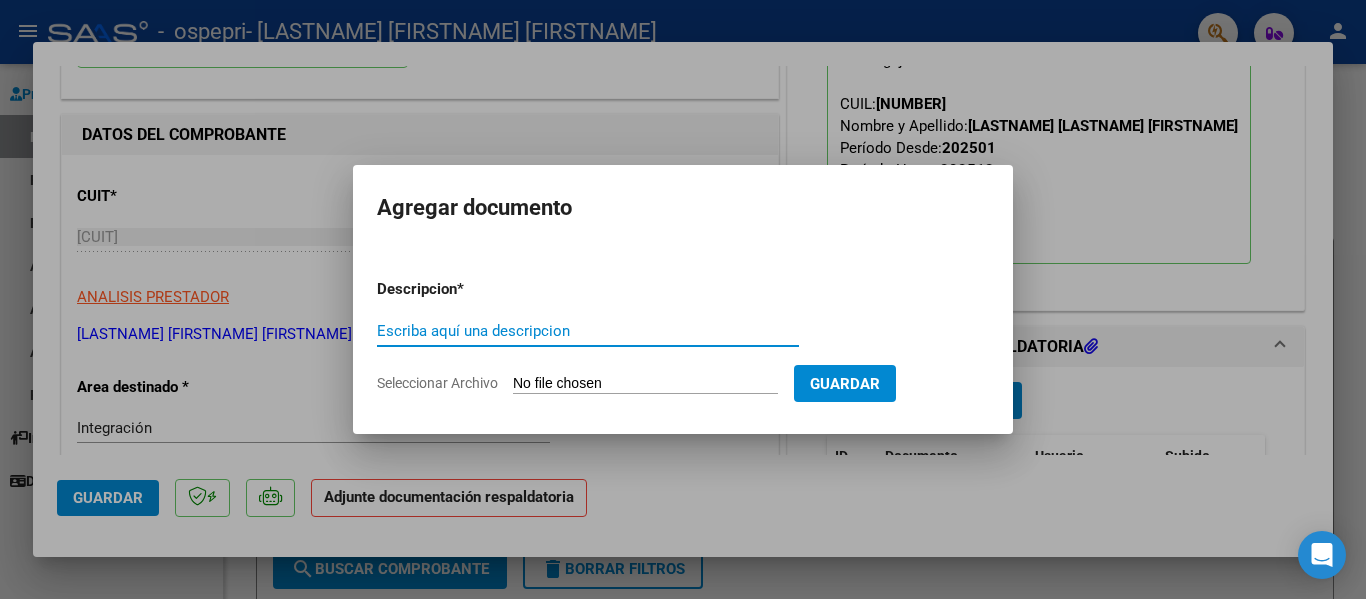 click on "Escriba aquí una descripcion" at bounding box center (588, 331) 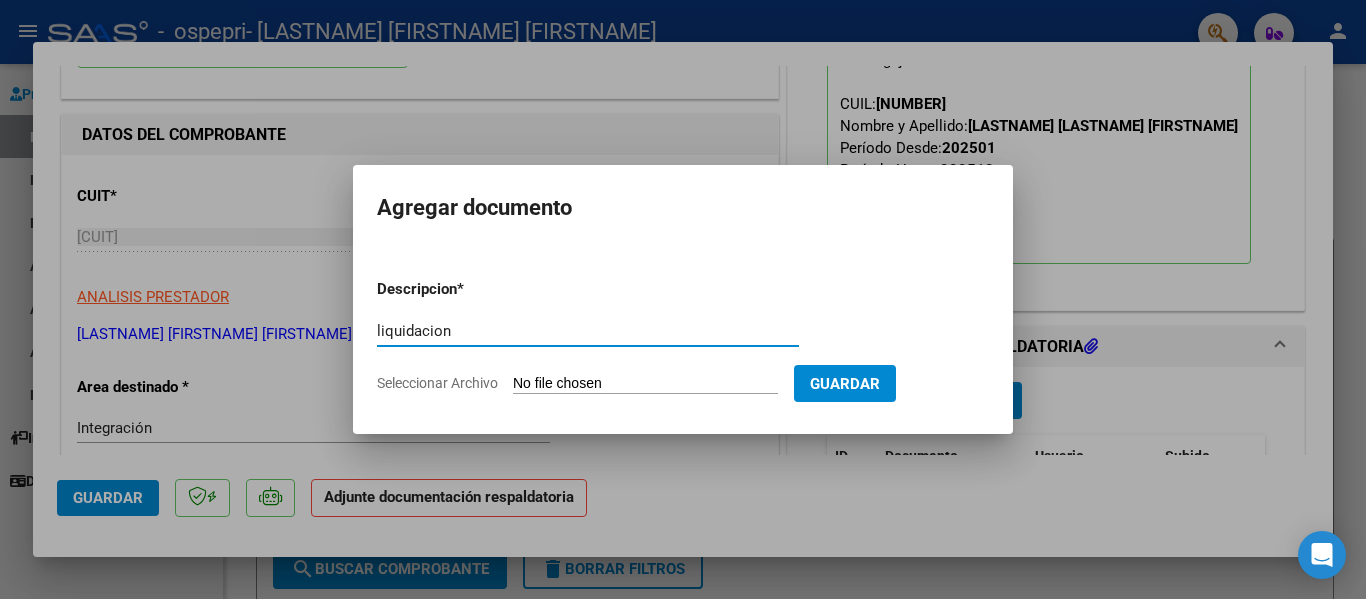 type on "liquidacion" 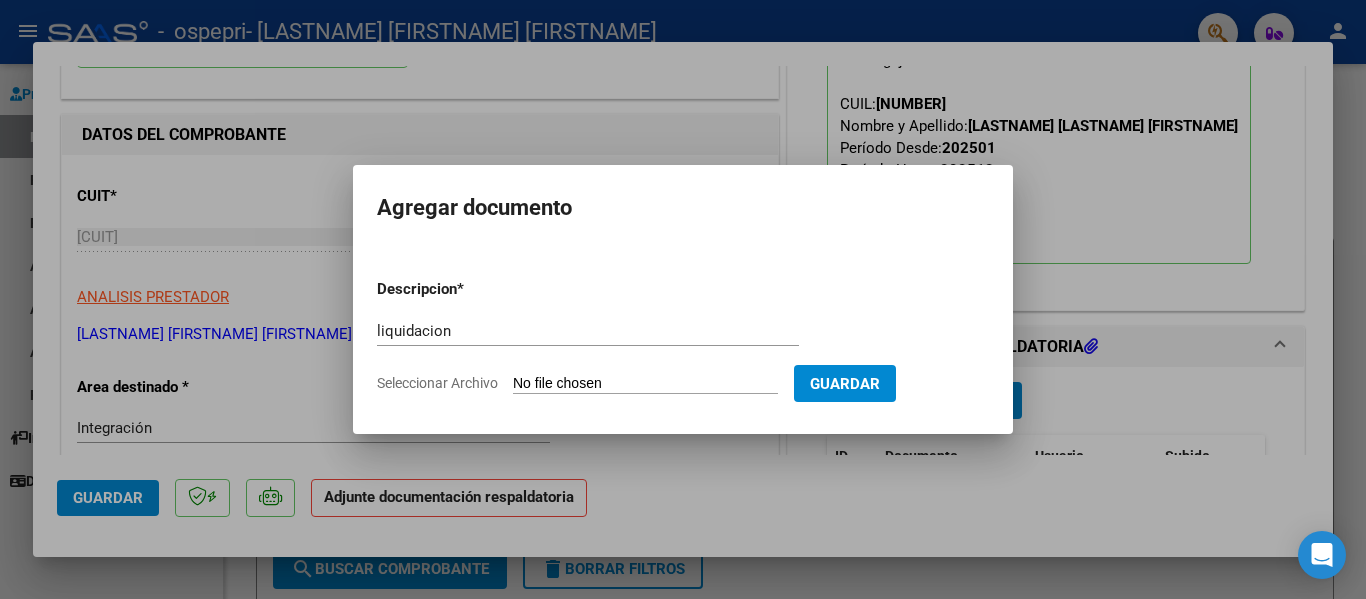 click on "Seleccionar Archivo" at bounding box center [645, 384] 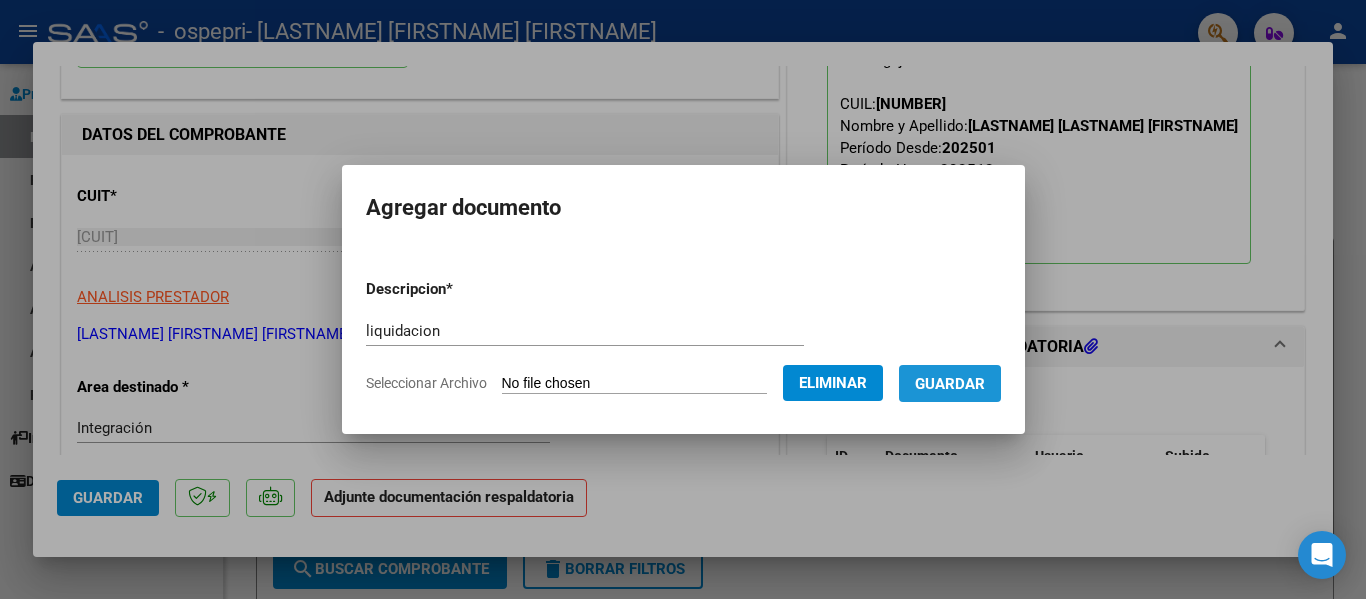 click on "Guardar" at bounding box center (950, 384) 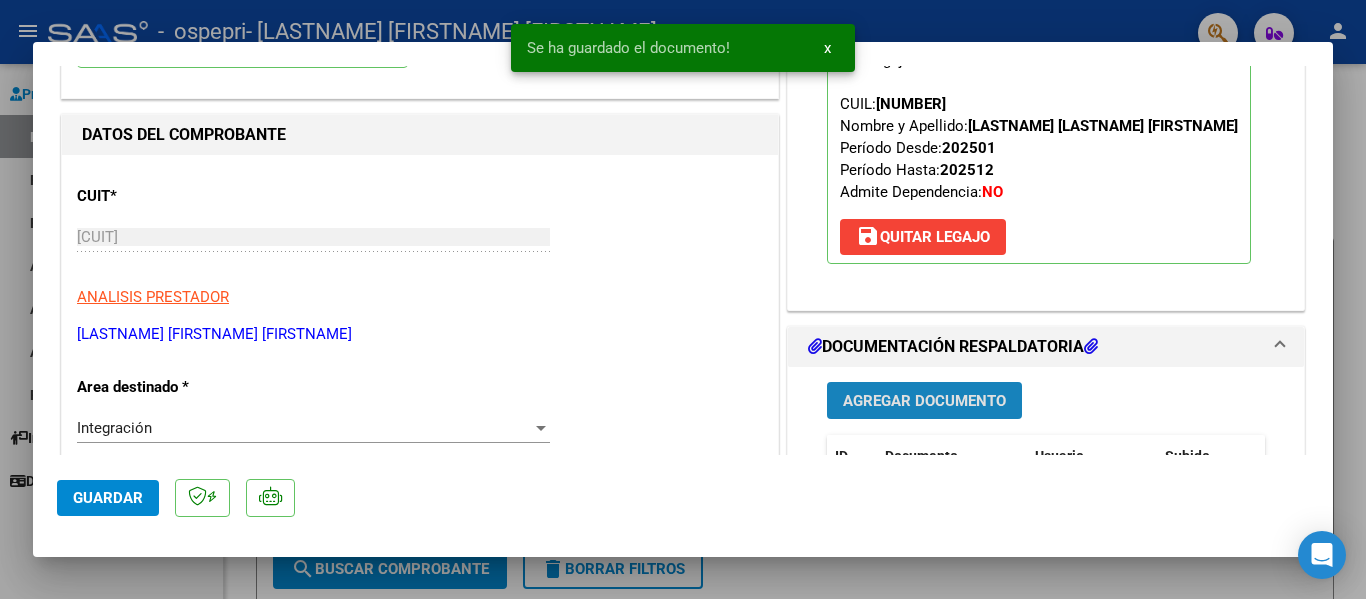 click on "Agregar Documento" at bounding box center [924, 400] 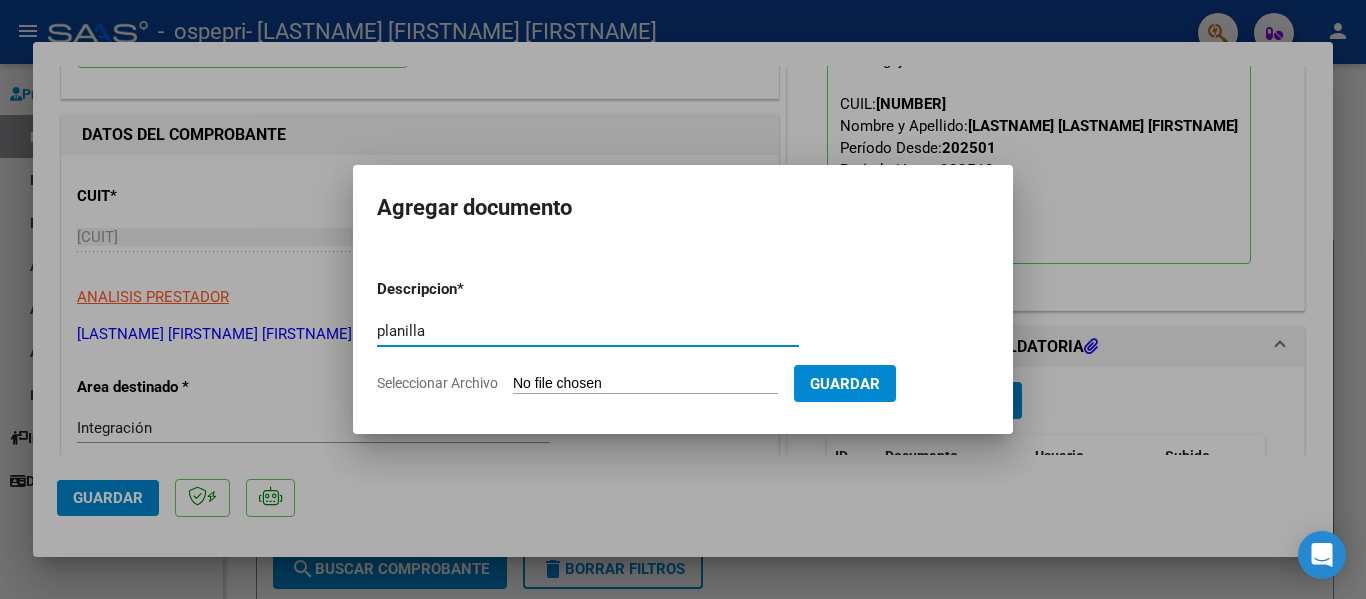 type on "planilla" 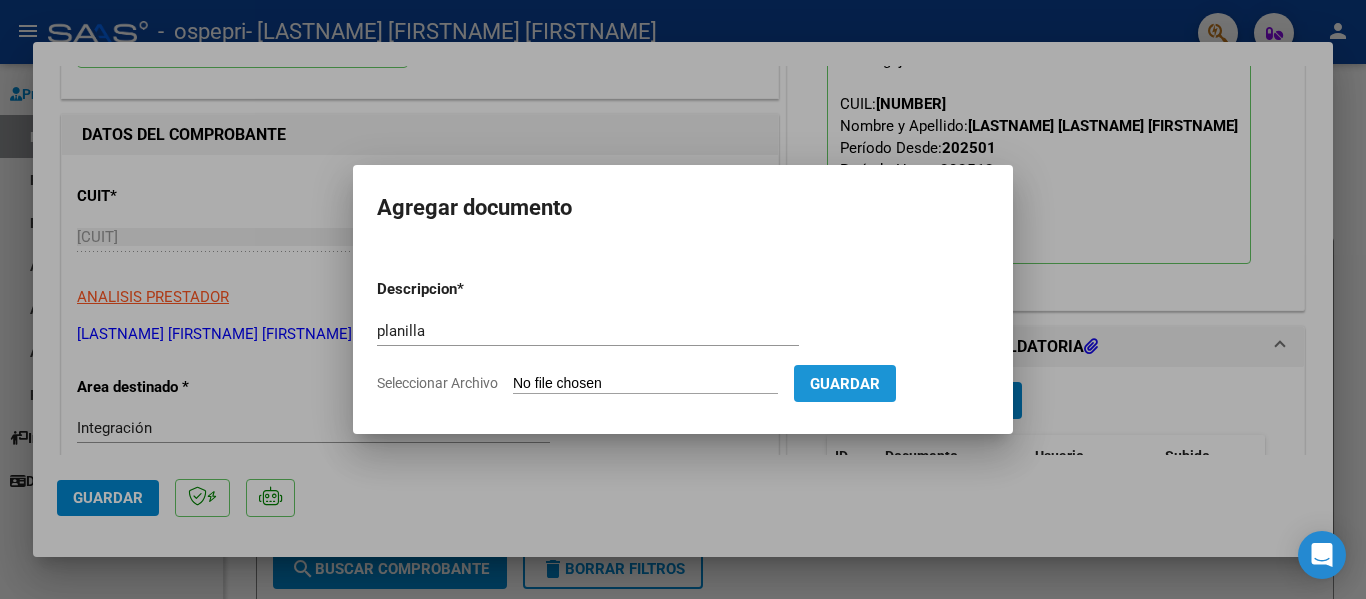 click on "Guardar" at bounding box center [845, 384] 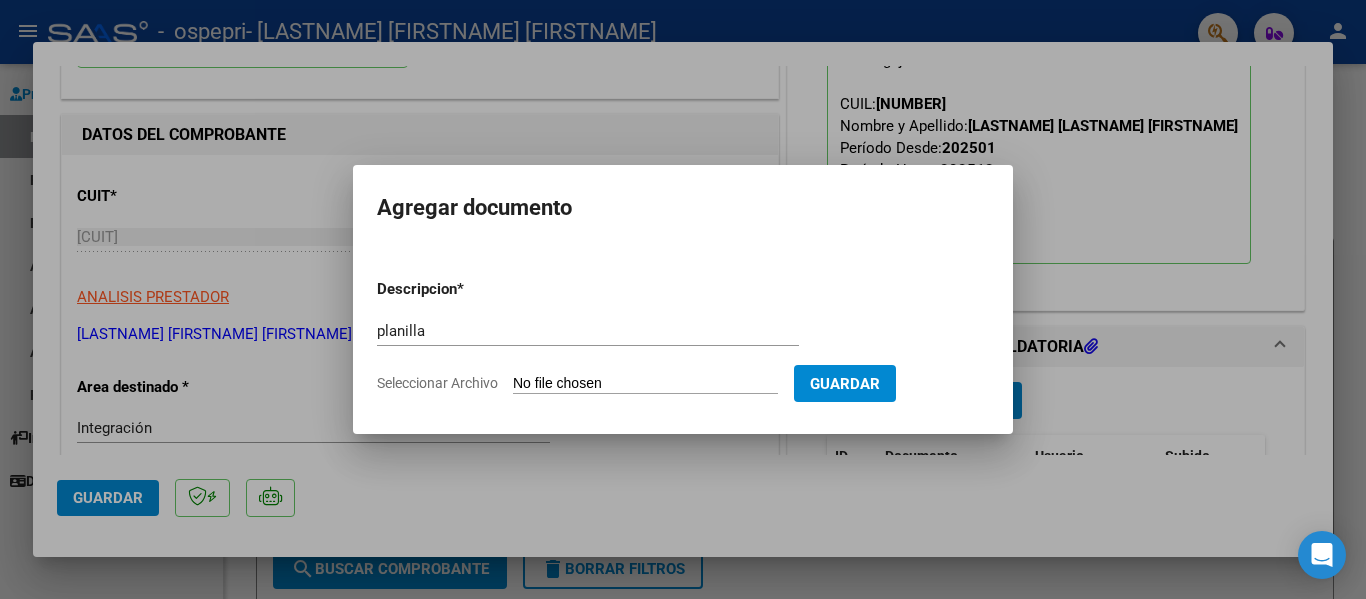 click on "Seleccionar Archivo" at bounding box center (645, 384) 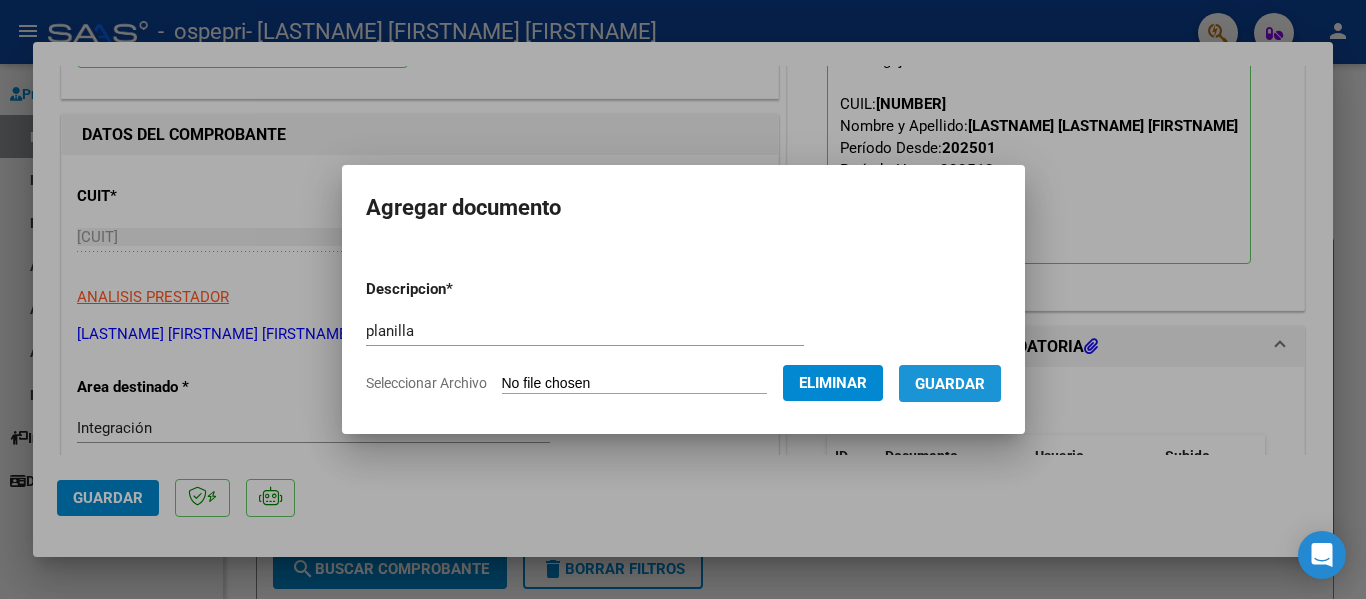 click on "Guardar" at bounding box center (950, 384) 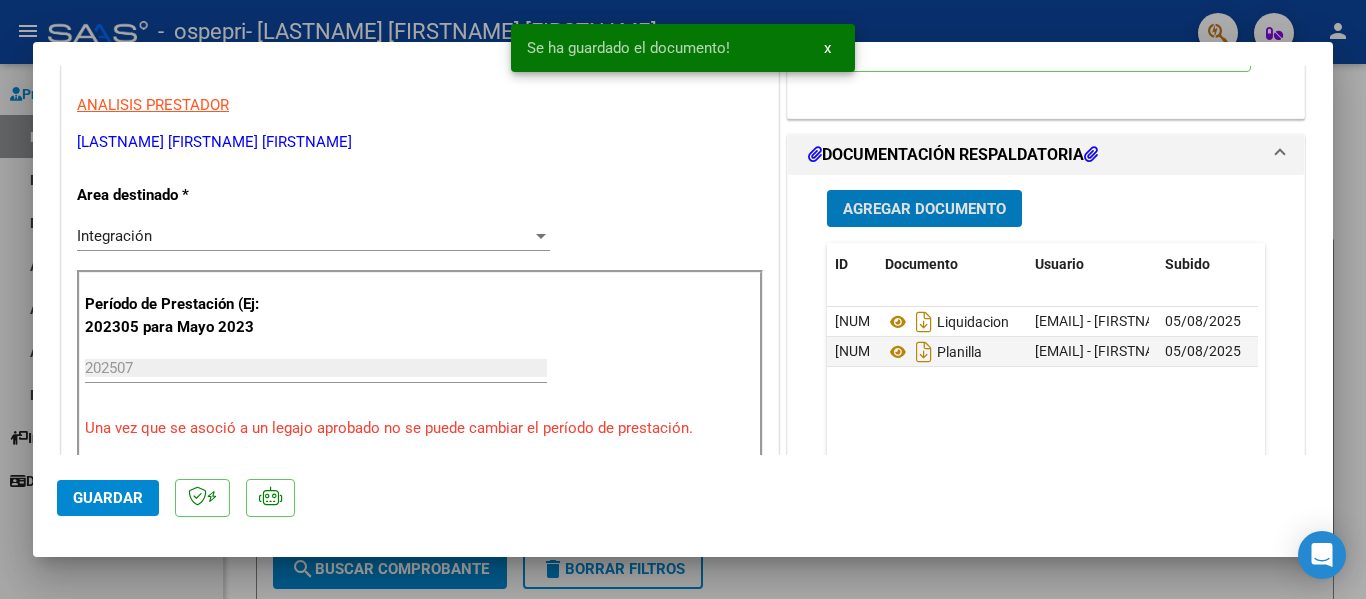 scroll, scrollTop: 400, scrollLeft: 0, axis: vertical 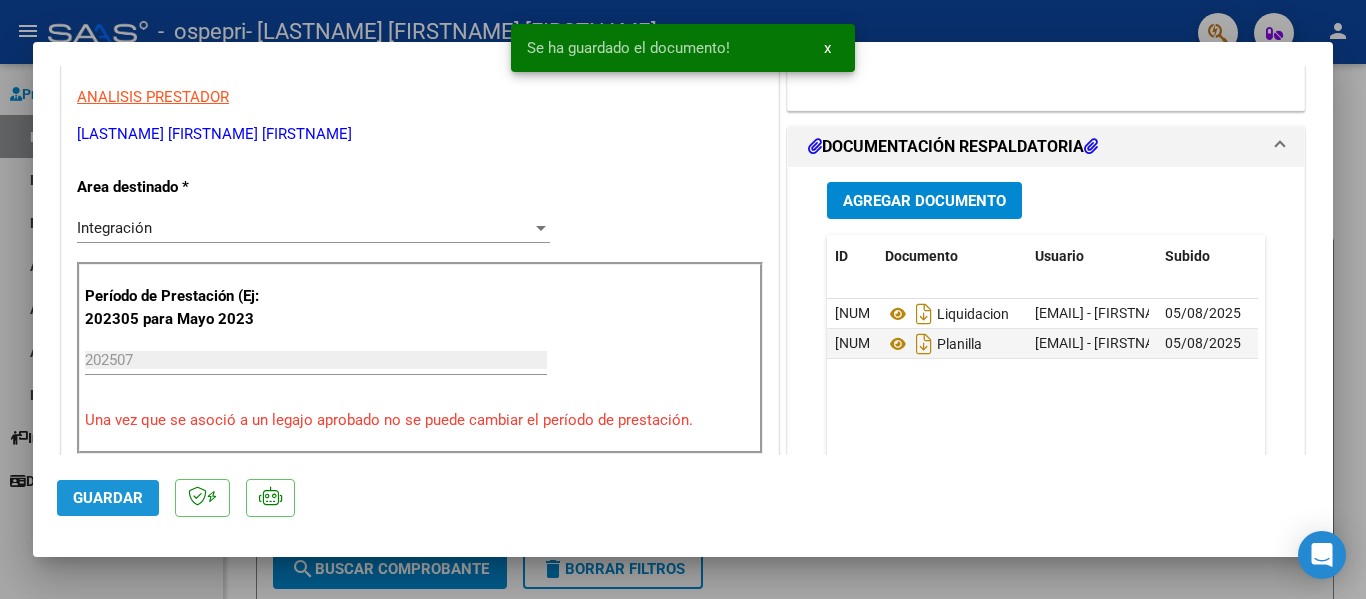 click on "Guardar" 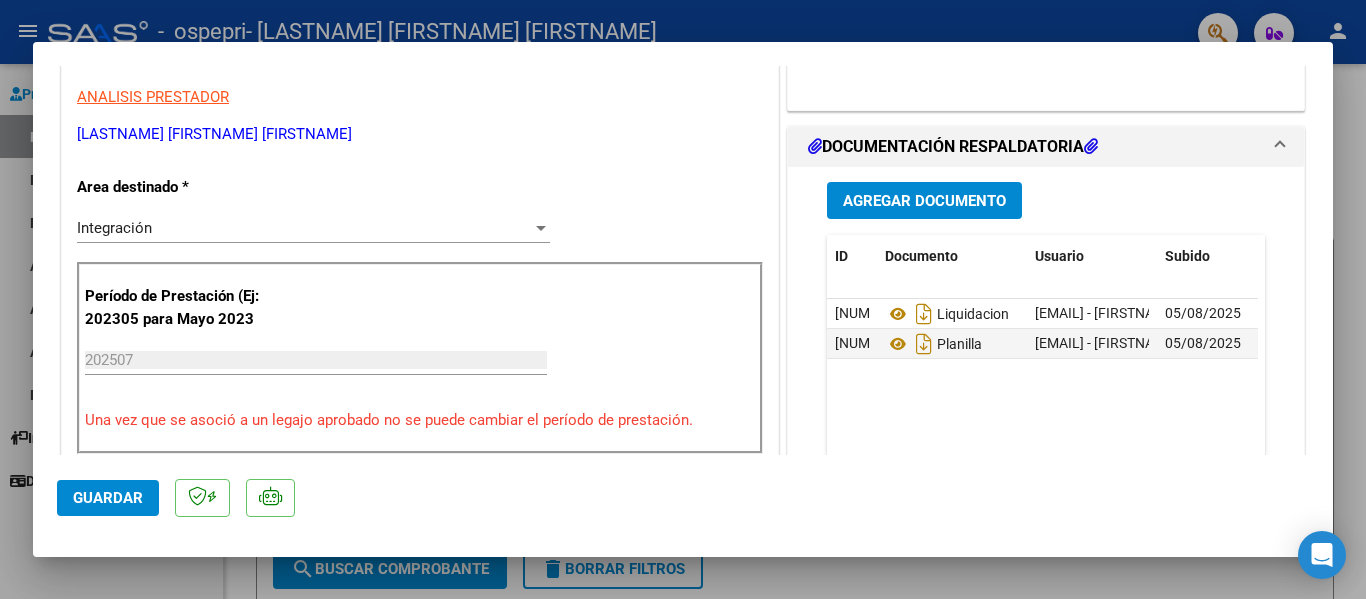 click at bounding box center [683, 299] 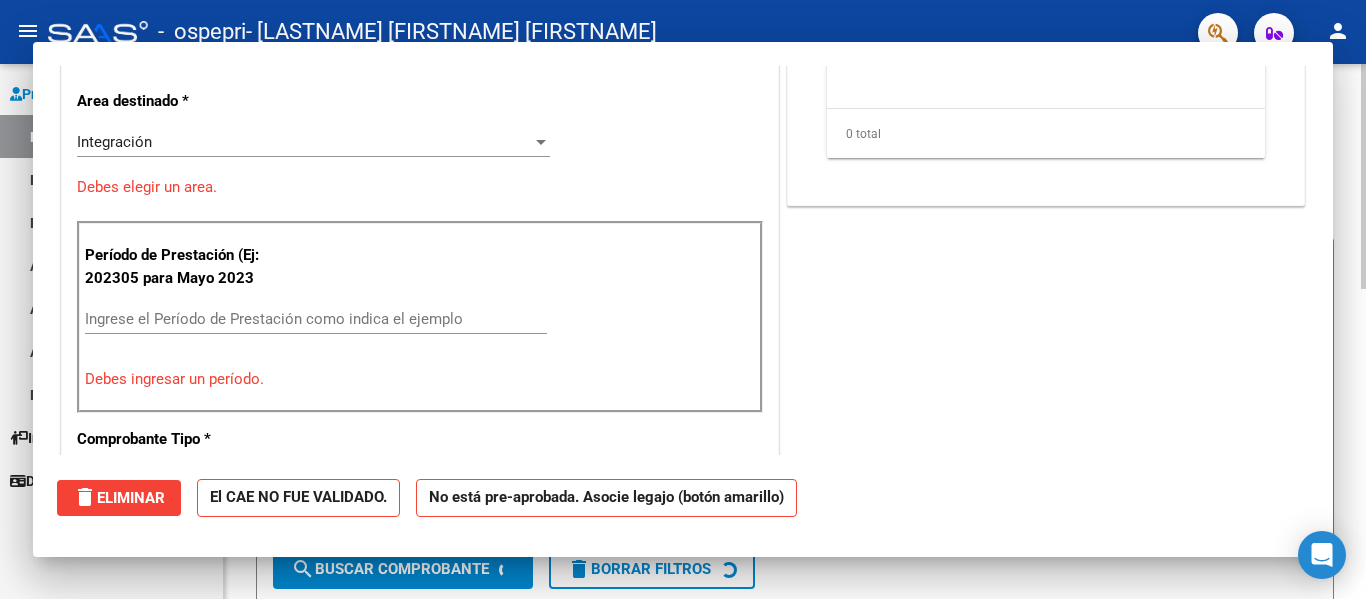 scroll, scrollTop: 0, scrollLeft: 0, axis: both 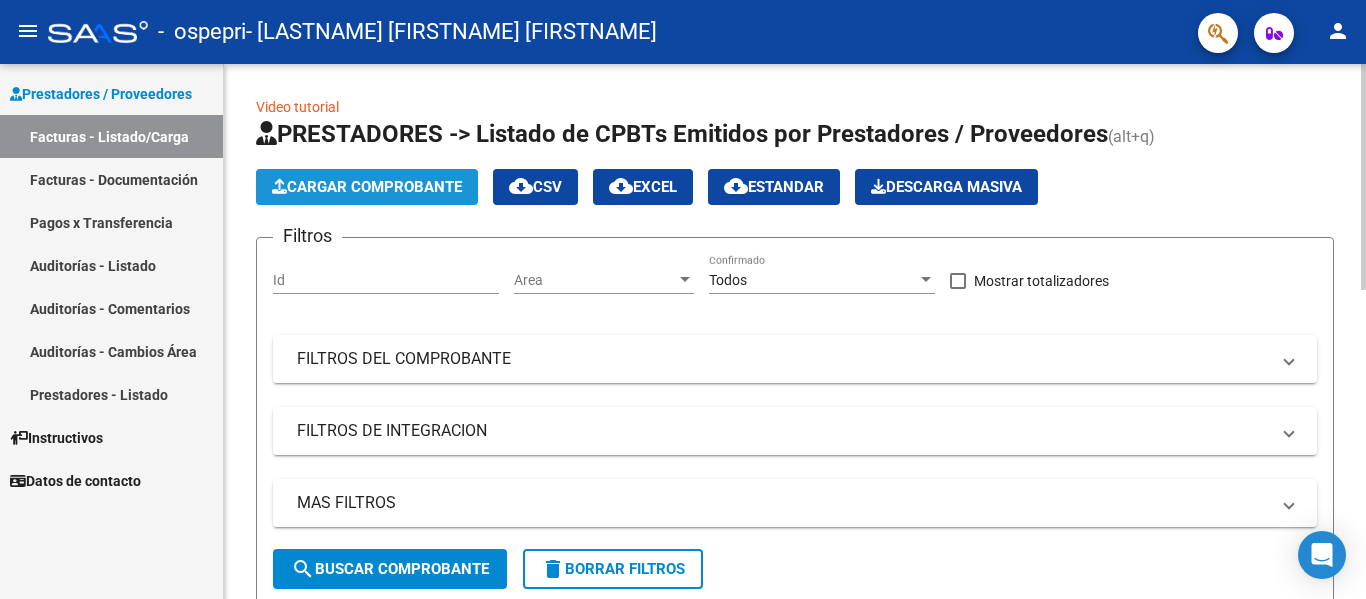 click on "Cargar Comprobante" 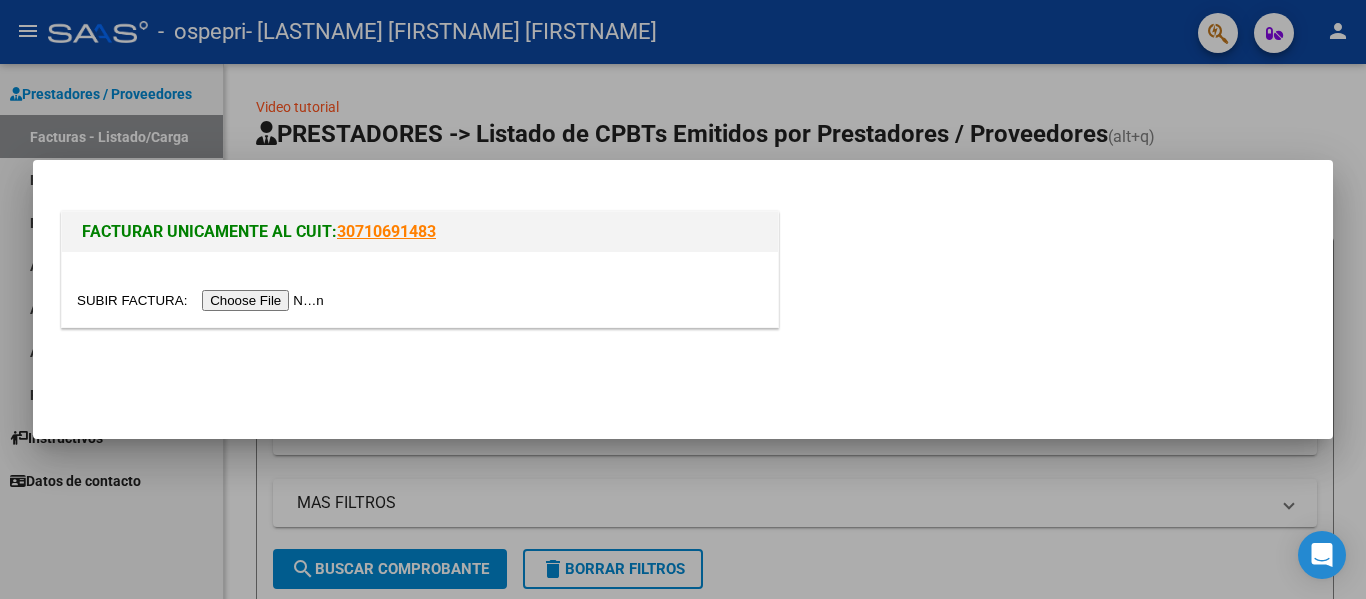 click at bounding box center (203, 300) 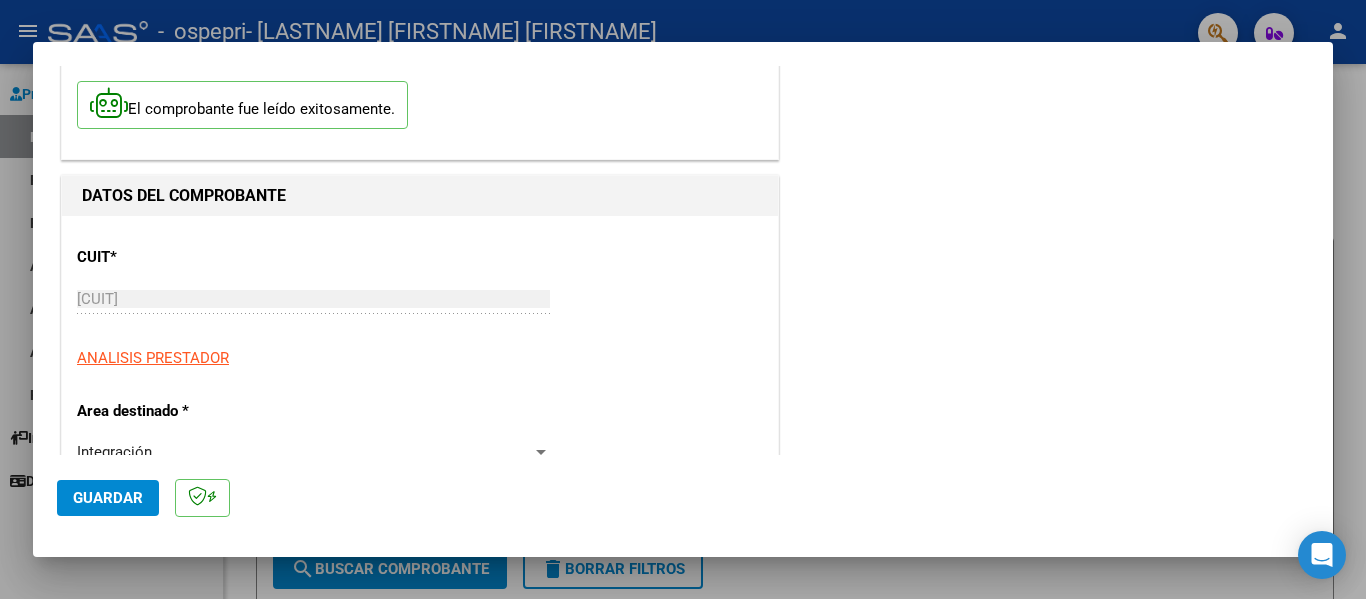 scroll, scrollTop: 300, scrollLeft: 0, axis: vertical 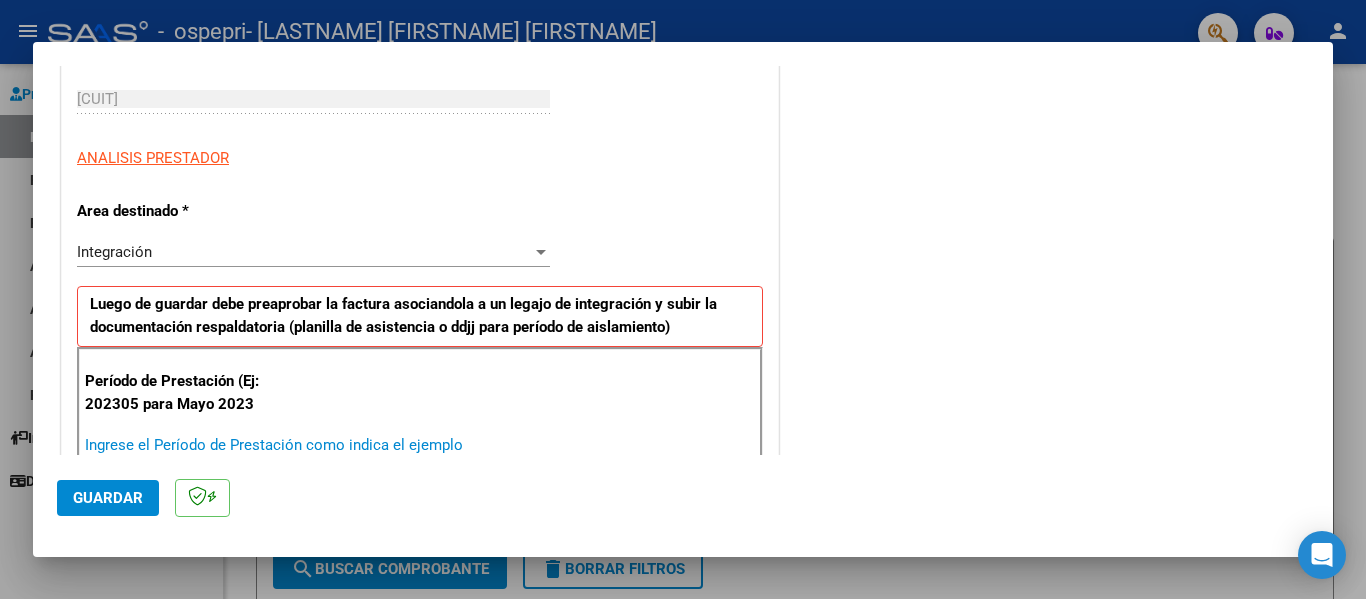 click on "Ingrese el Período de Prestación como indica el ejemplo" at bounding box center (316, 445) 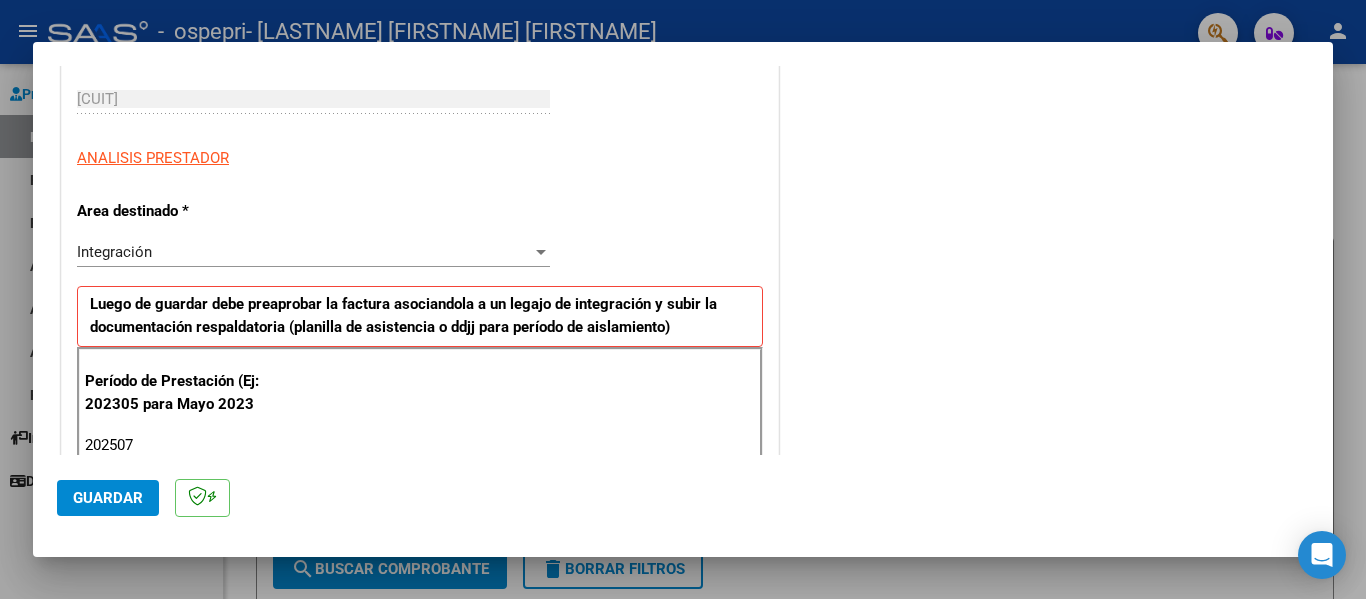 type on "202507" 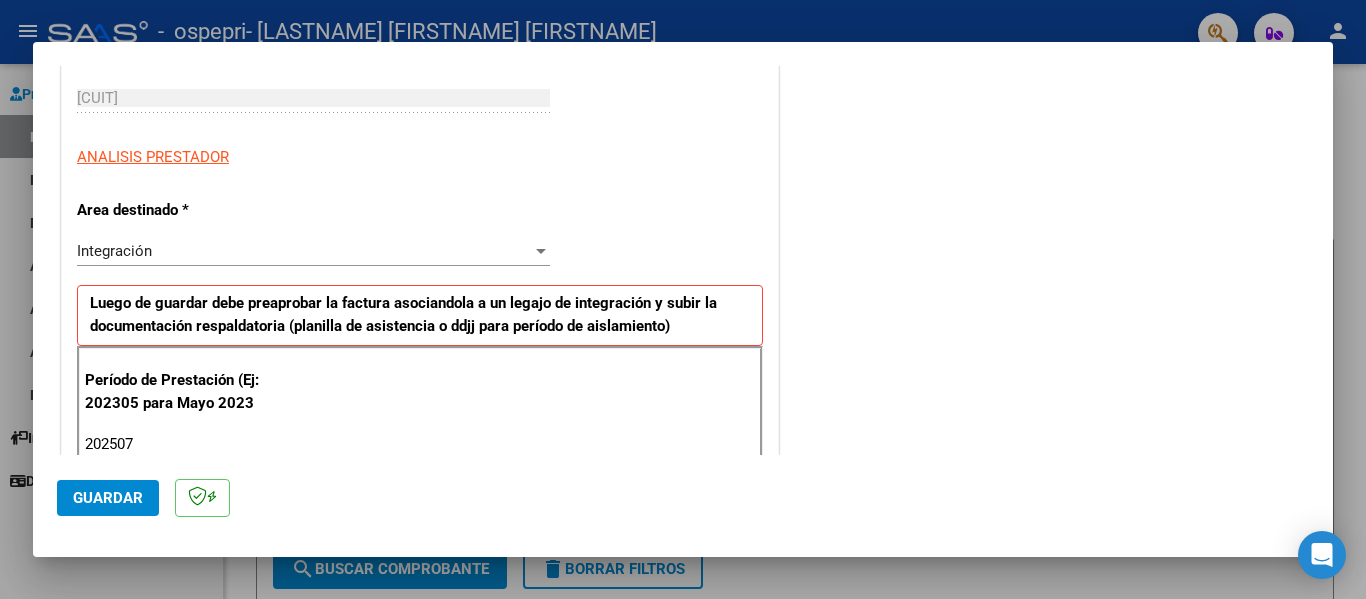 scroll, scrollTop: 300, scrollLeft: 0, axis: vertical 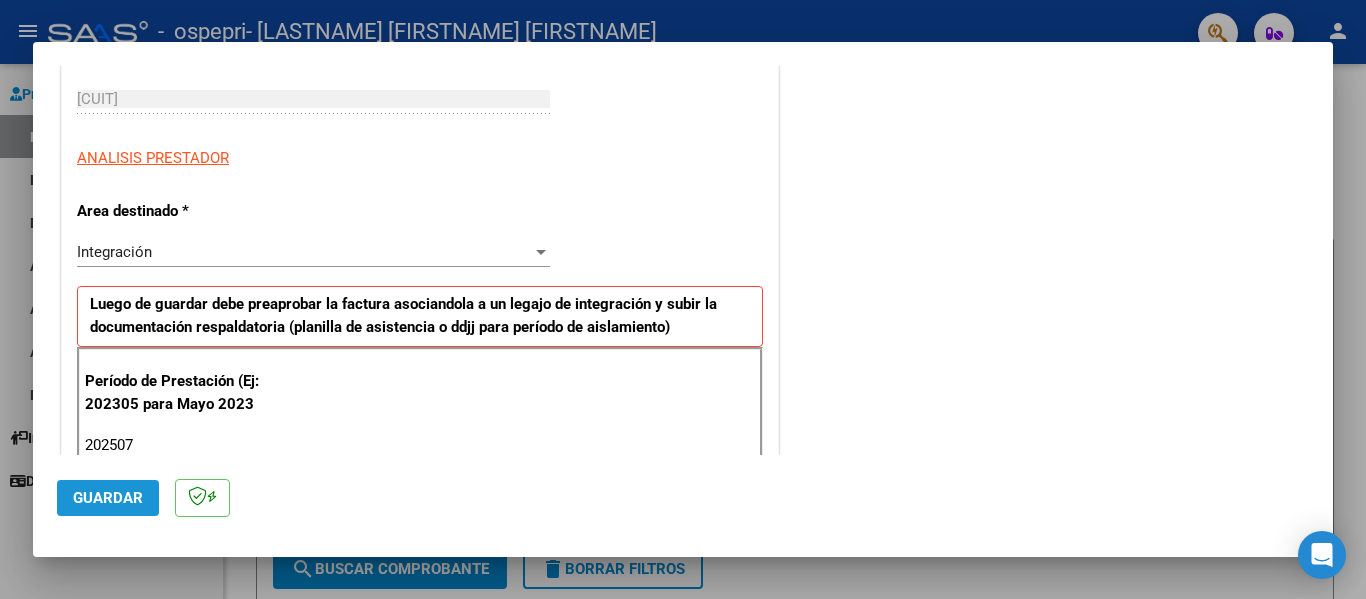 click on "Guardar" 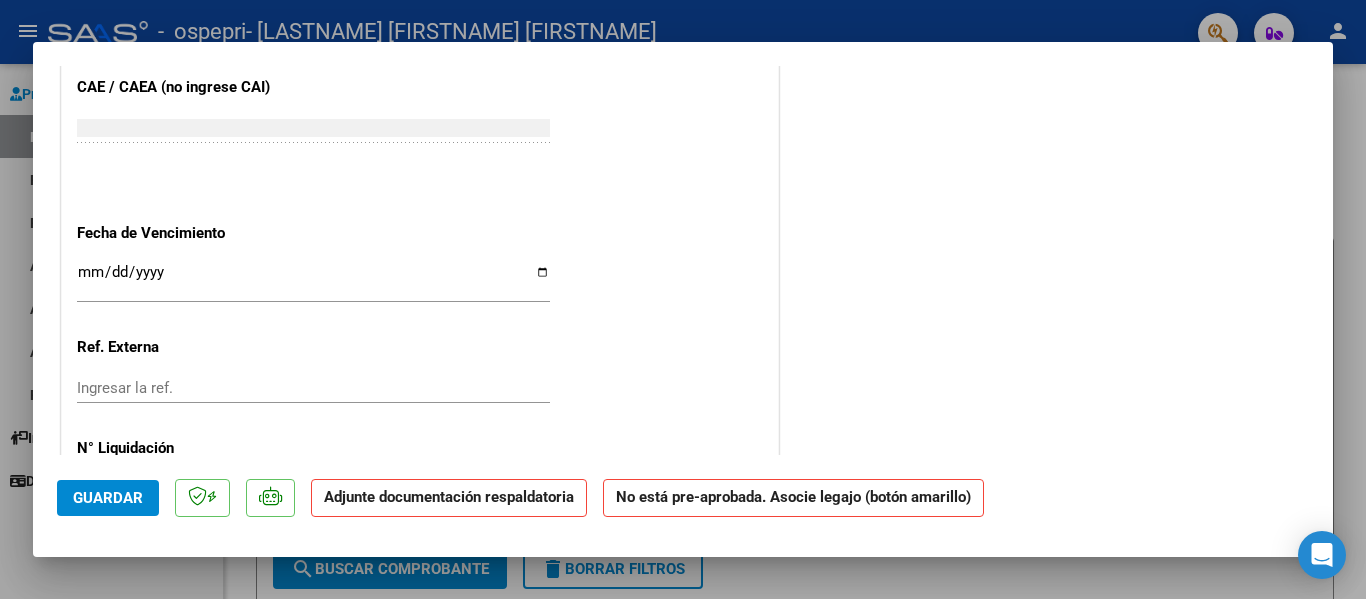 scroll, scrollTop: 1300, scrollLeft: 0, axis: vertical 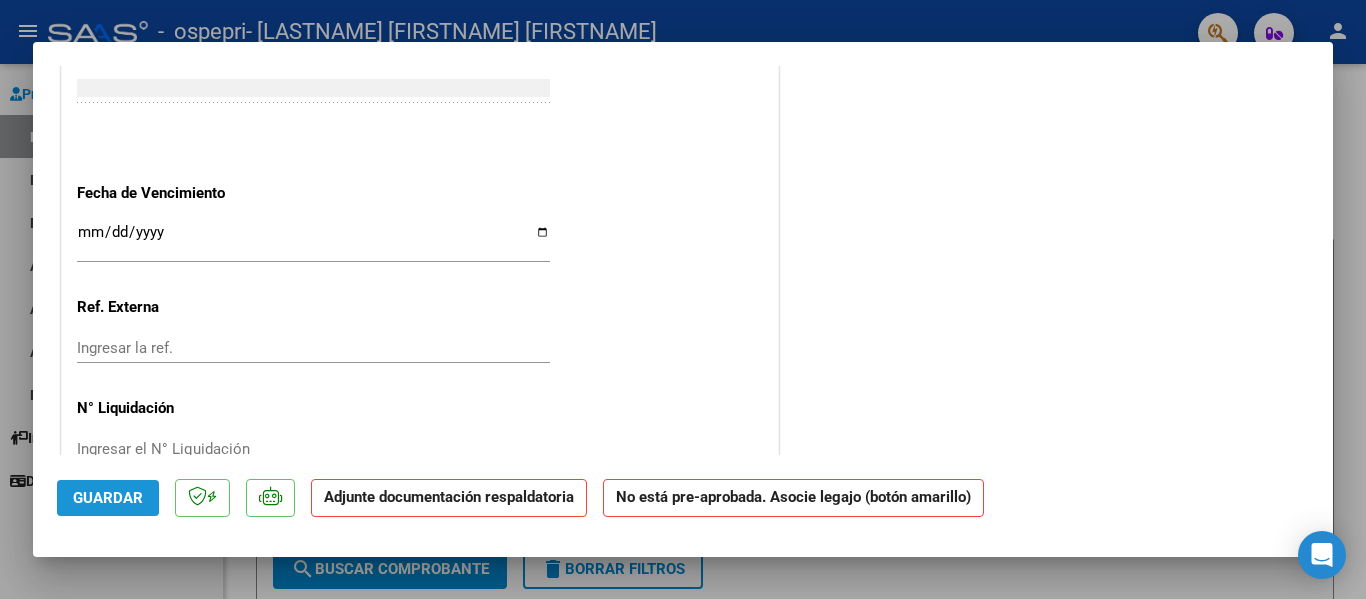 click on "Guardar" 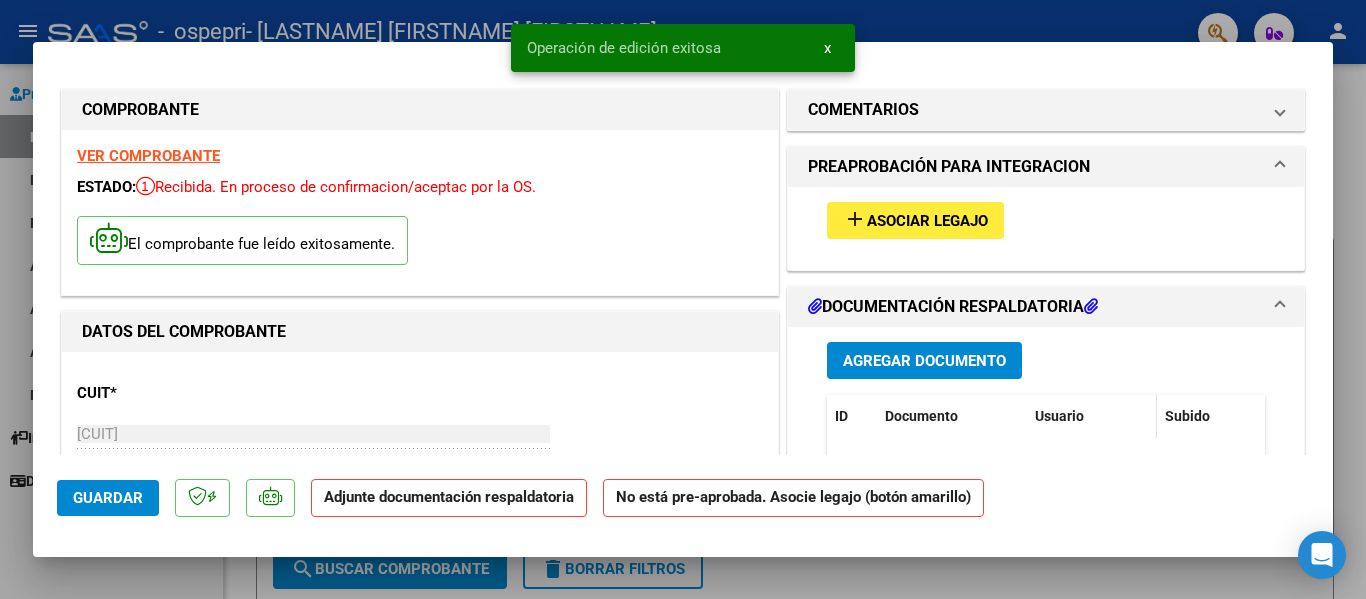 scroll, scrollTop: 0, scrollLeft: 0, axis: both 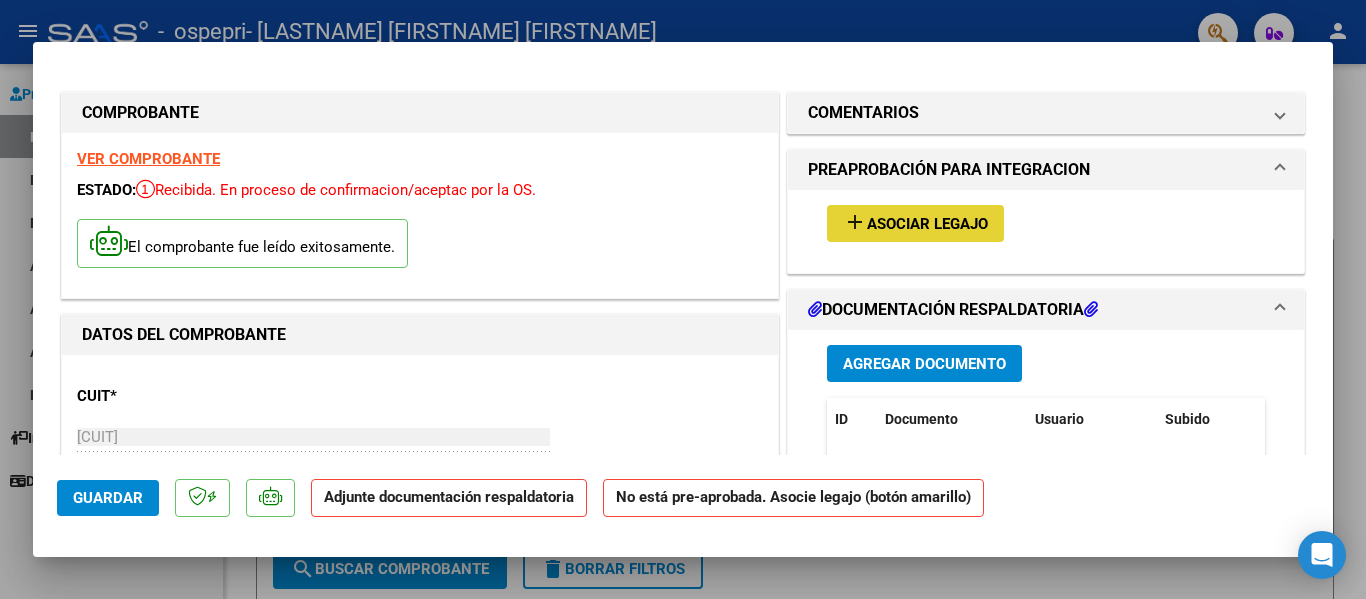click on "Asociar Legajo" at bounding box center (927, 224) 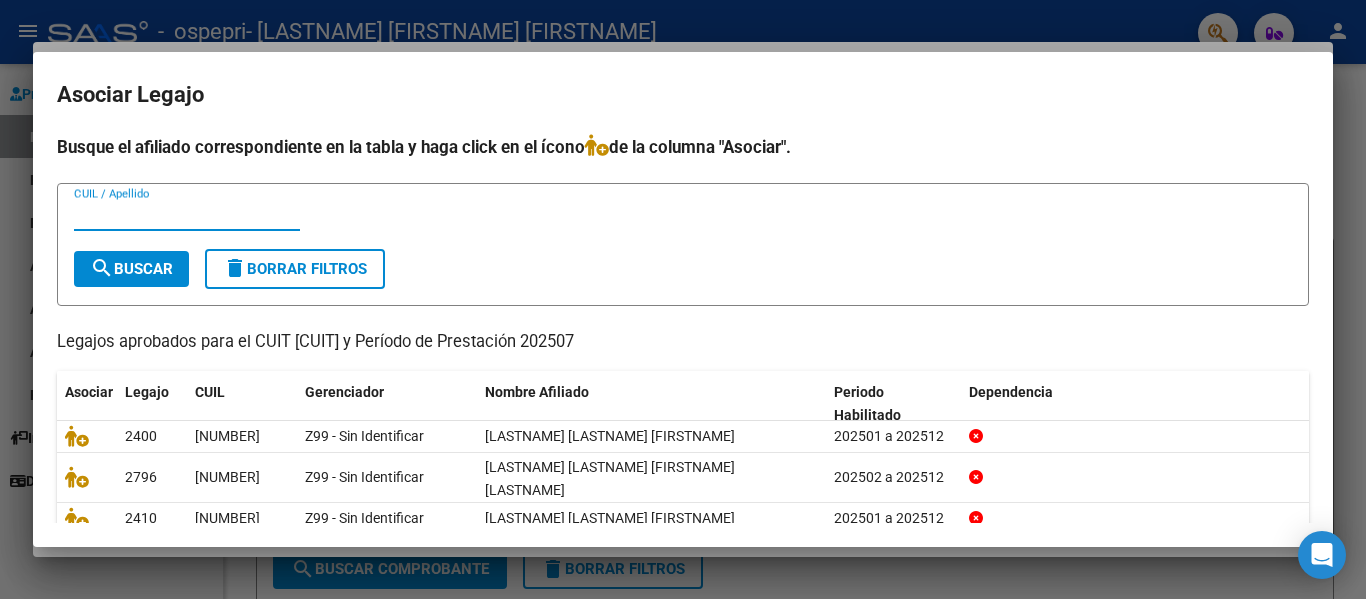 scroll, scrollTop: 137, scrollLeft: 0, axis: vertical 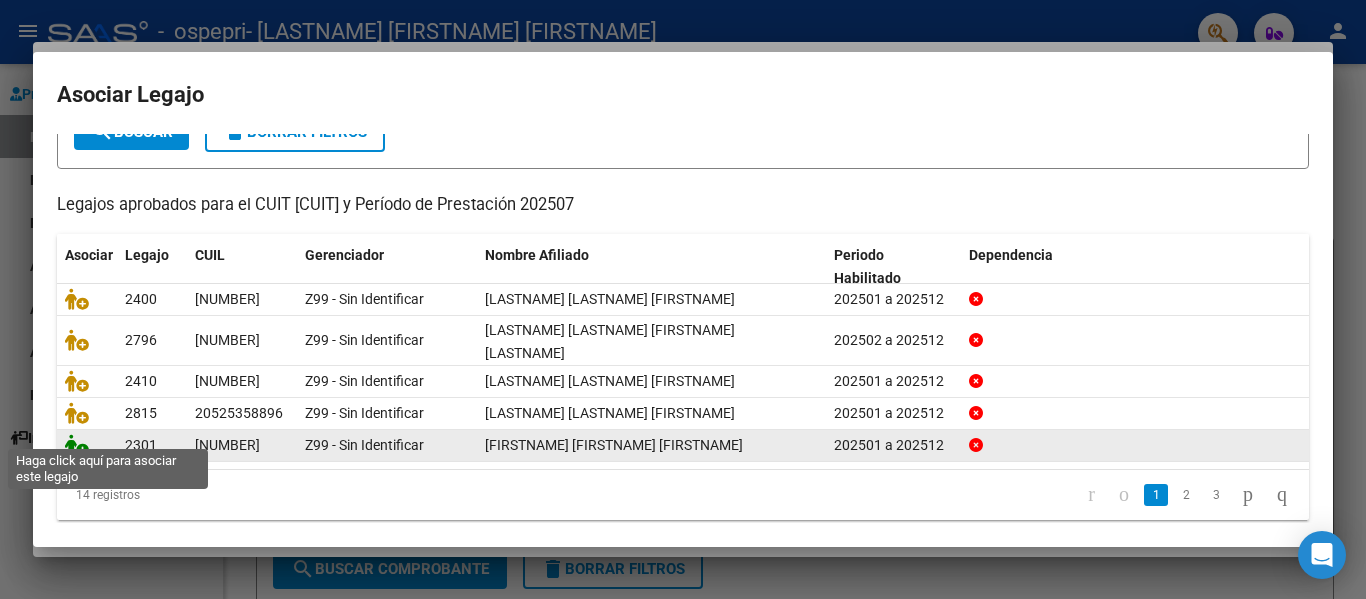 click 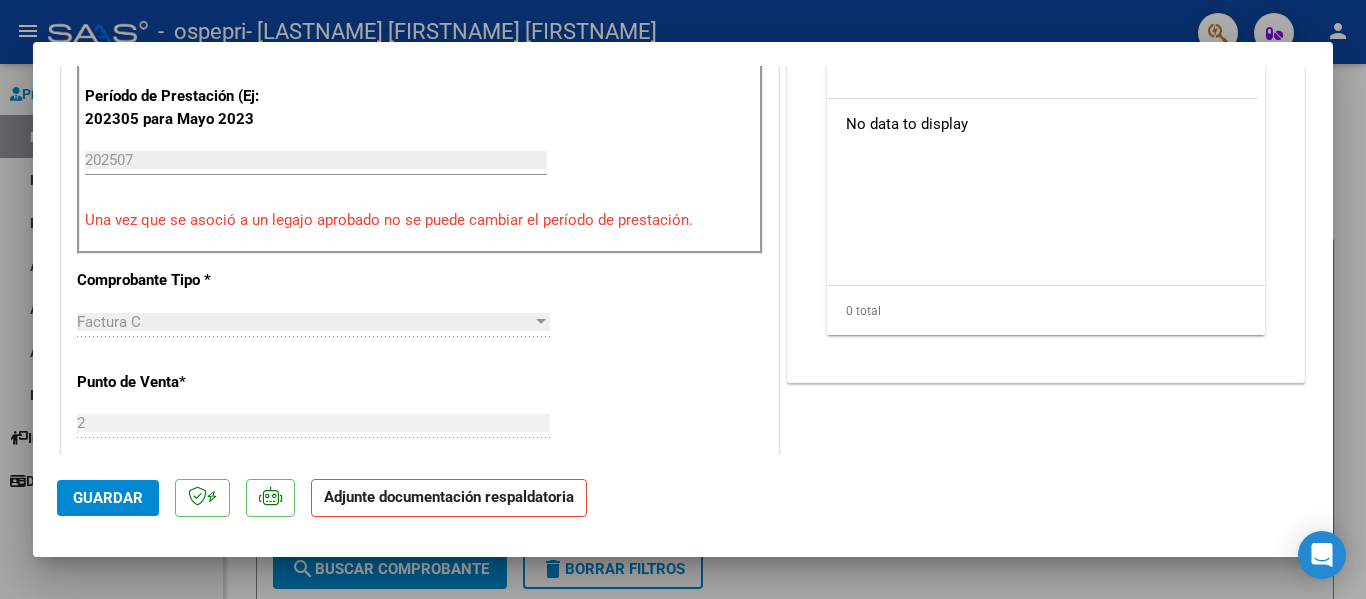 scroll, scrollTop: 300, scrollLeft: 0, axis: vertical 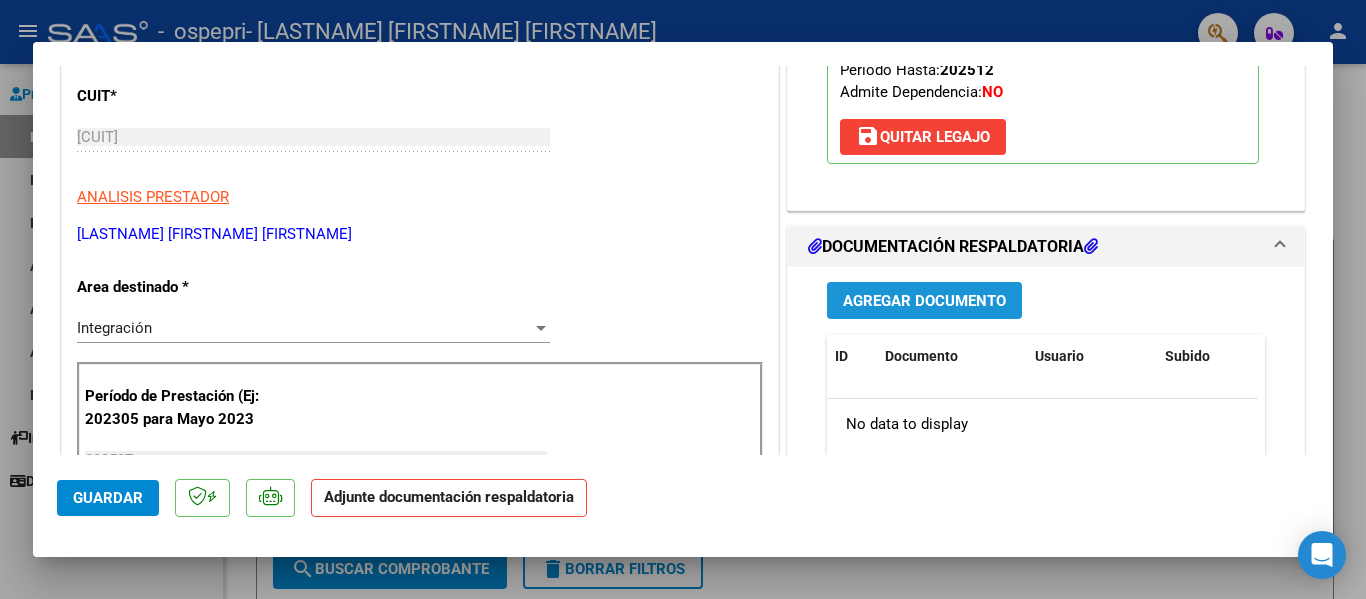 click on "Agregar Documento" at bounding box center (924, 301) 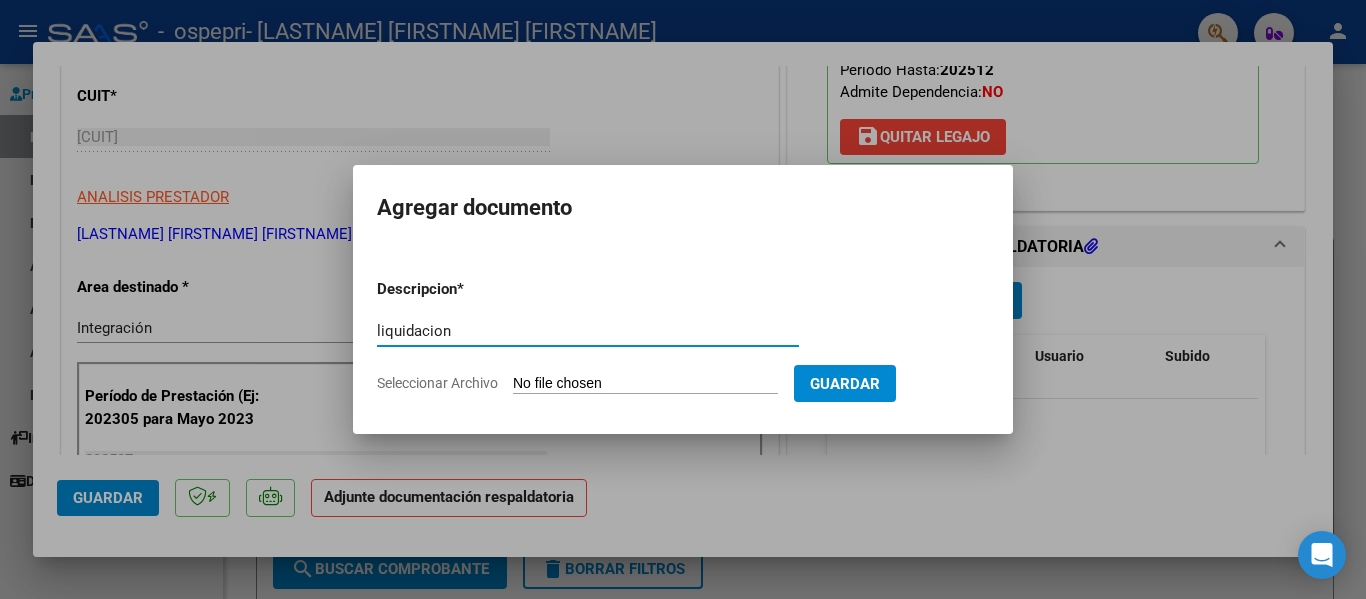type on "liquidacion" 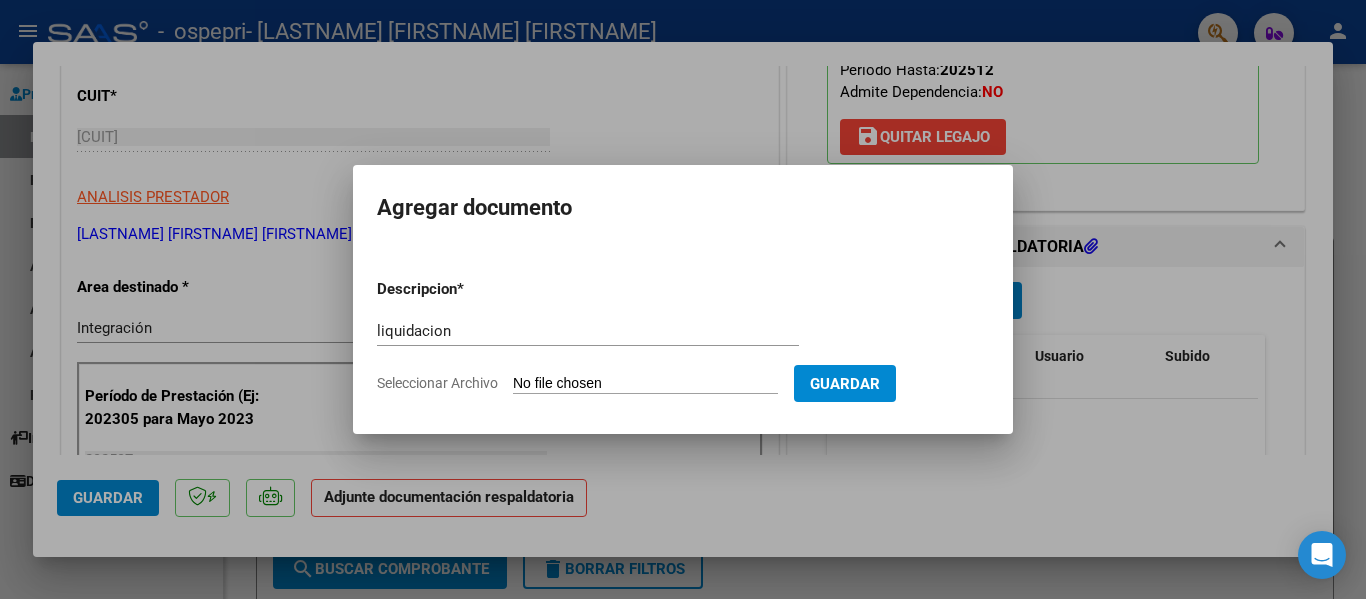 click on "Seleccionar Archivo" at bounding box center (645, 384) 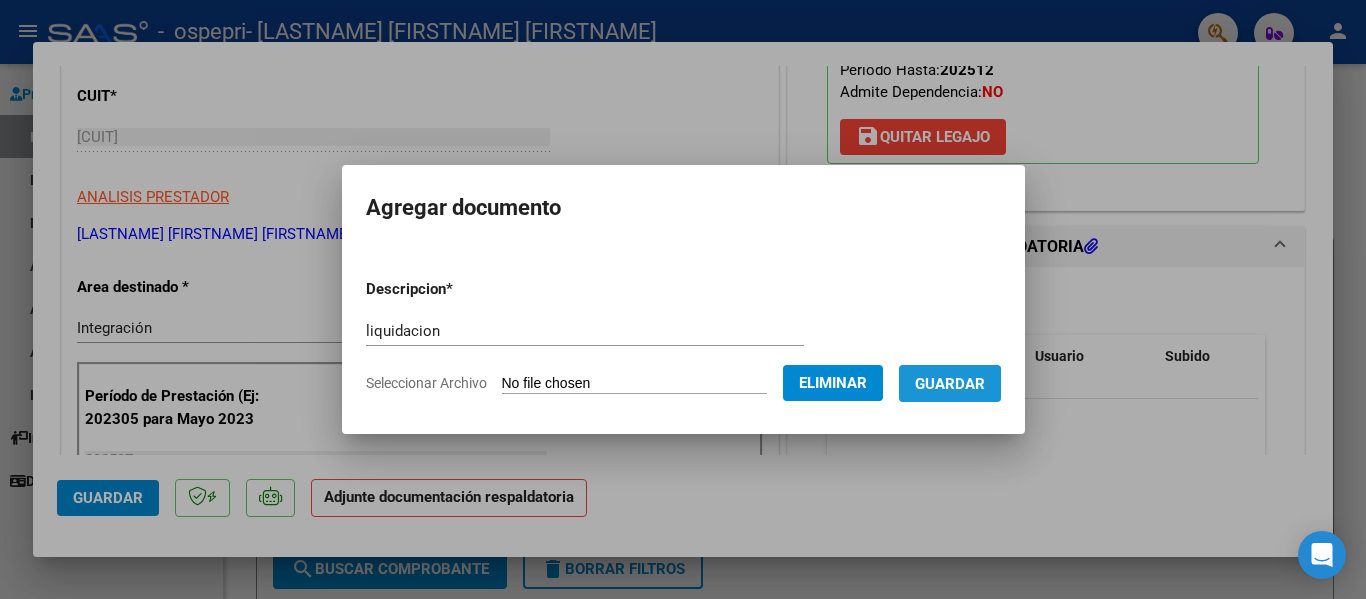 click on "Guardar" at bounding box center (950, 384) 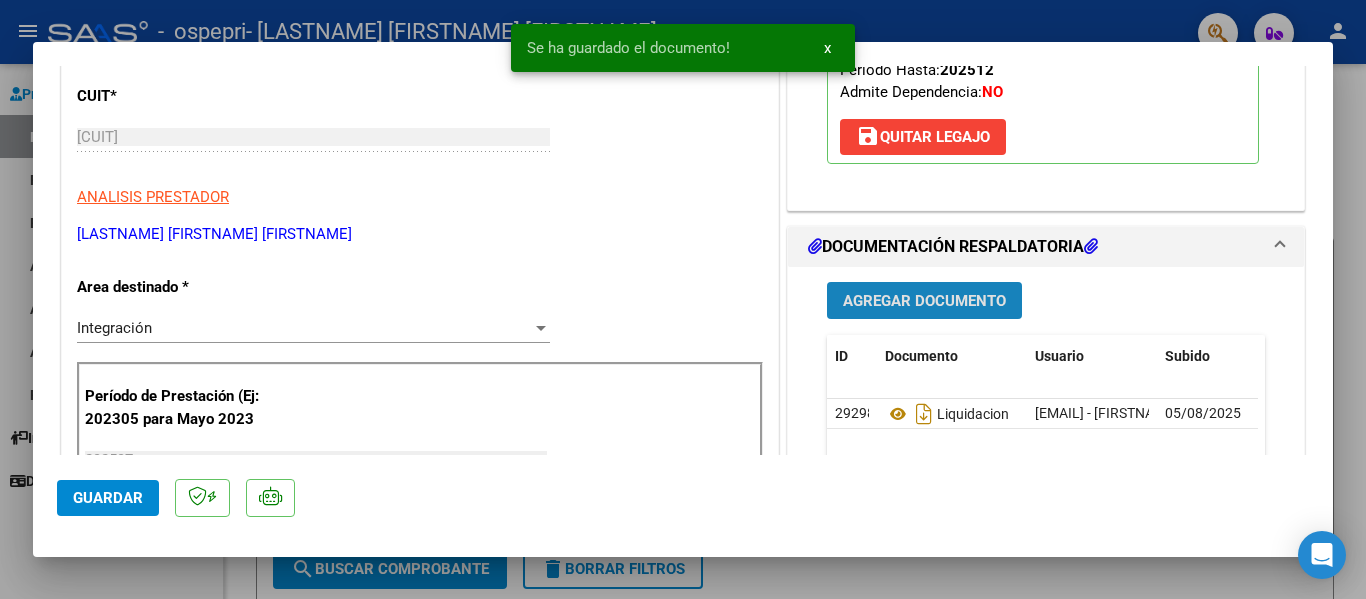click on "Agregar Documento" at bounding box center (924, 301) 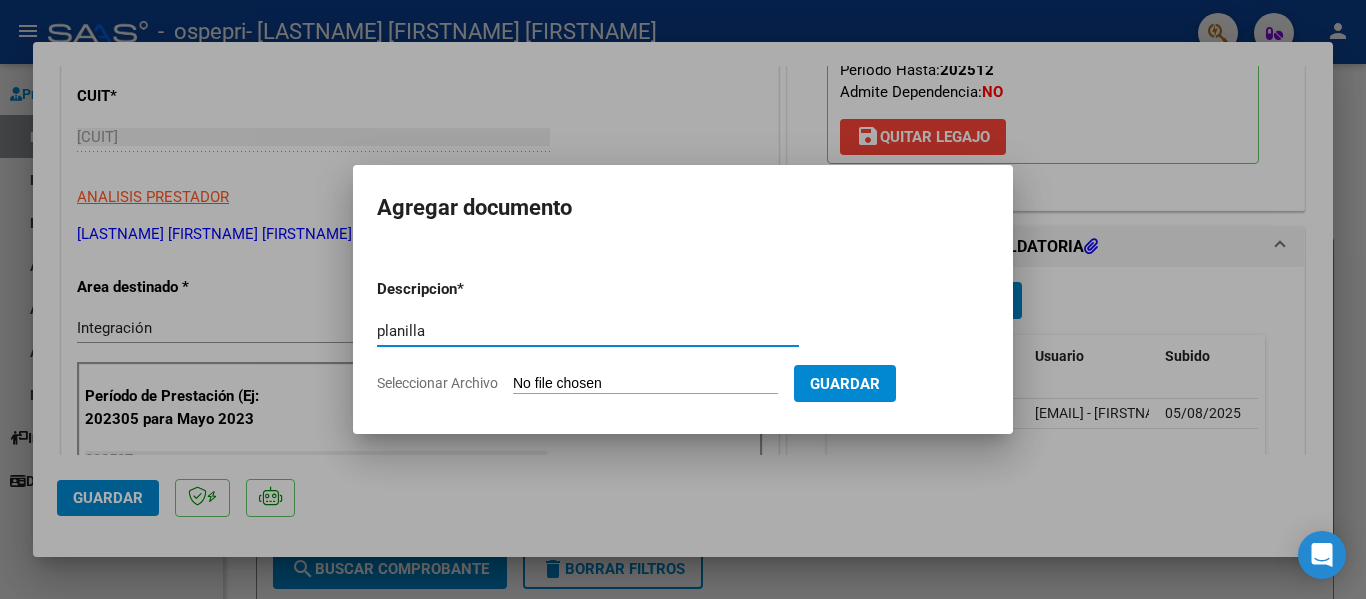 type on "planilla" 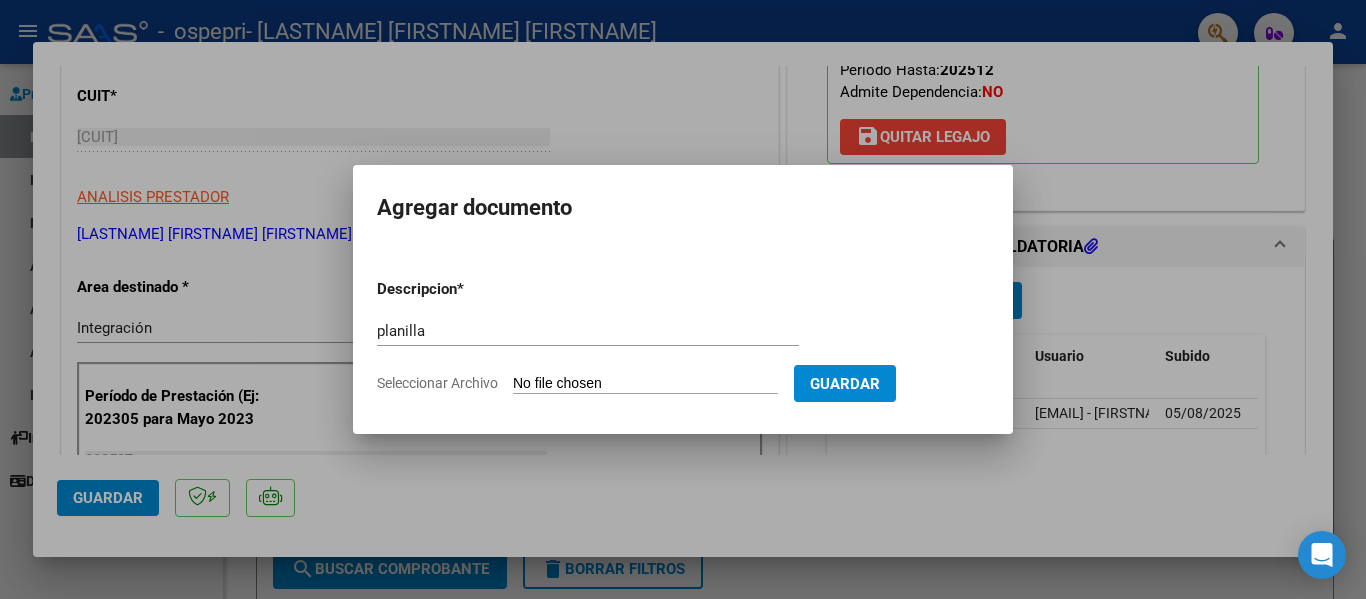 click on "Seleccionar Archivo" at bounding box center [645, 384] 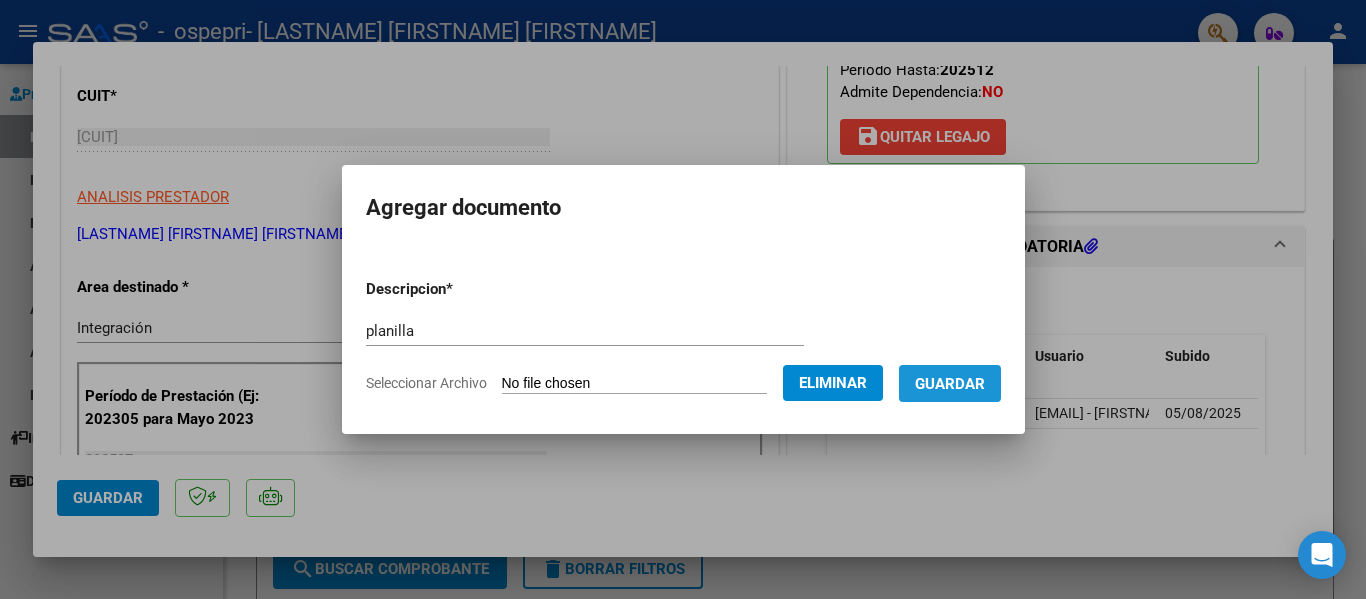 click on "Guardar" at bounding box center [950, 383] 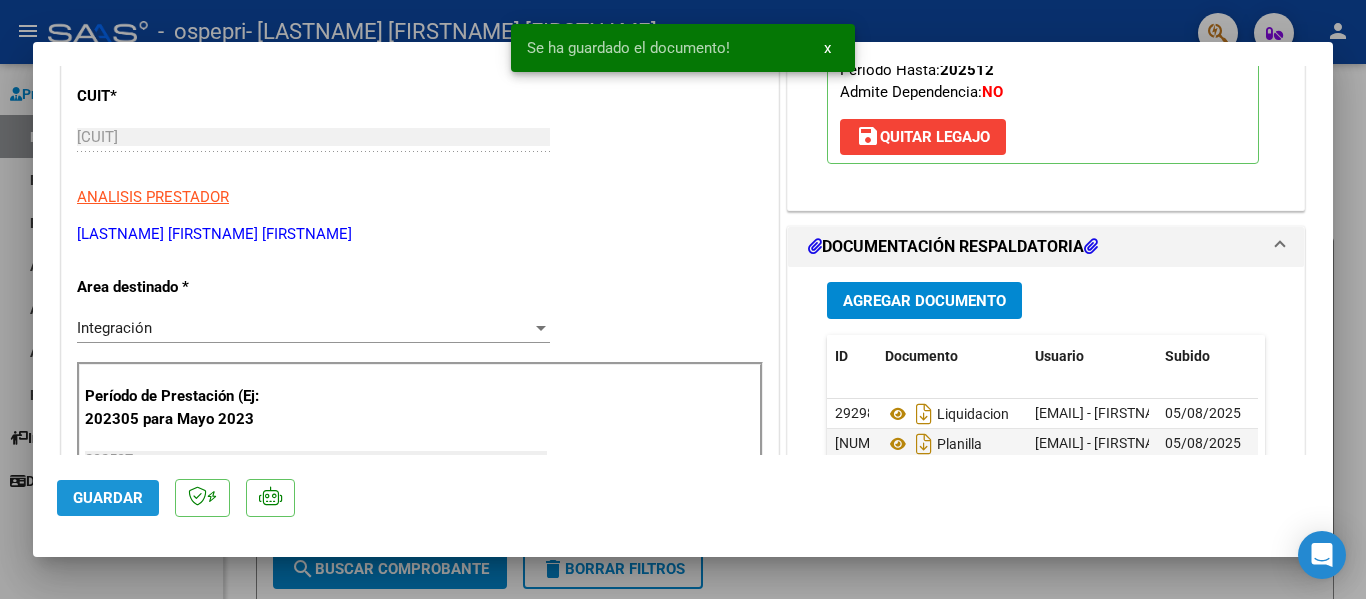 click on "Guardar" 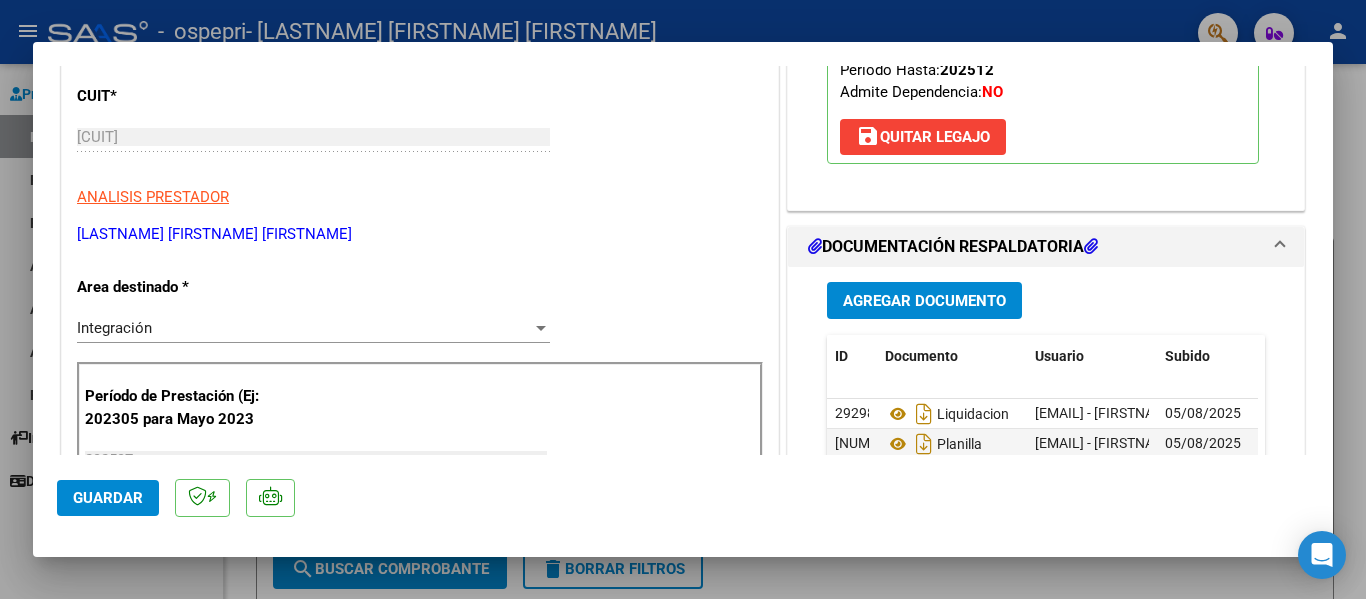 click at bounding box center (683, 299) 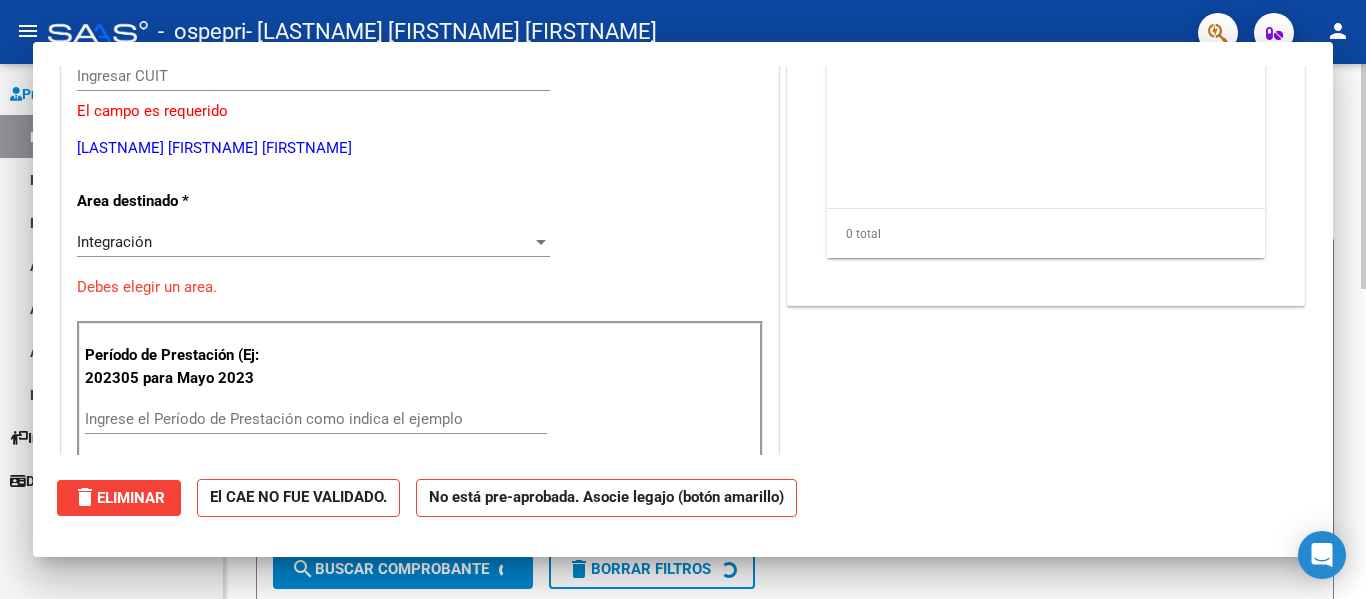 scroll, scrollTop: 0, scrollLeft: 0, axis: both 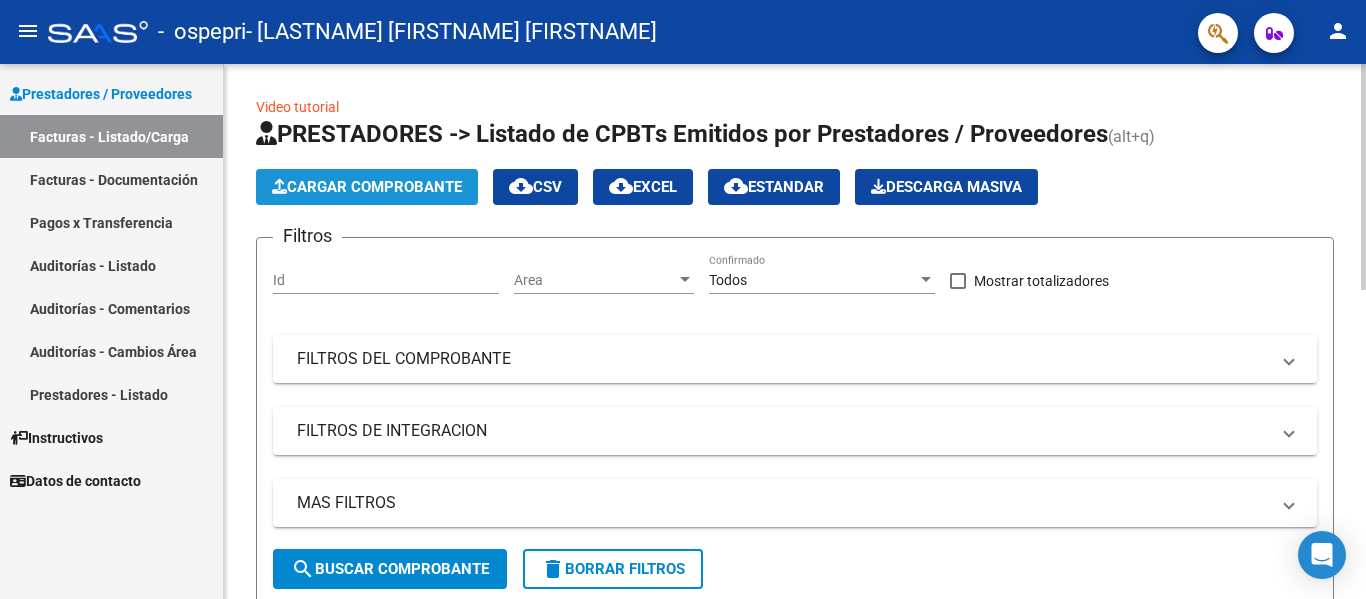 click on "Cargar Comprobante" 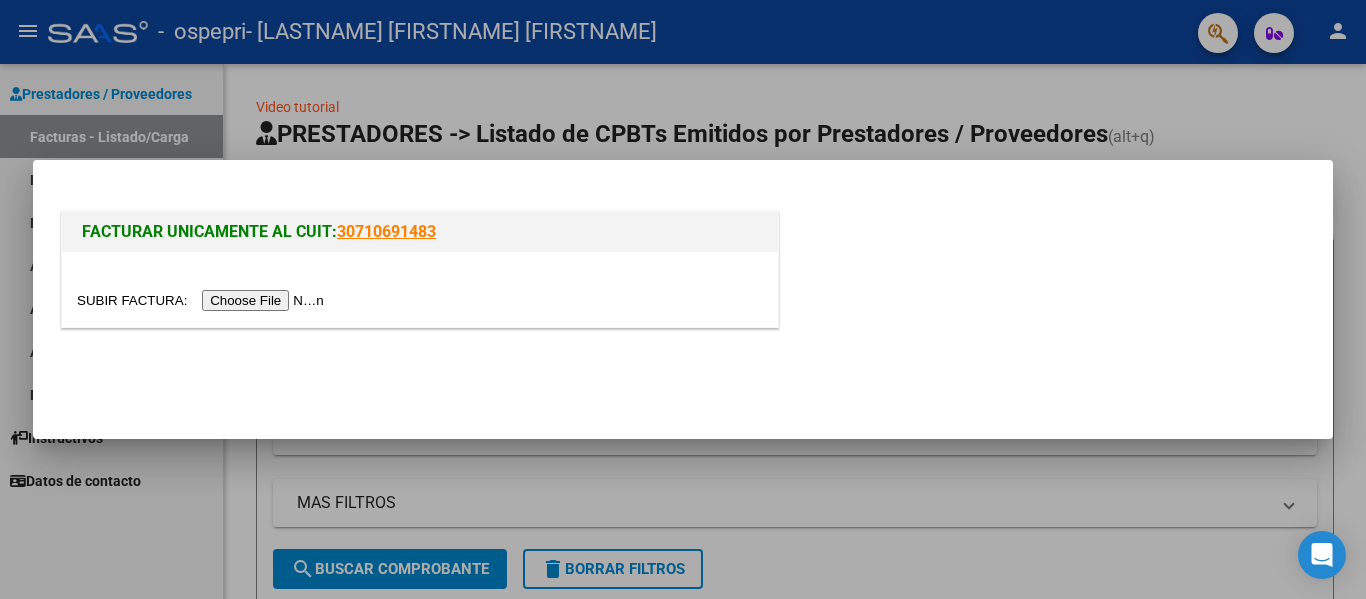 click at bounding box center (203, 300) 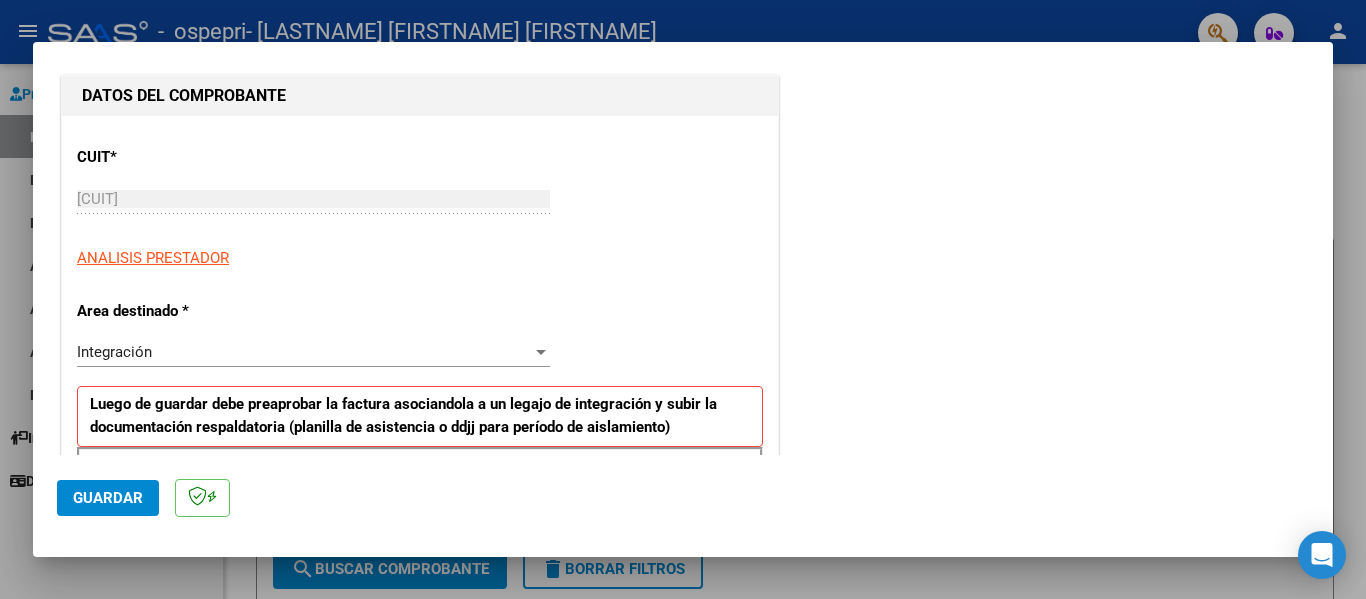 scroll, scrollTop: 400, scrollLeft: 0, axis: vertical 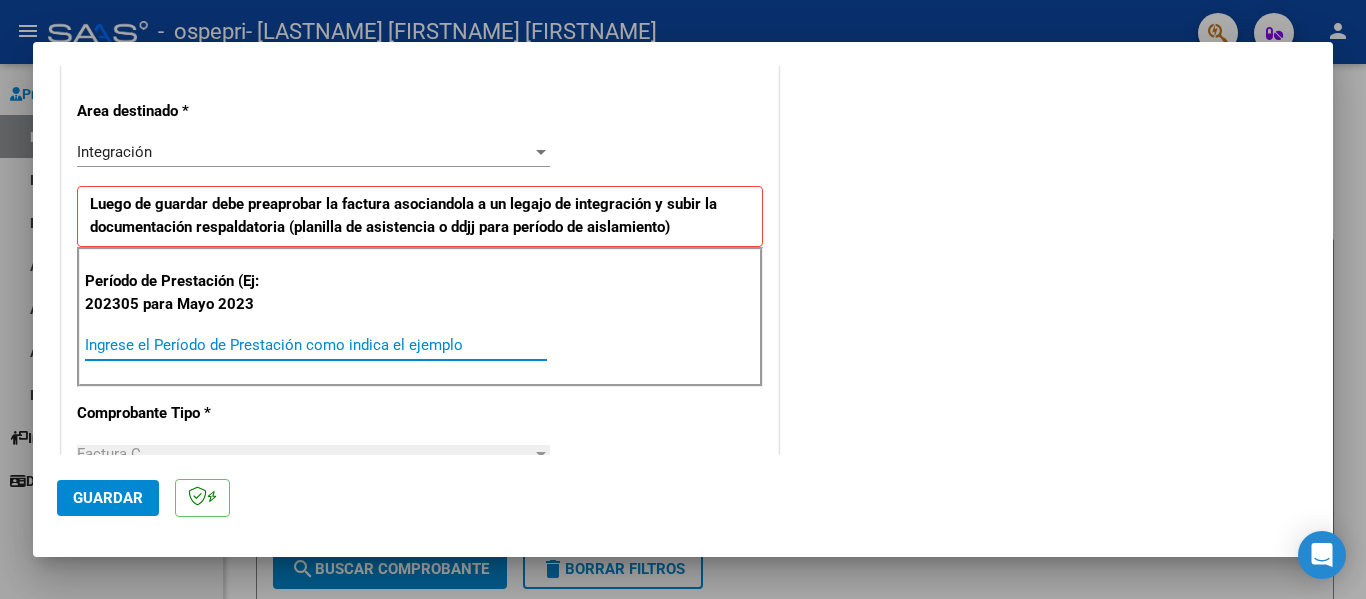 click on "Ingrese el Período de Prestación como indica el ejemplo" at bounding box center (316, 345) 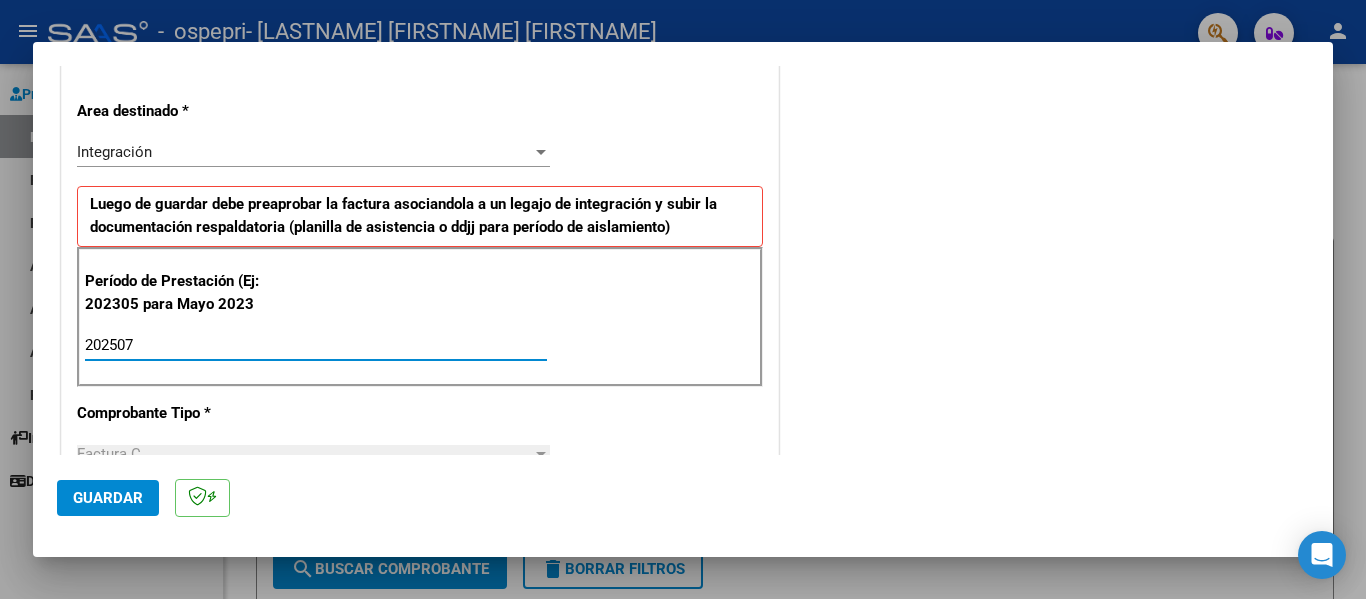 type on "202507" 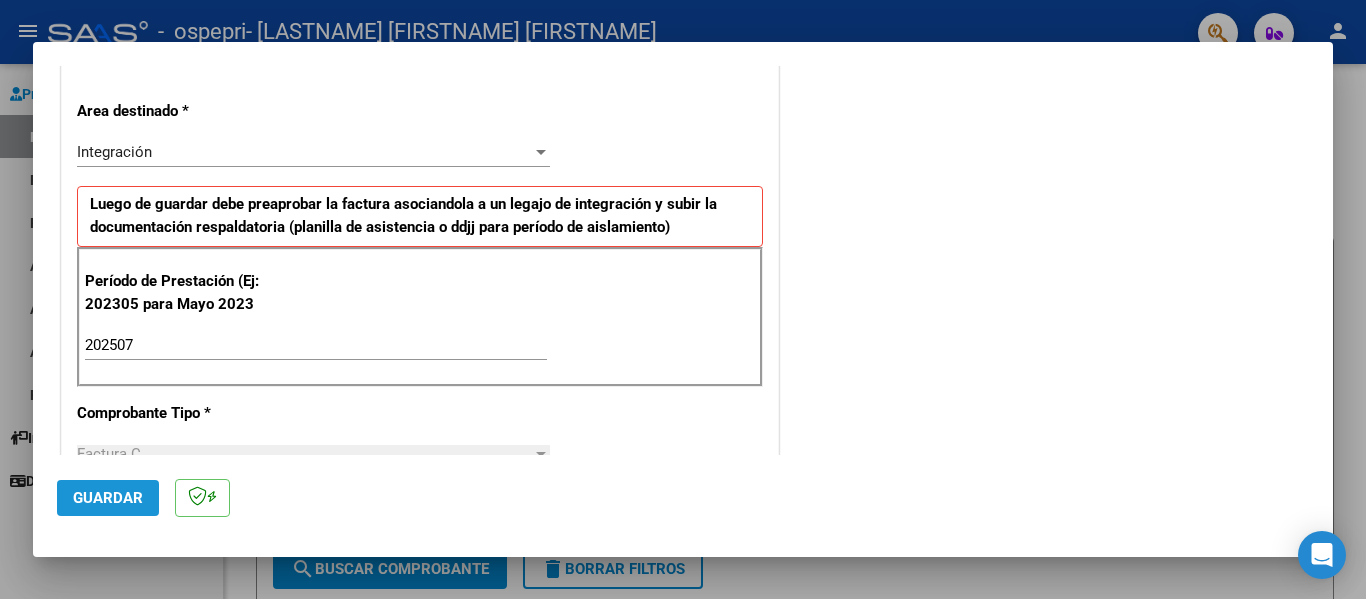 click on "Guardar" 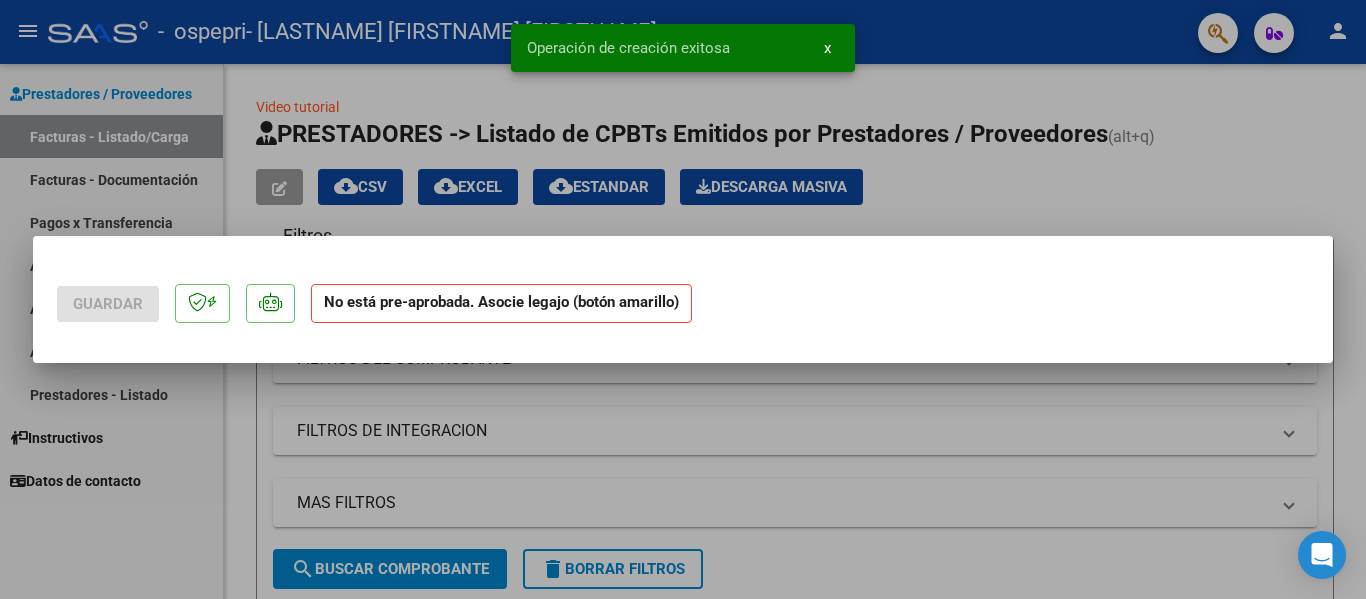 scroll, scrollTop: 0, scrollLeft: 0, axis: both 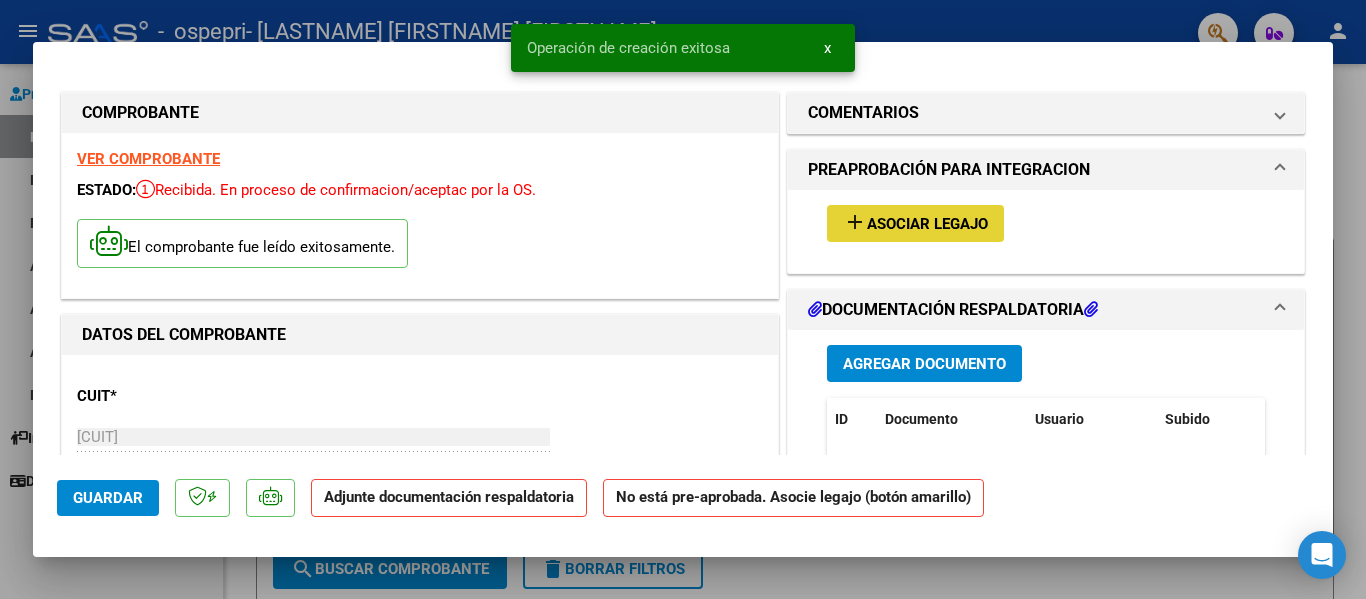 click on "Asociar Legajo" at bounding box center (927, 224) 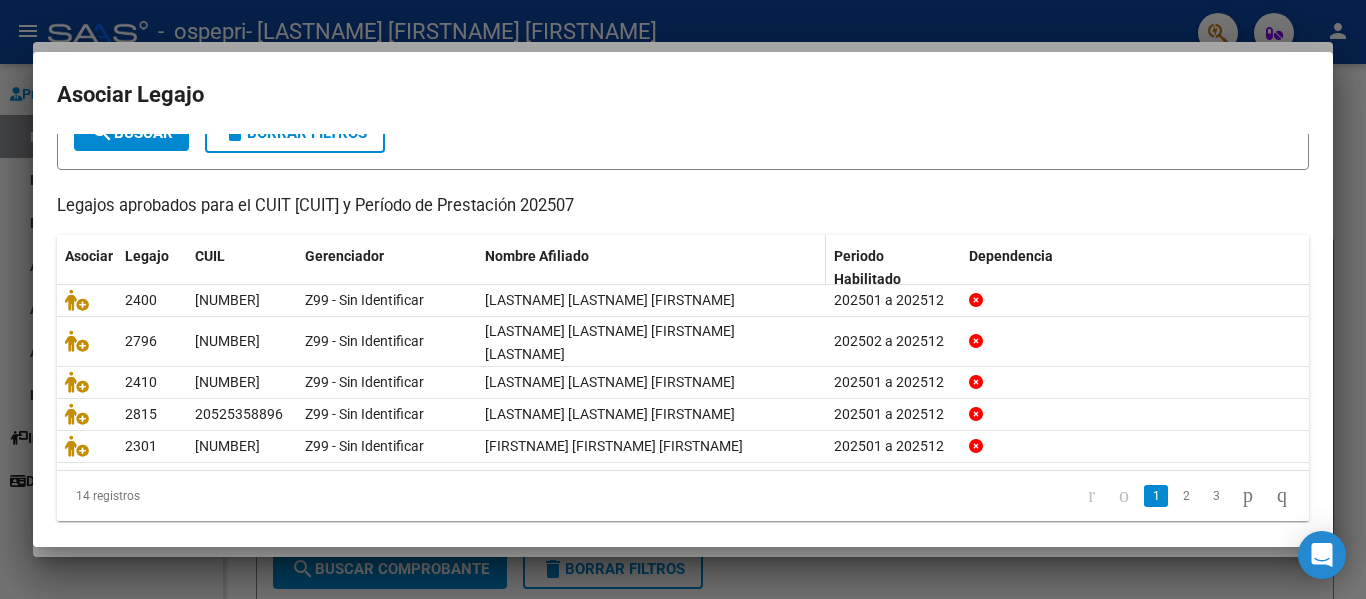 scroll, scrollTop: 137, scrollLeft: 0, axis: vertical 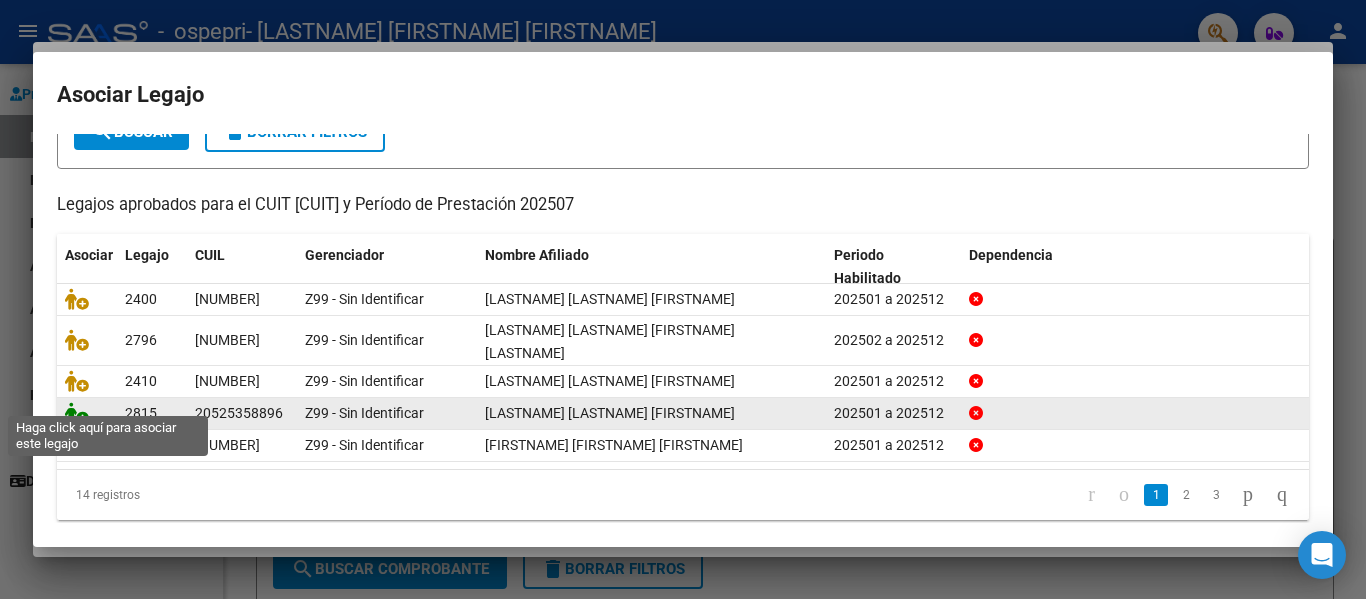 click 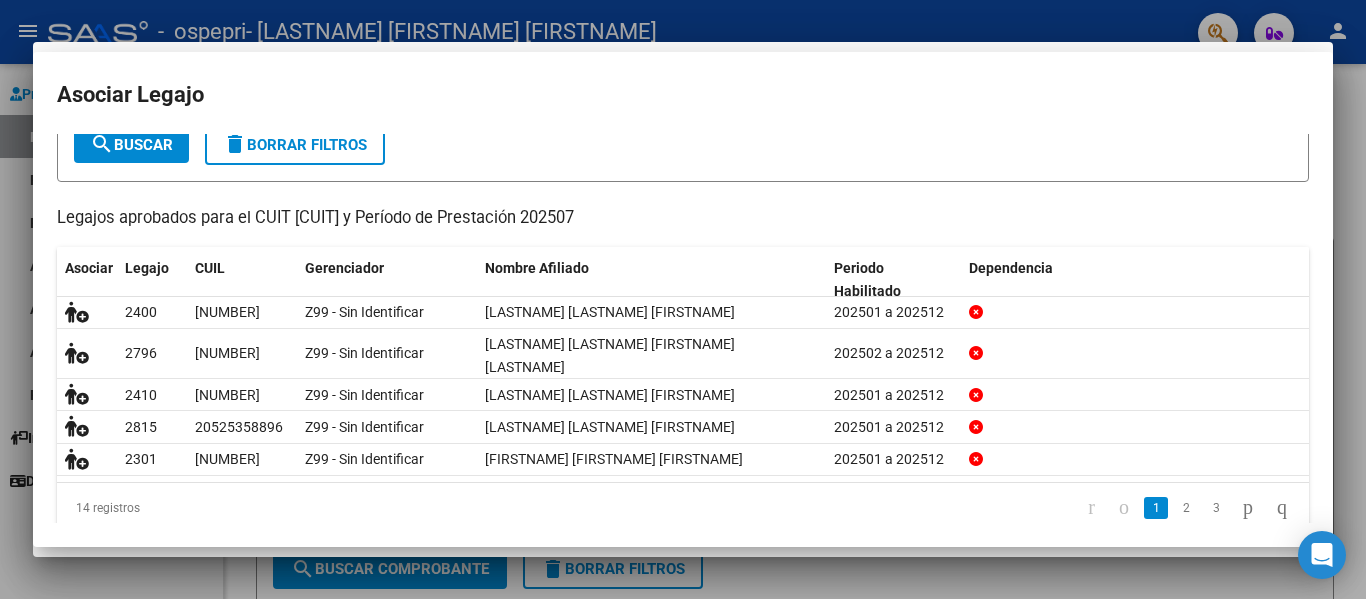 scroll, scrollTop: 150, scrollLeft: 0, axis: vertical 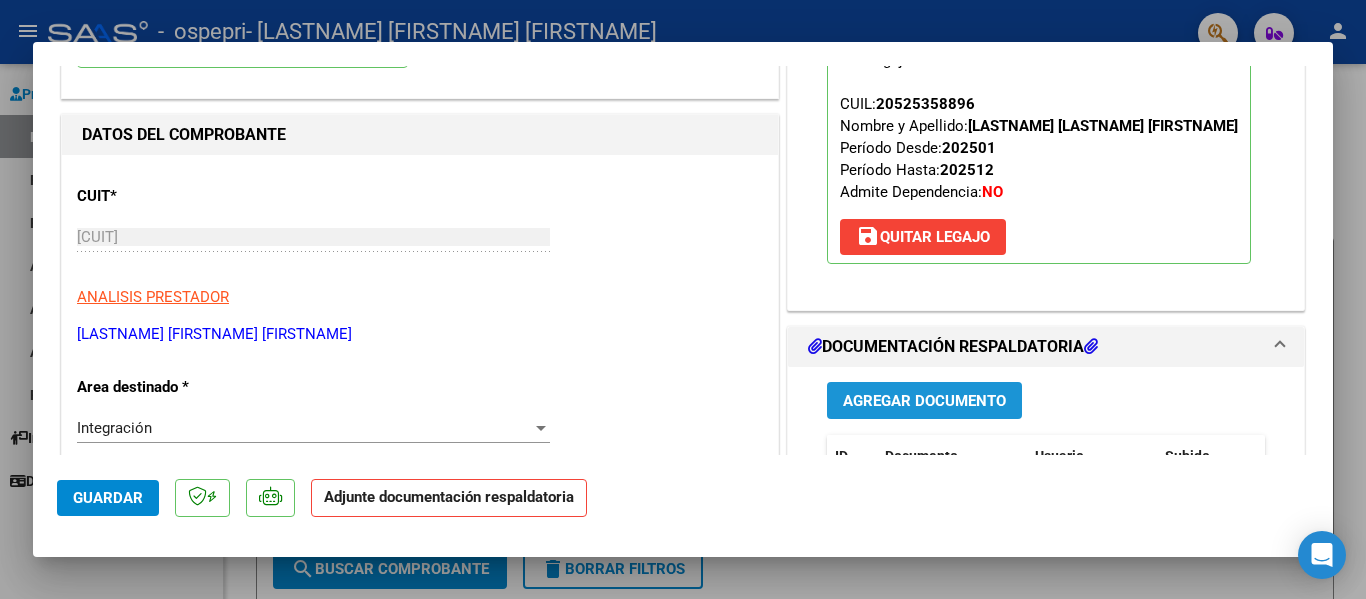 click on "Agregar Documento" at bounding box center [924, 401] 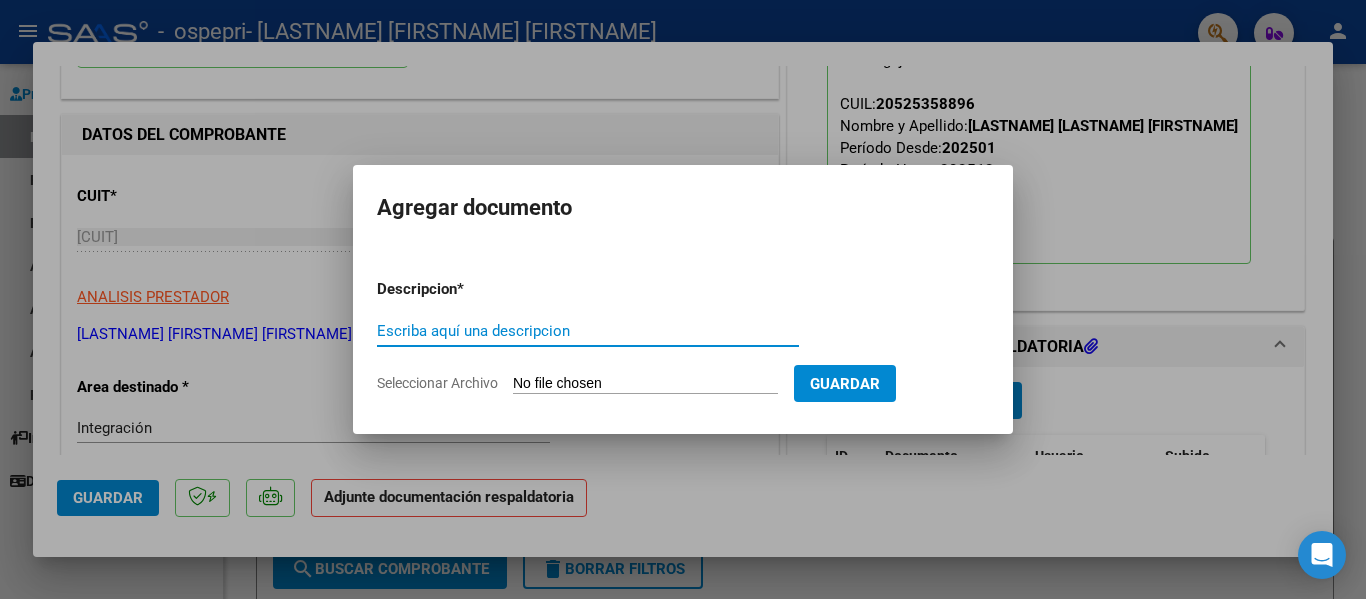 click on "Escriba aquí una descripcion" at bounding box center [588, 331] 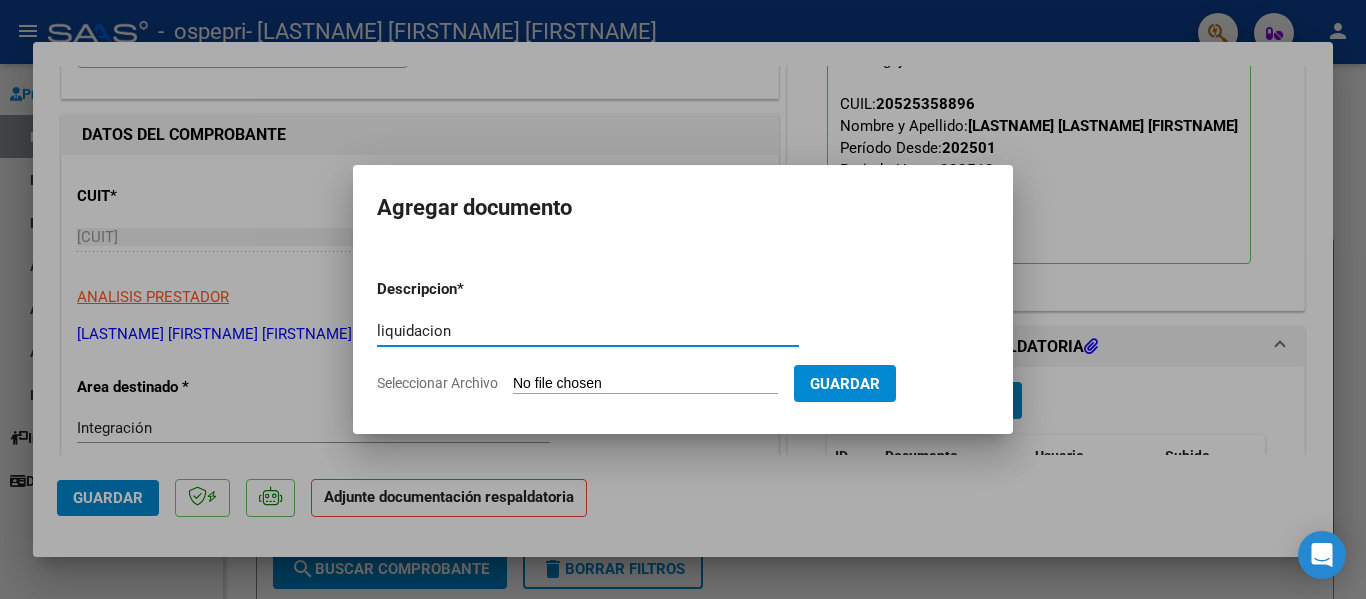 type on "liquidacion" 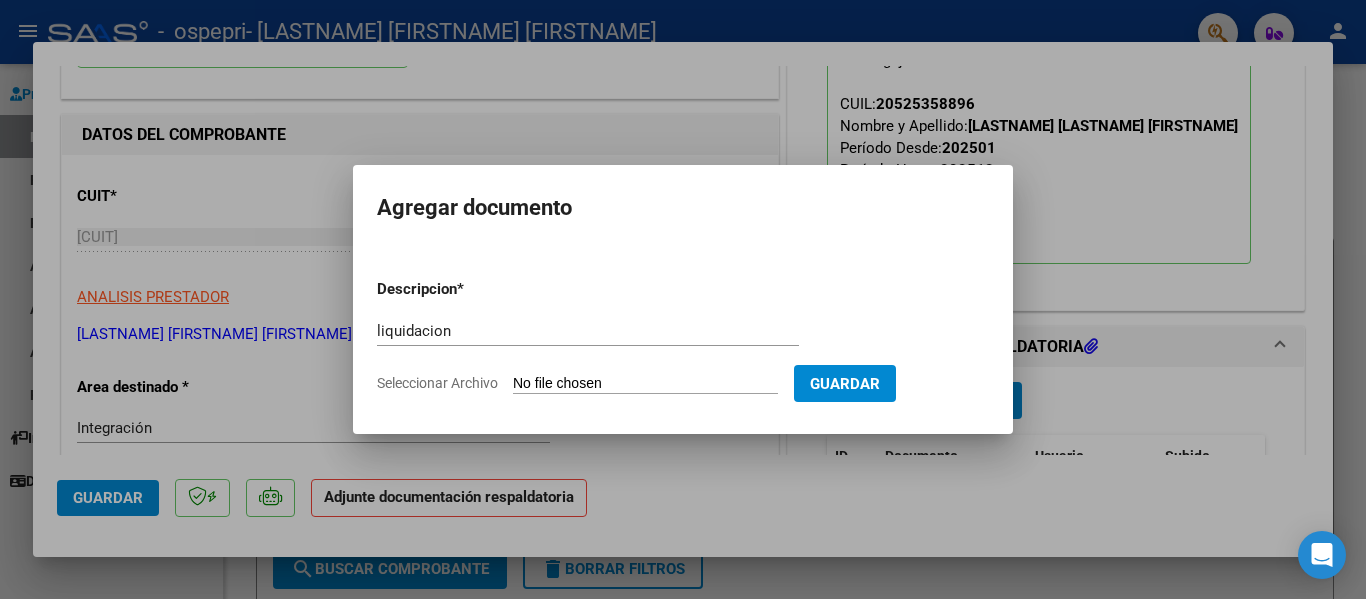 click on "Seleccionar Archivo" at bounding box center [645, 384] 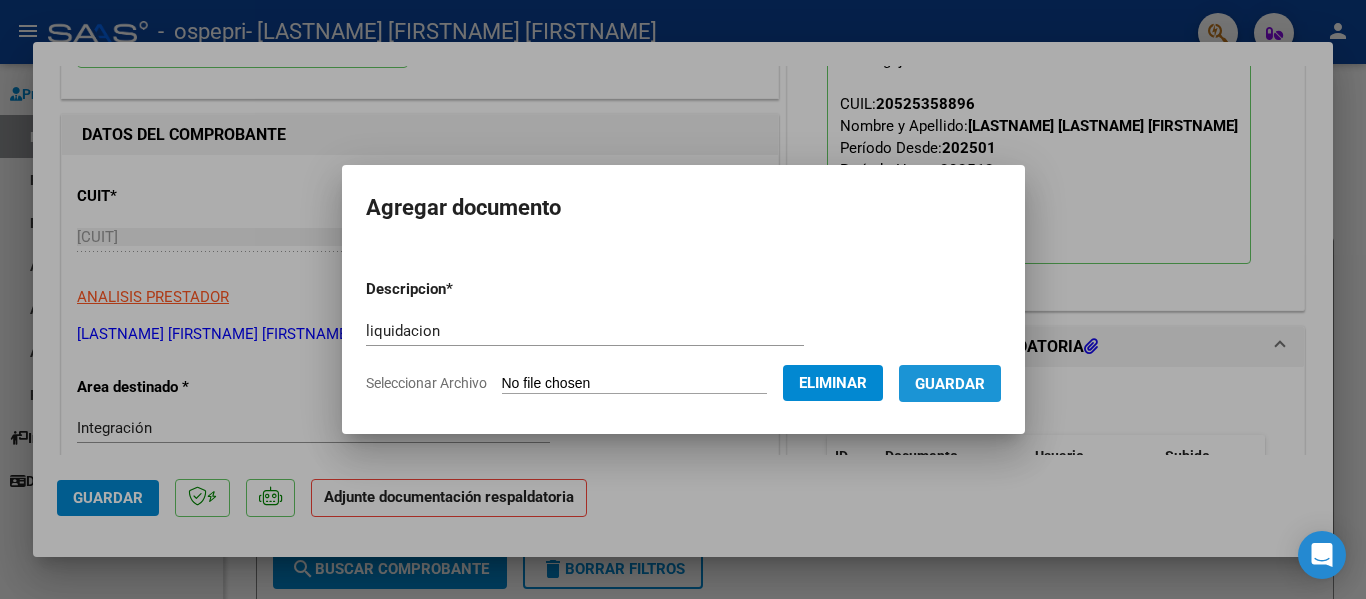 click on "Guardar" at bounding box center [950, 384] 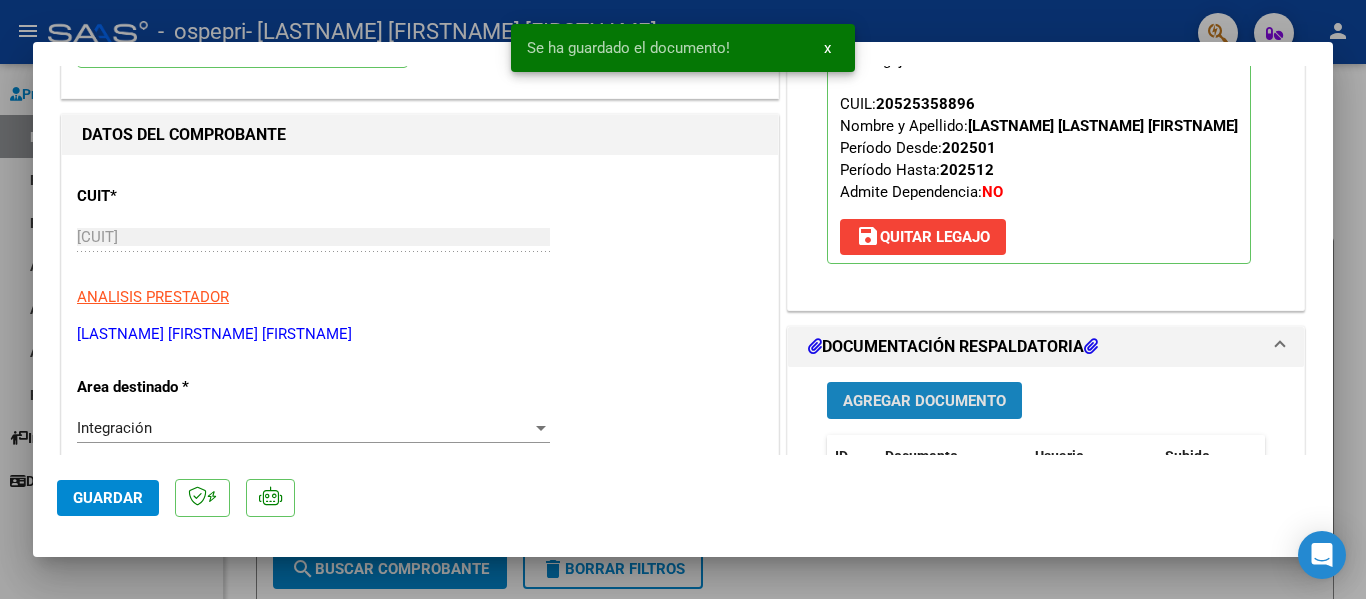 click on "Agregar Documento" at bounding box center (924, 401) 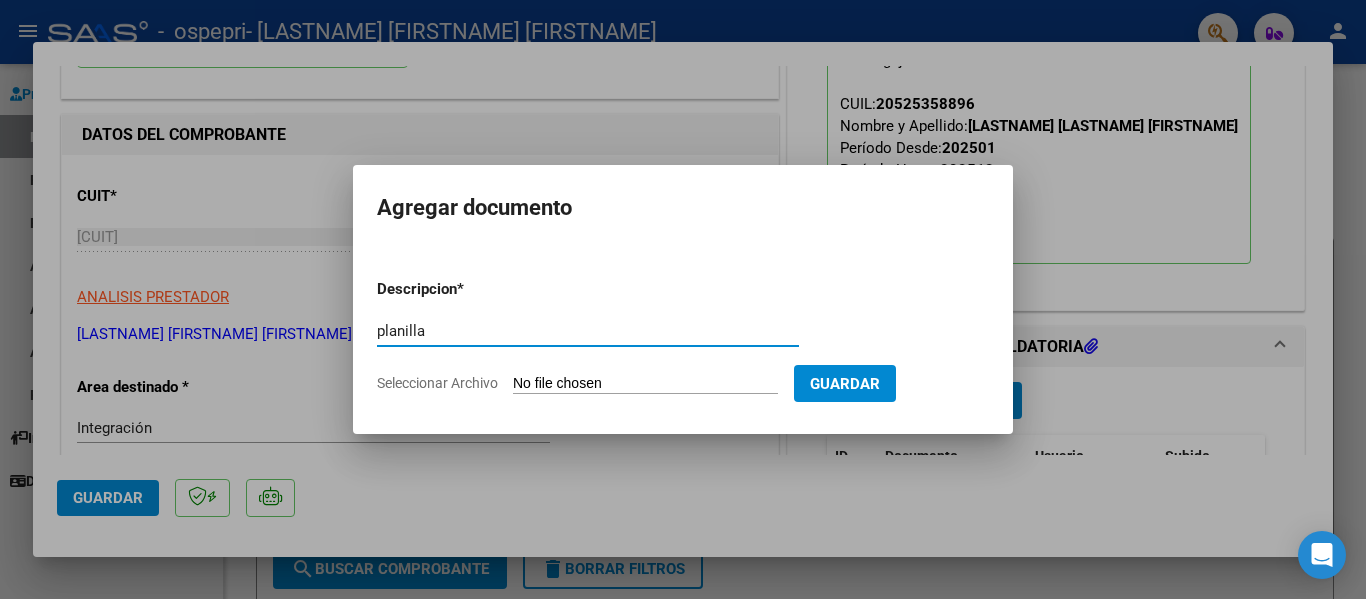 type on "planilla" 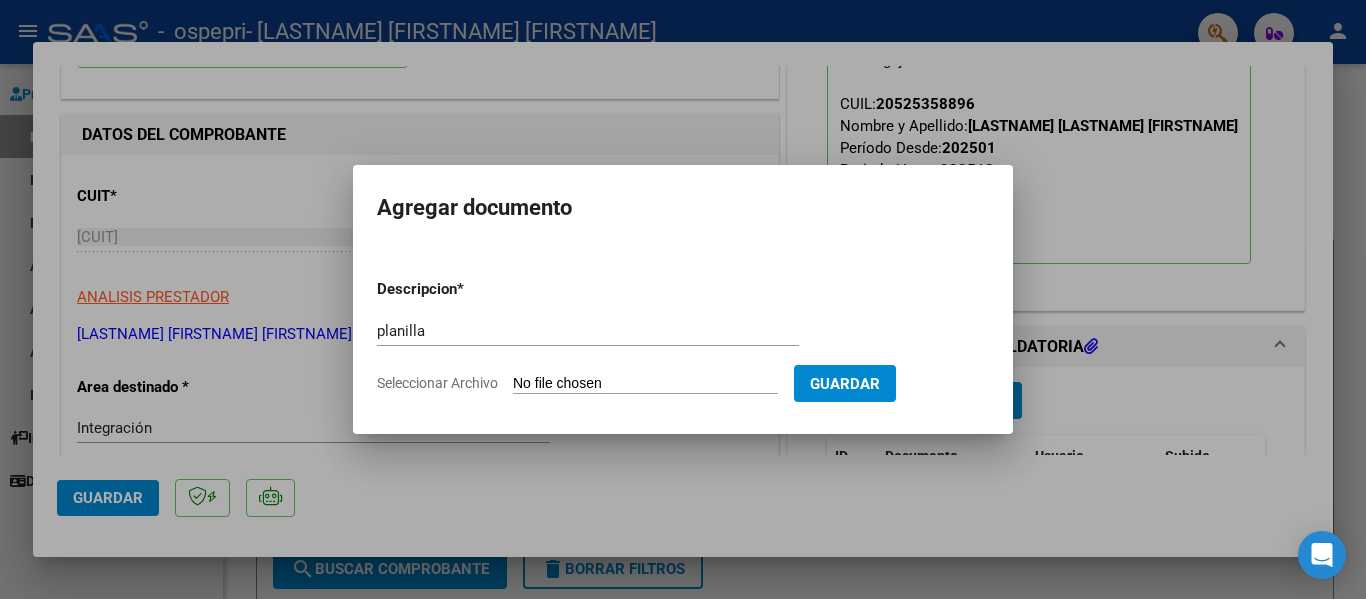 click on "Seleccionar Archivo" at bounding box center (645, 384) 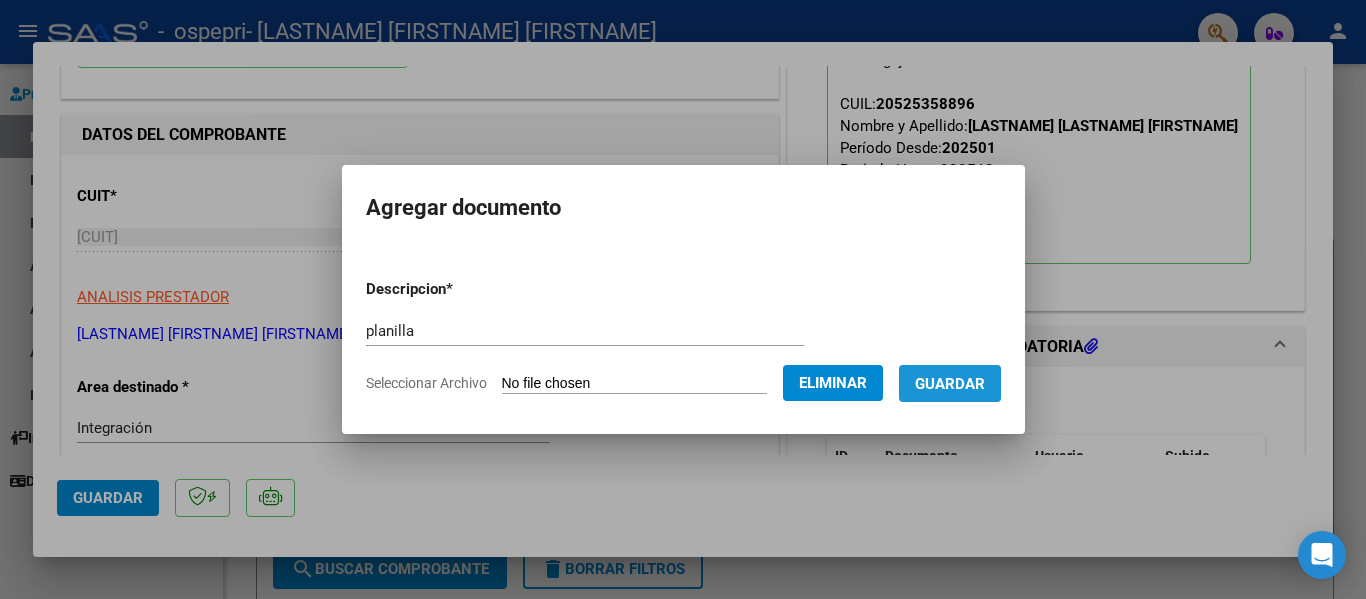 click on "Guardar" at bounding box center (950, 384) 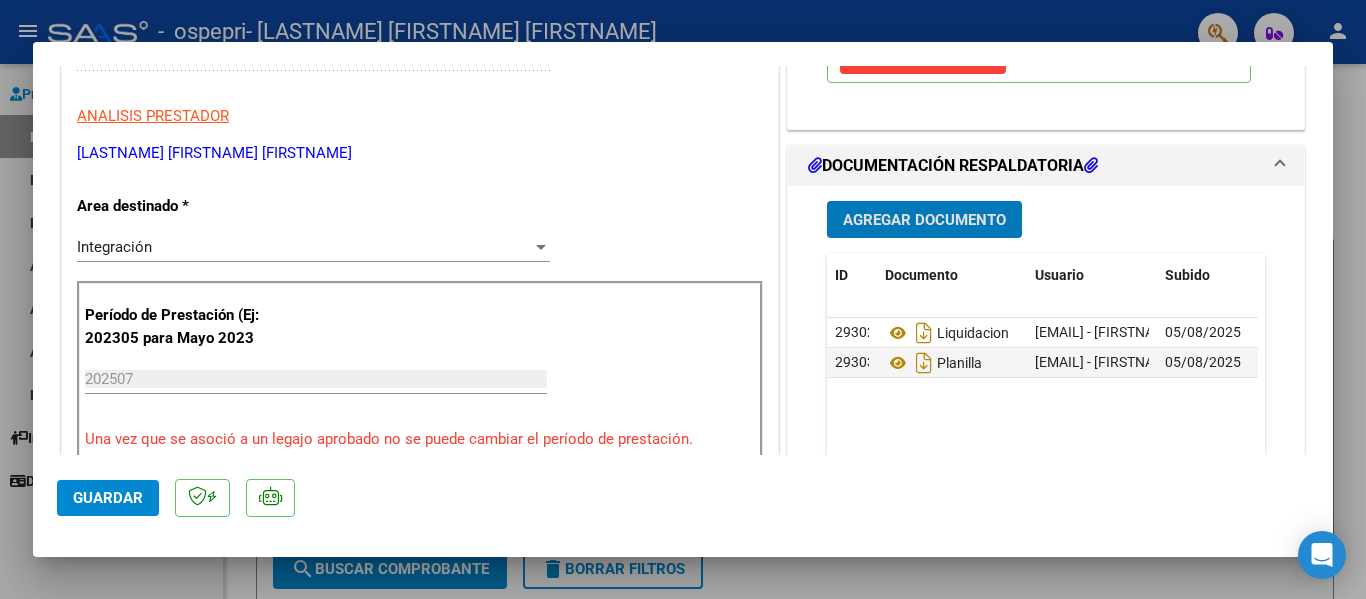 scroll, scrollTop: 400, scrollLeft: 0, axis: vertical 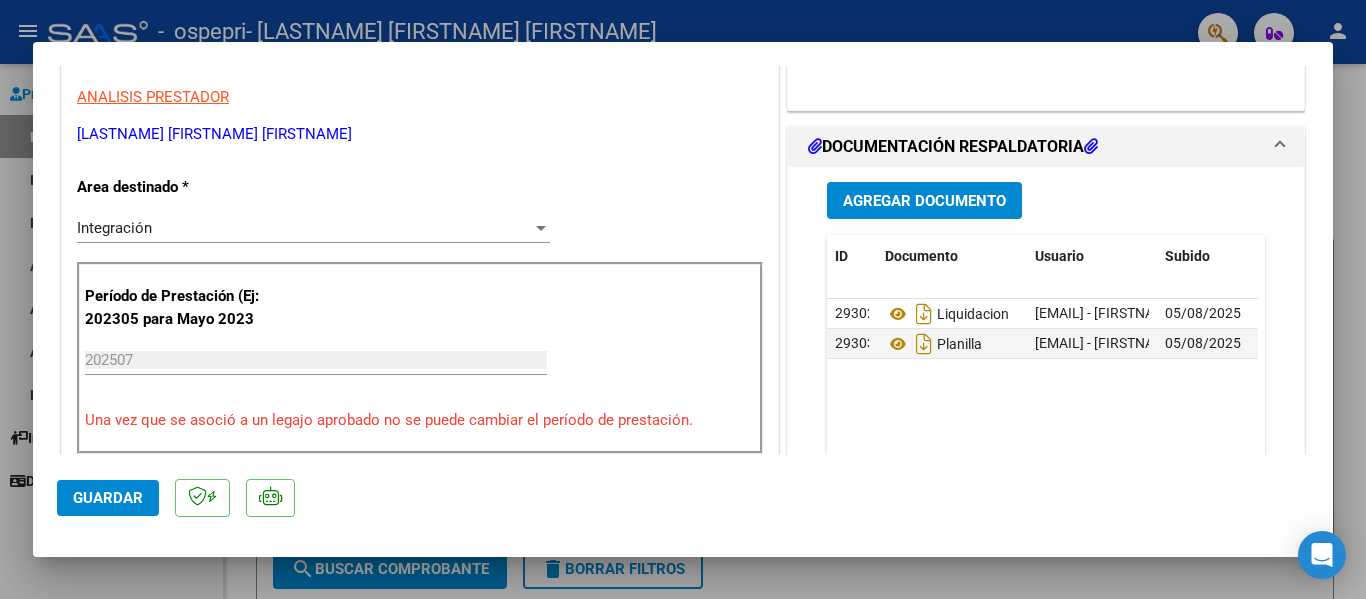 click at bounding box center (683, 299) 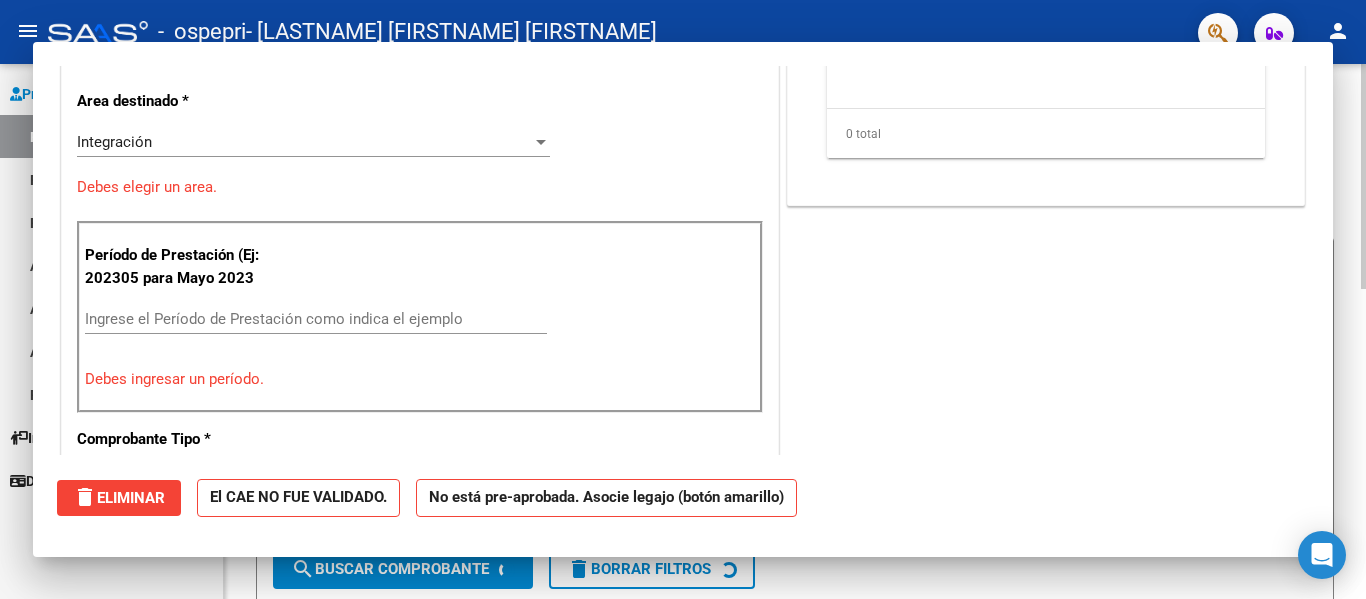 scroll, scrollTop: 0, scrollLeft: 0, axis: both 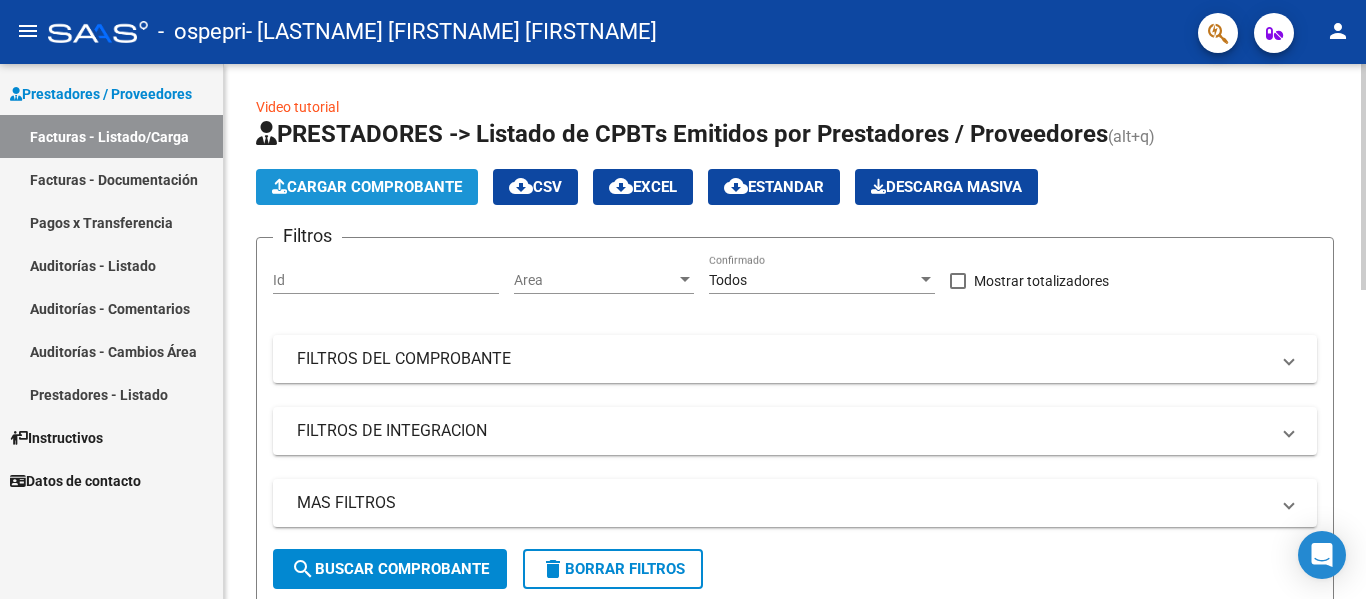 click on "Cargar Comprobante" 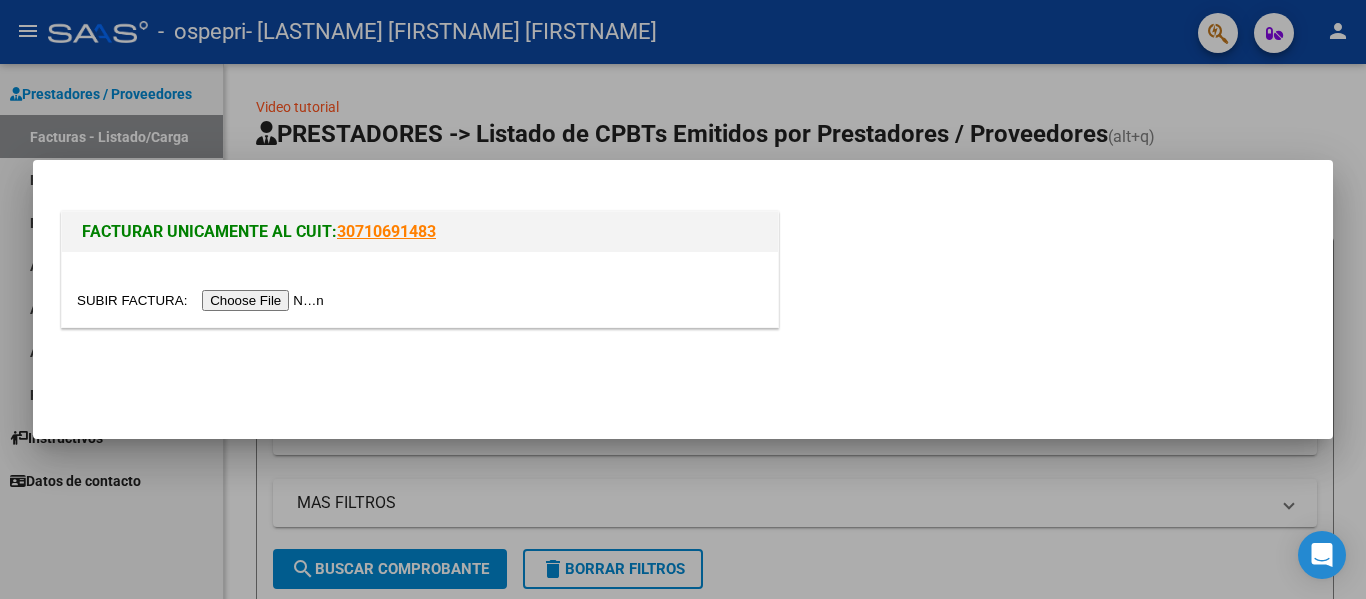 click at bounding box center [203, 300] 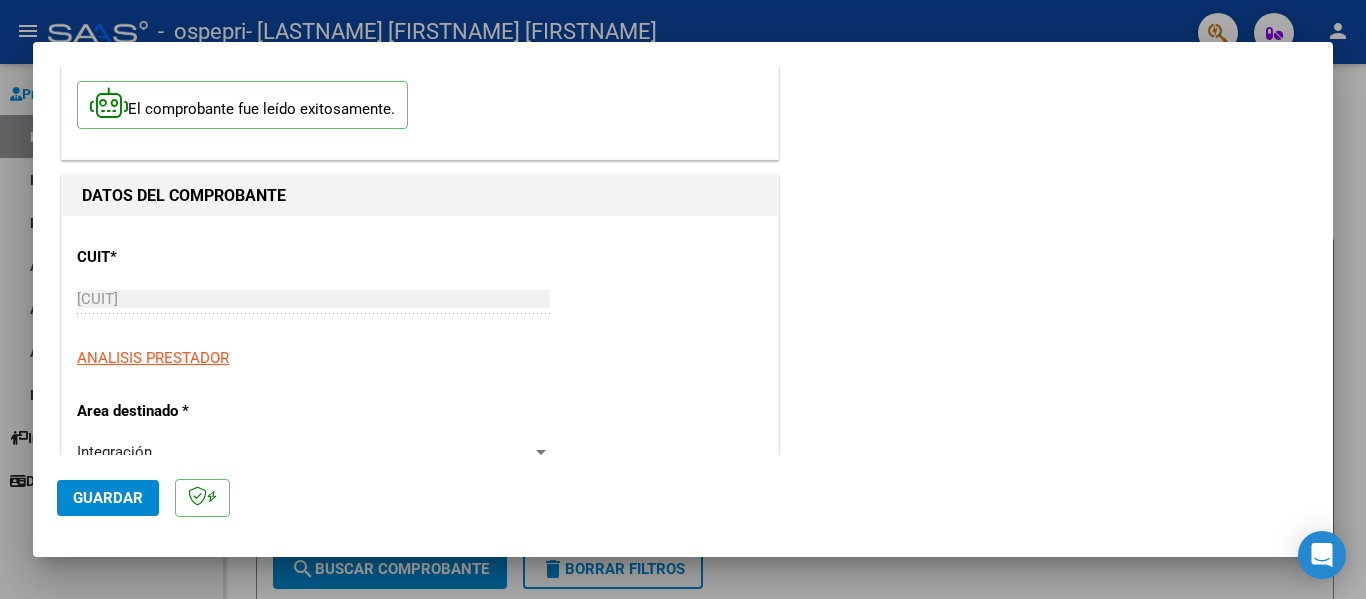 scroll, scrollTop: 400, scrollLeft: 0, axis: vertical 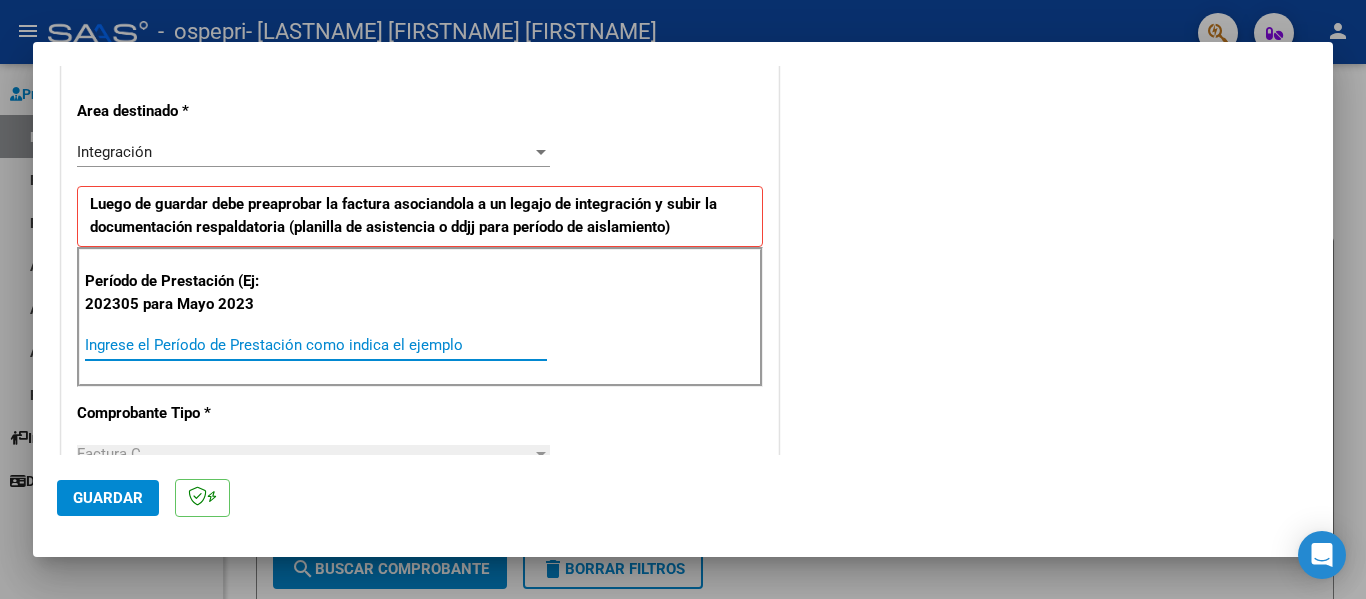 click on "Ingrese el Período de Prestación como indica el ejemplo" at bounding box center (316, 345) 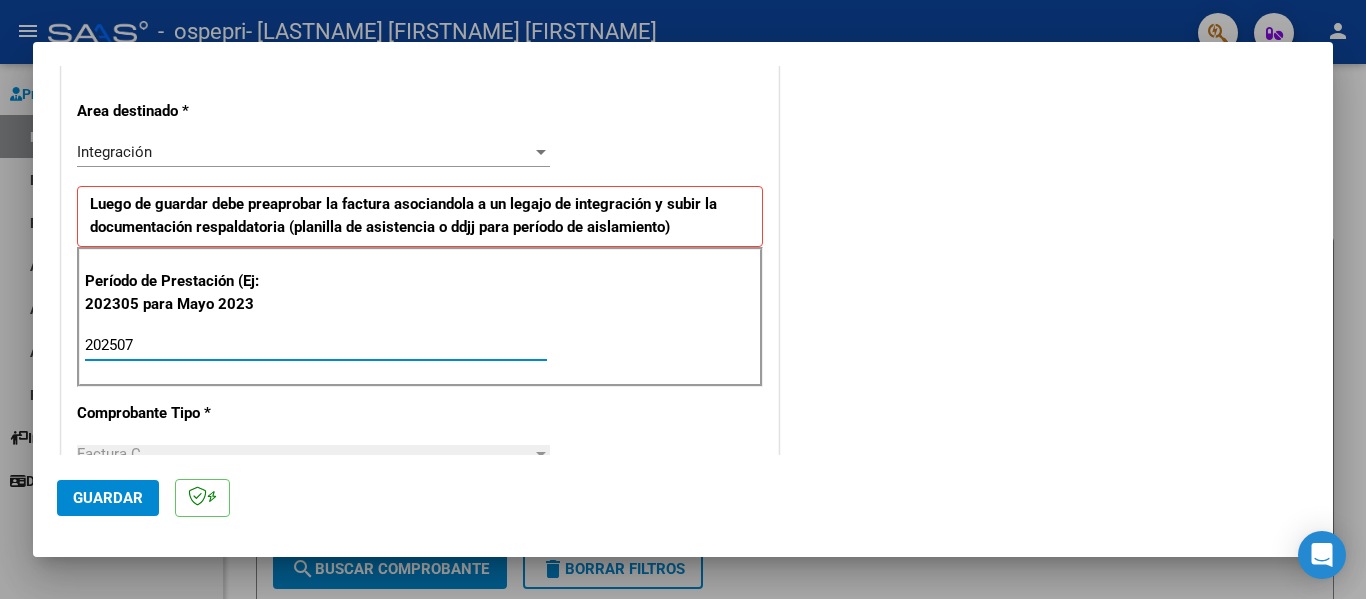 type on "202507" 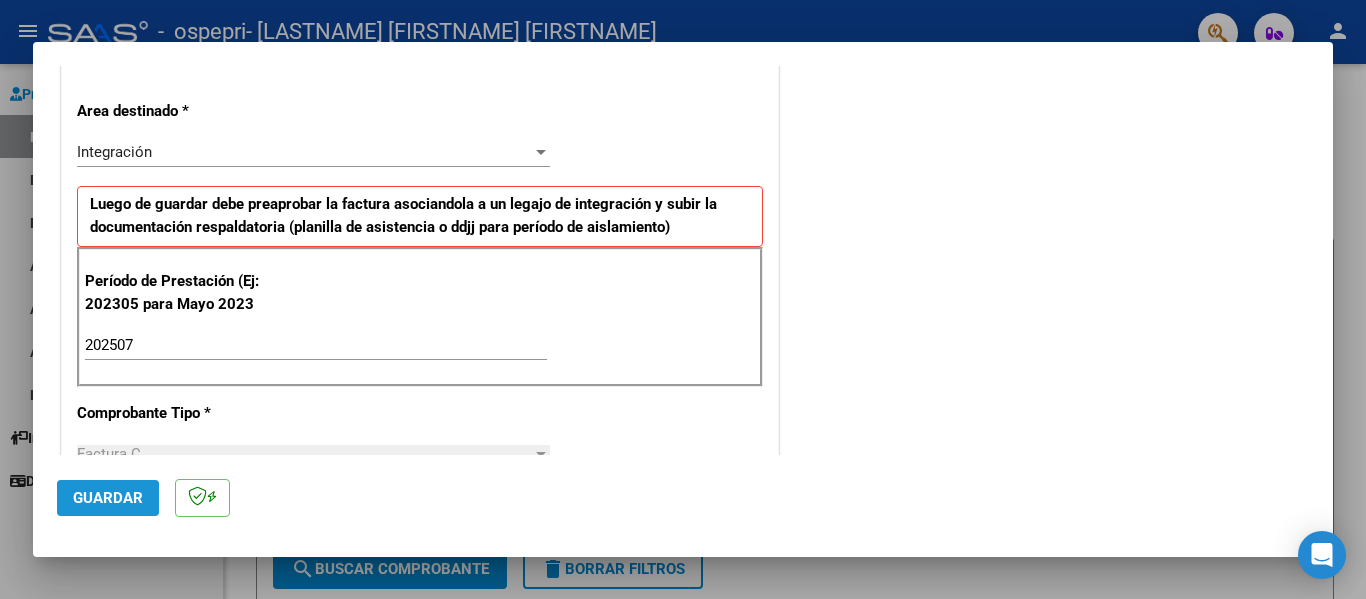click on "Guardar" 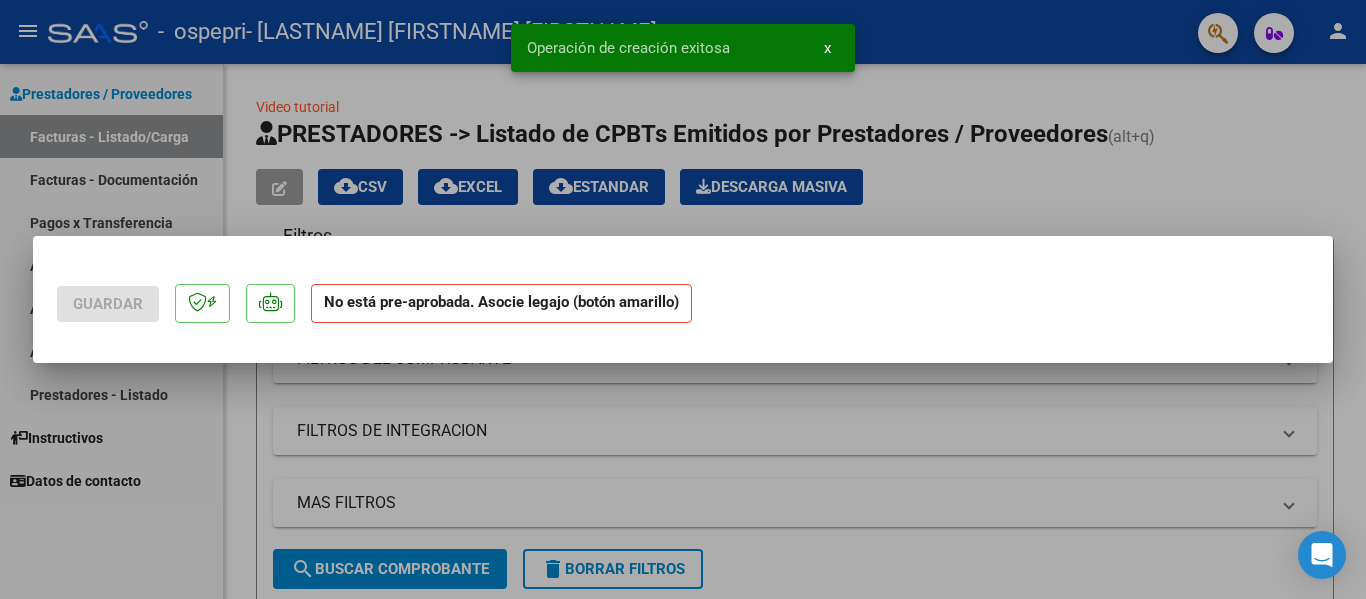 scroll, scrollTop: 0, scrollLeft: 0, axis: both 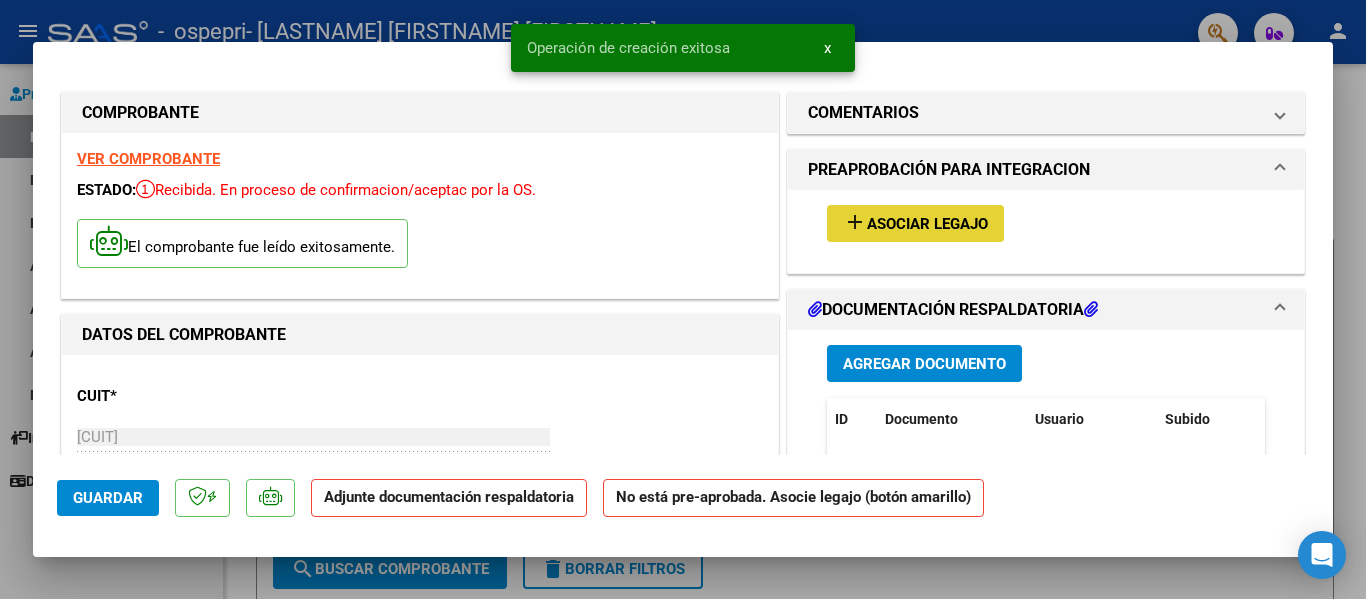 click on "Asociar Legajo" at bounding box center [927, 224] 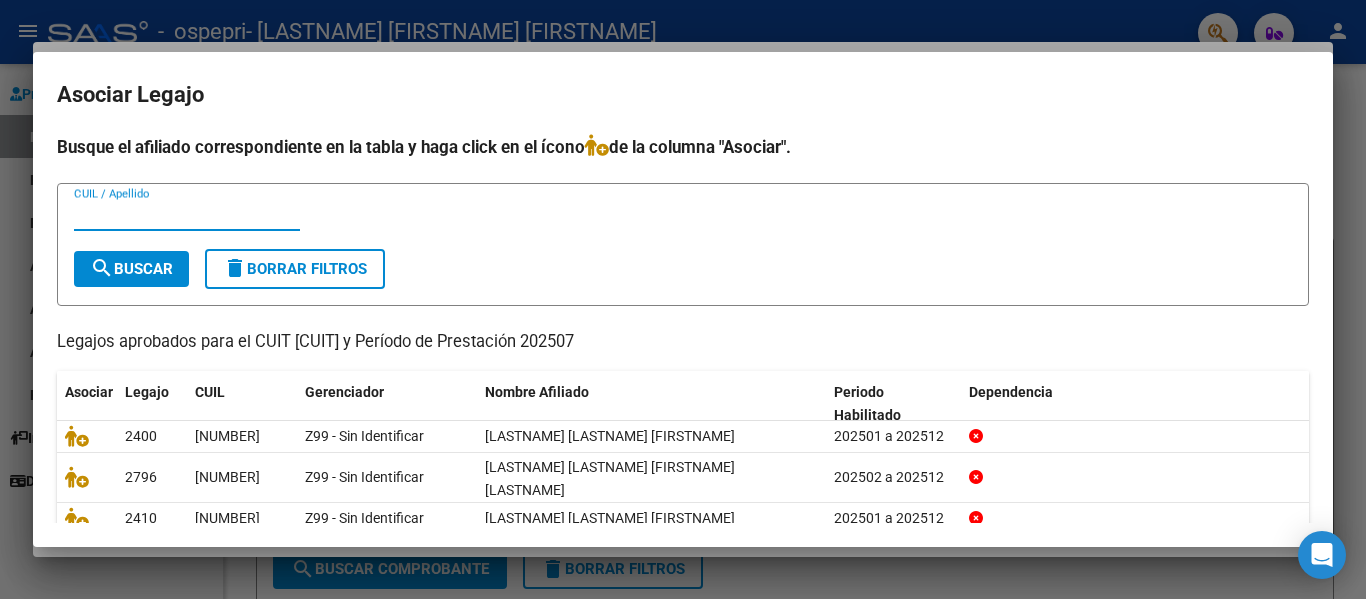scroll, scrollTop: 137, scrollLeft: 0, axis: vertical 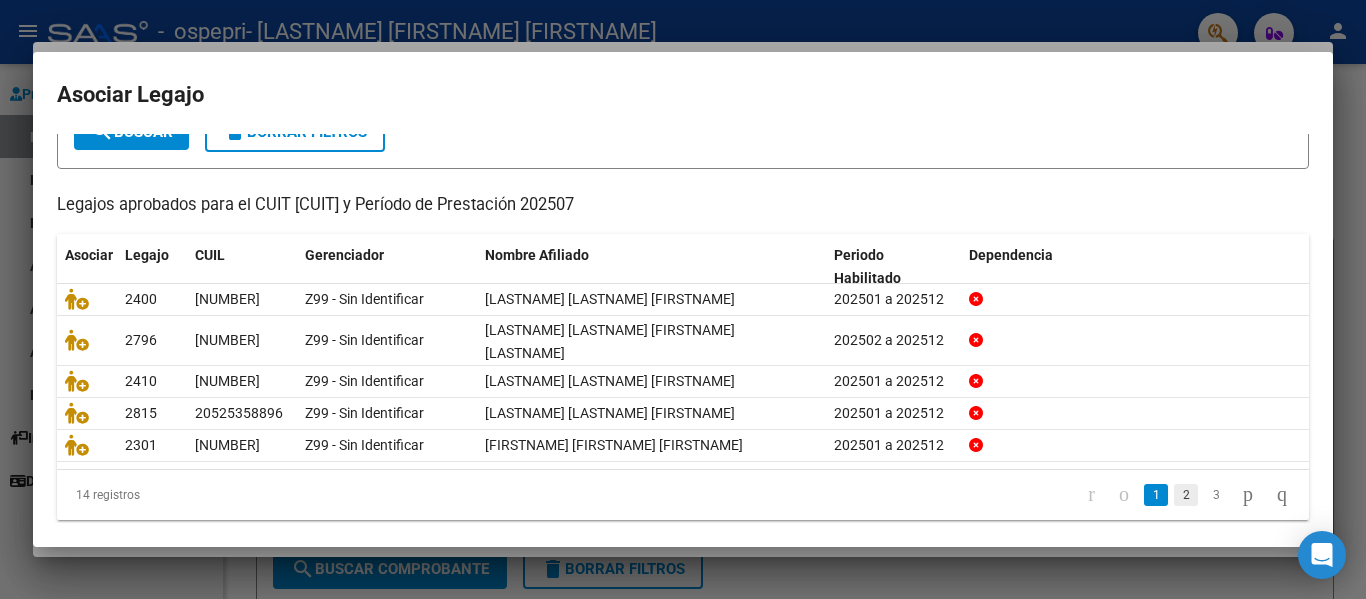 click on "2" 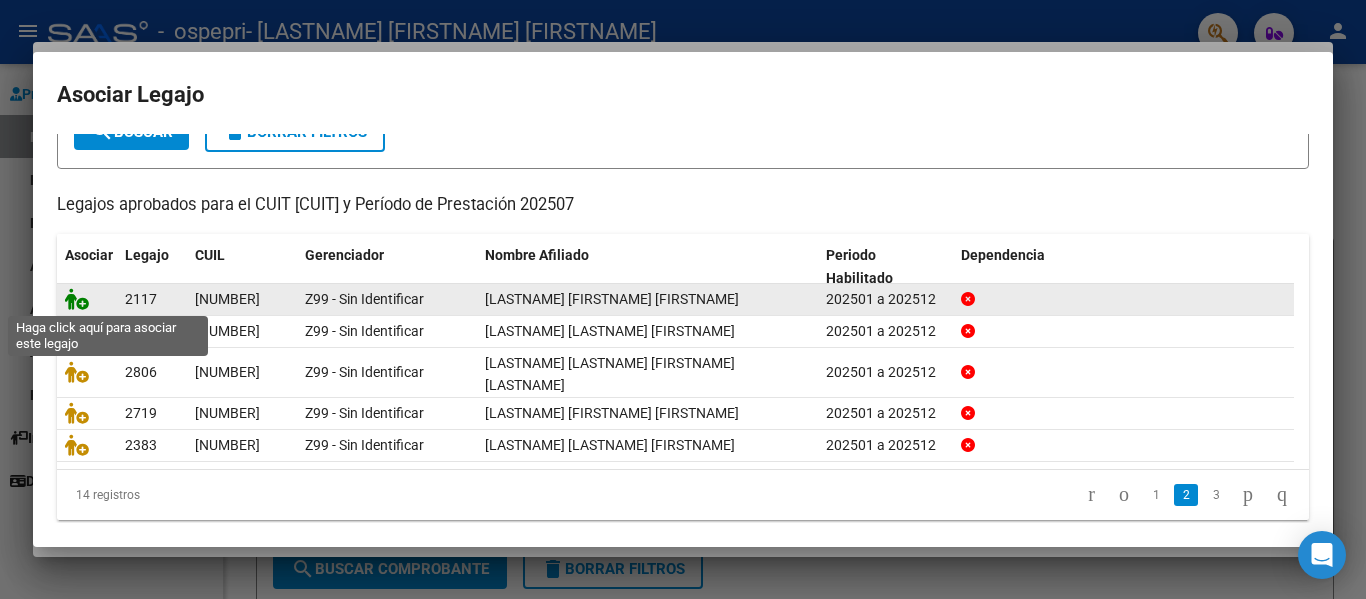click 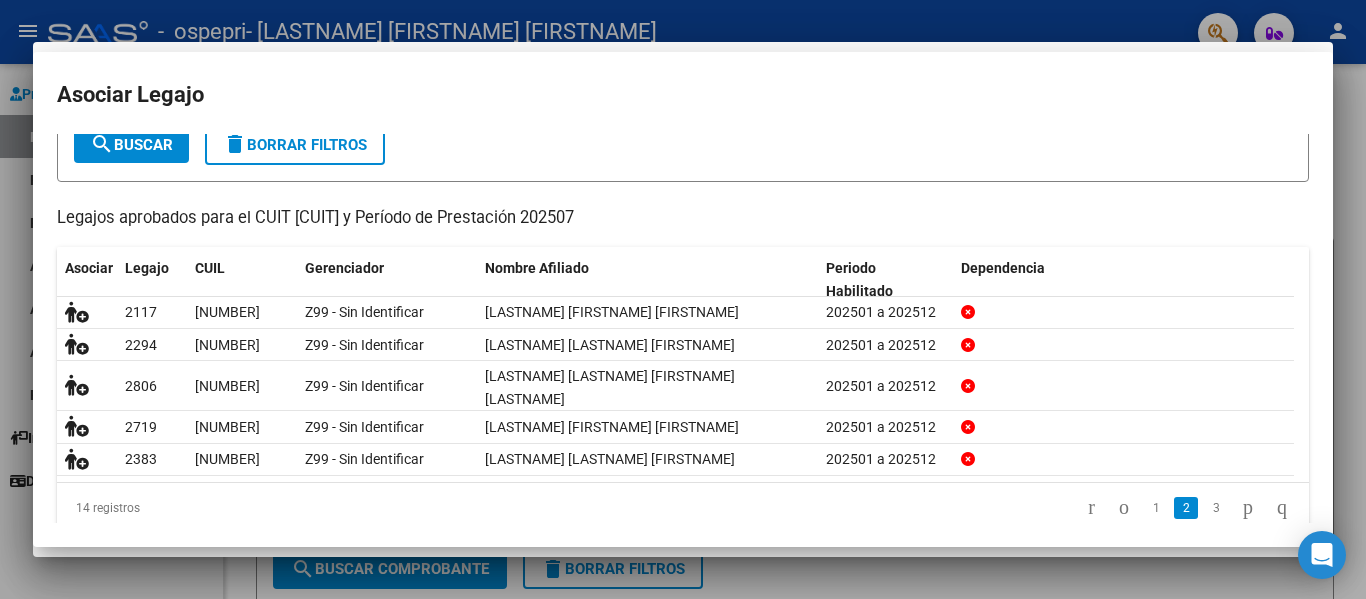 scroll, scrollTop: 150, scrollLeft: 0, axis: vertical 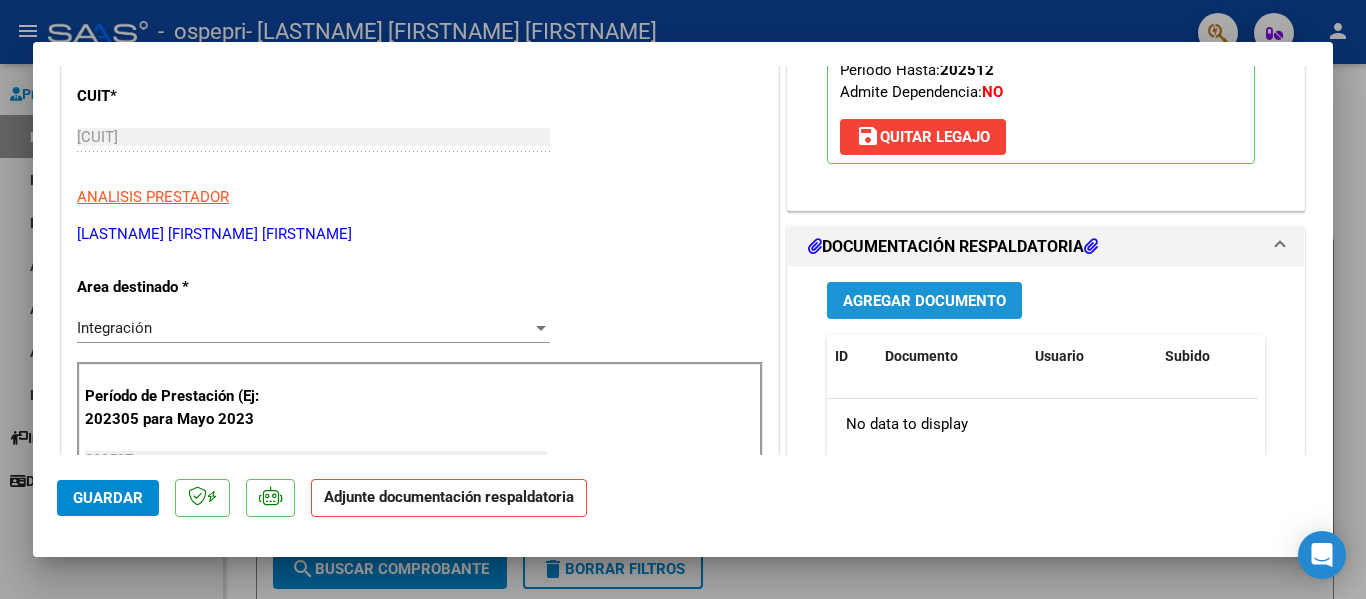 click on "Agregar Documento" at bounding box center [924, 301] 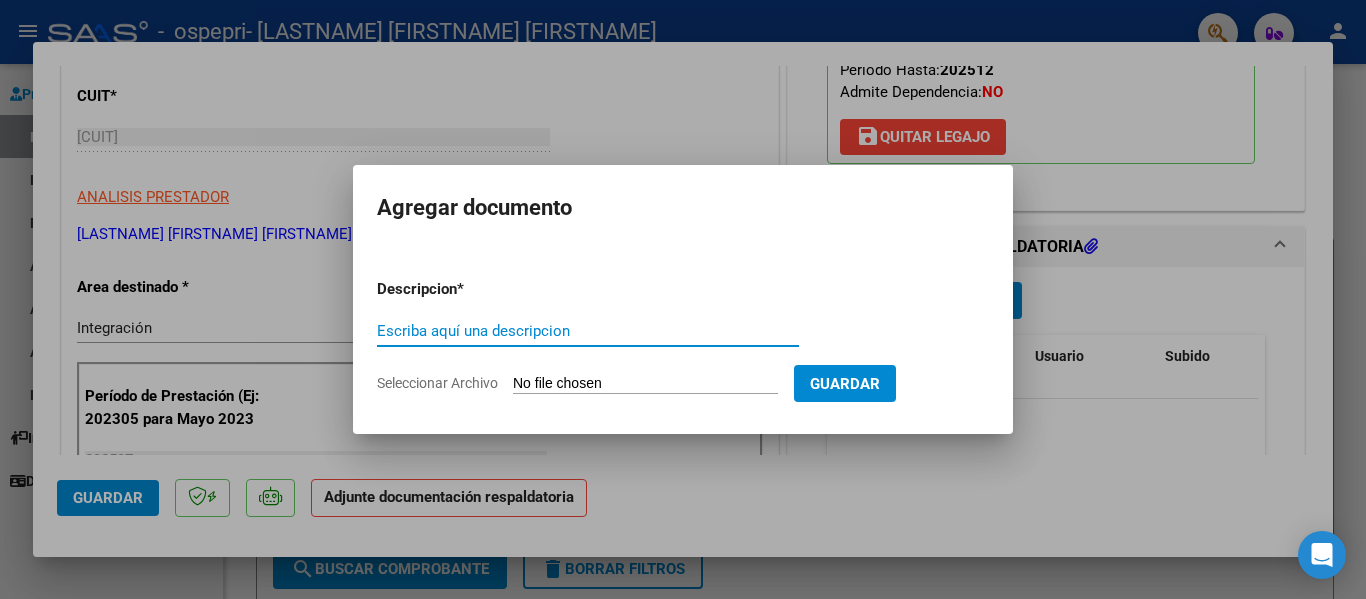 click on "Escriba aquí una descripcion" at bounding box center (588, 331) 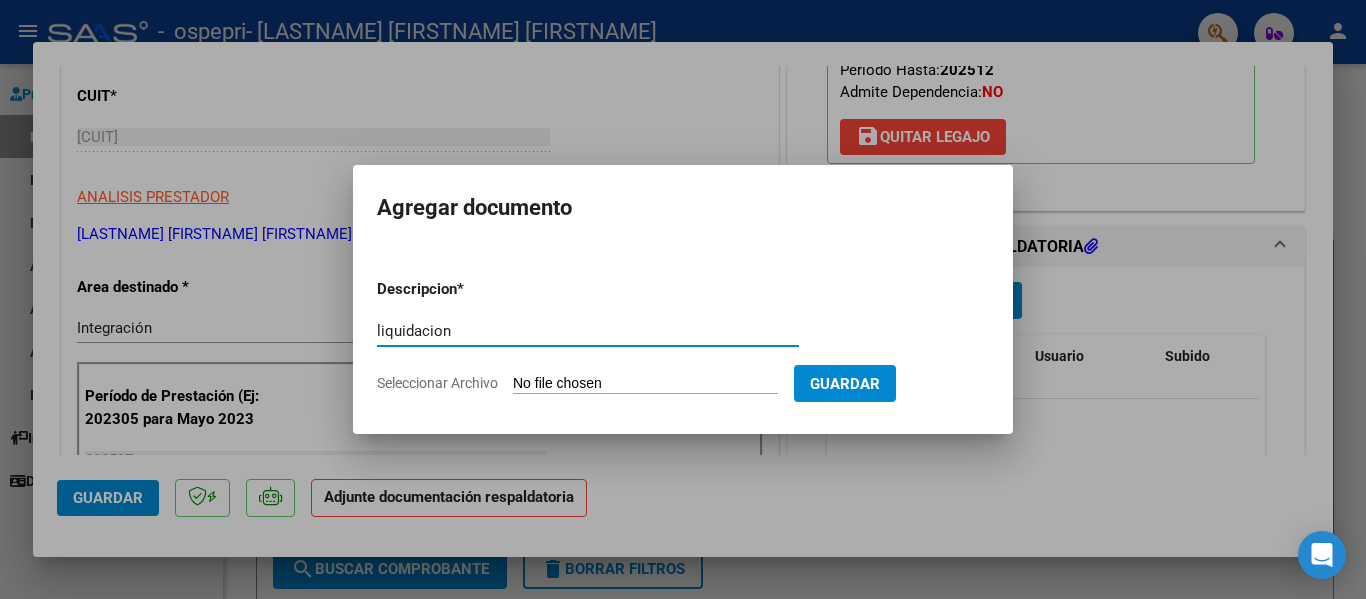 type on "liquidacion" 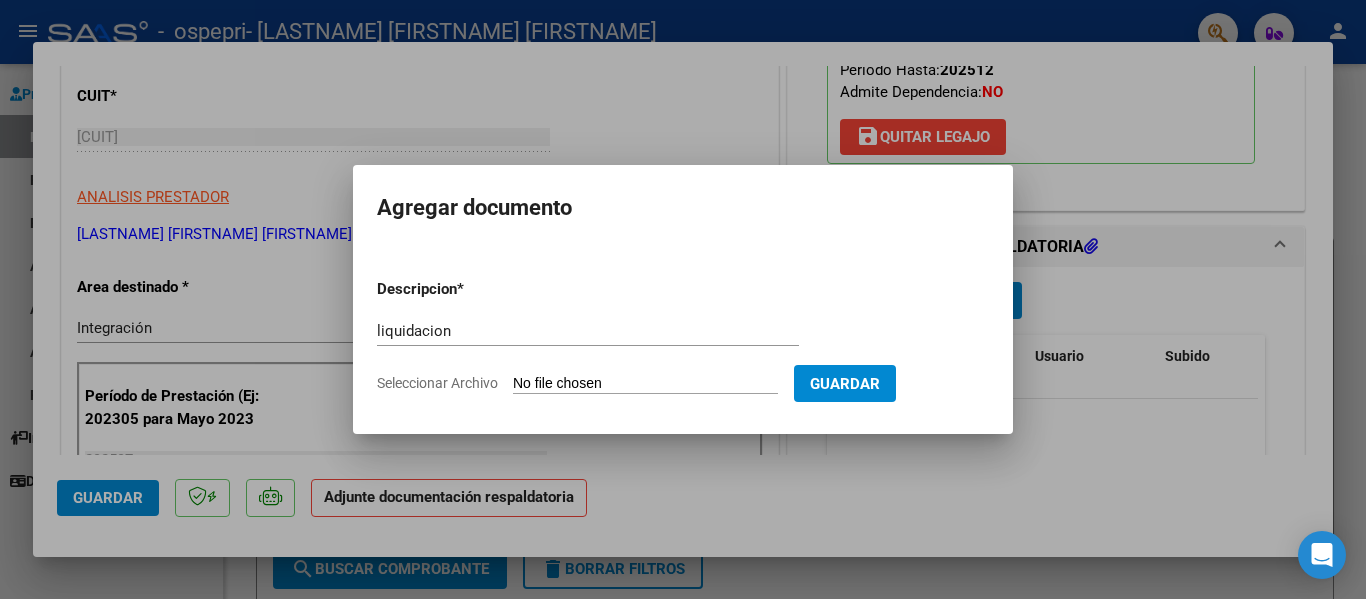 click on "Seleccionar Archivo" at bounding box center (645, 384) 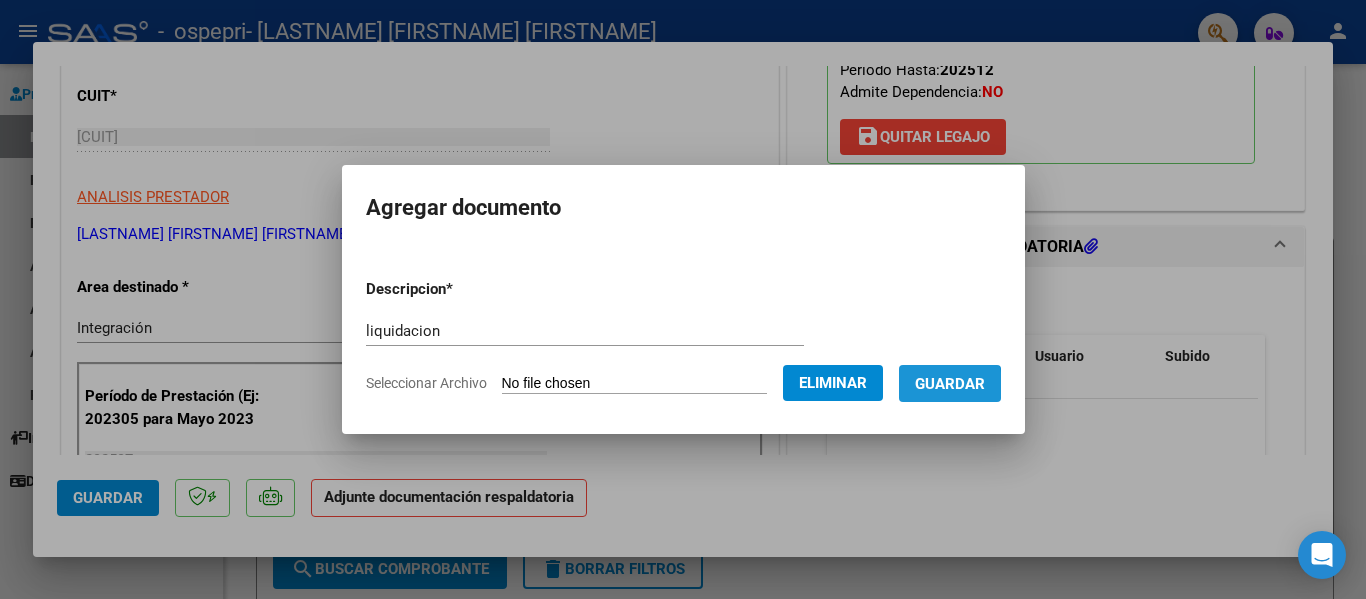 click on "Guardar" at bounding box center (950, 384) 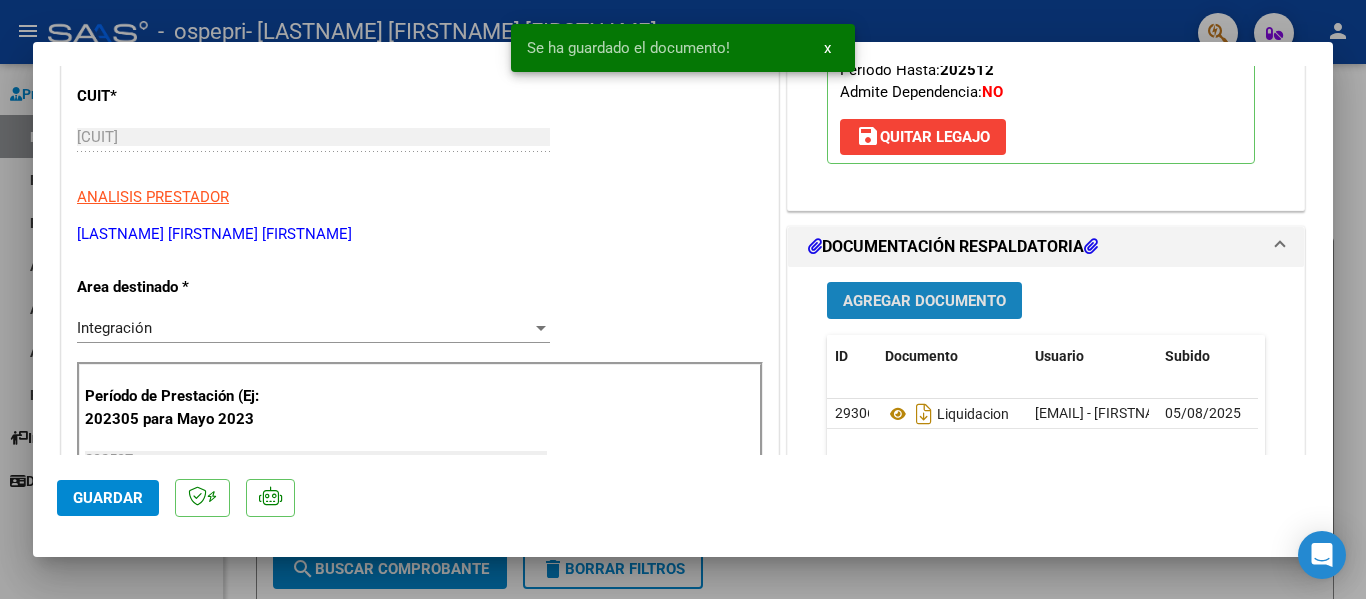 click on "Agregar Documento" at bounding box center (924, 301) 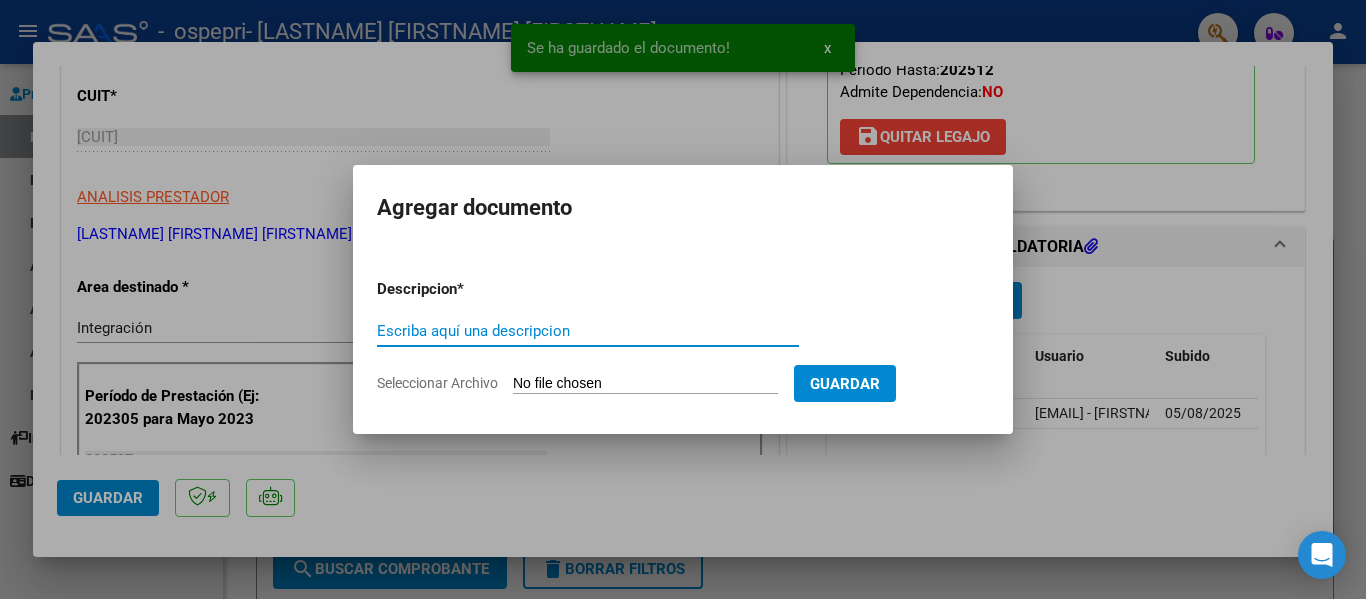 click on "Escriba aquí una descripcion" at bounding box center (588, 331) 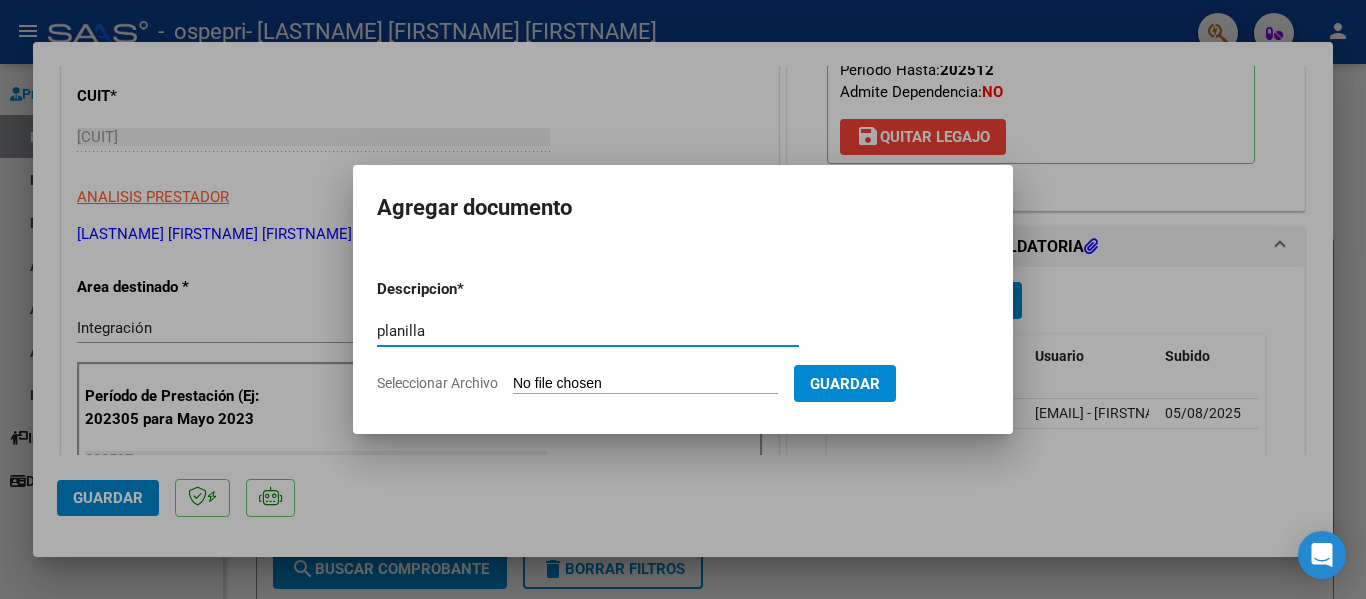 type on "planilla" 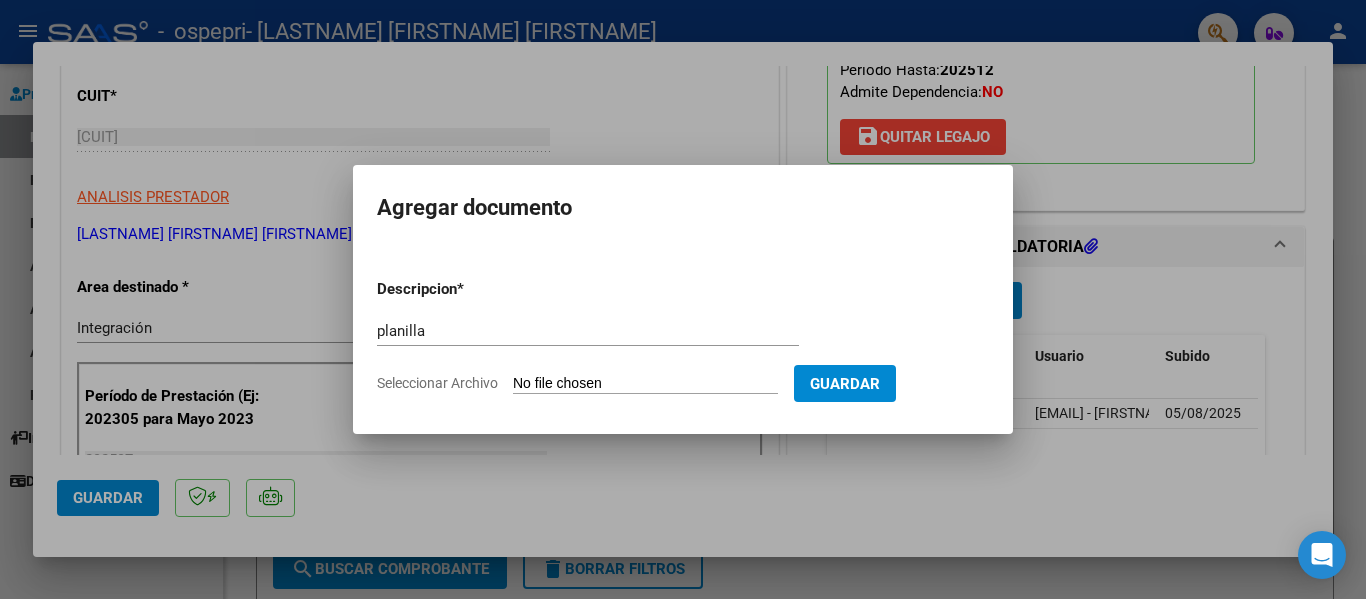 click on "Seleccionar Archivo" at bounding box center (645, 384) 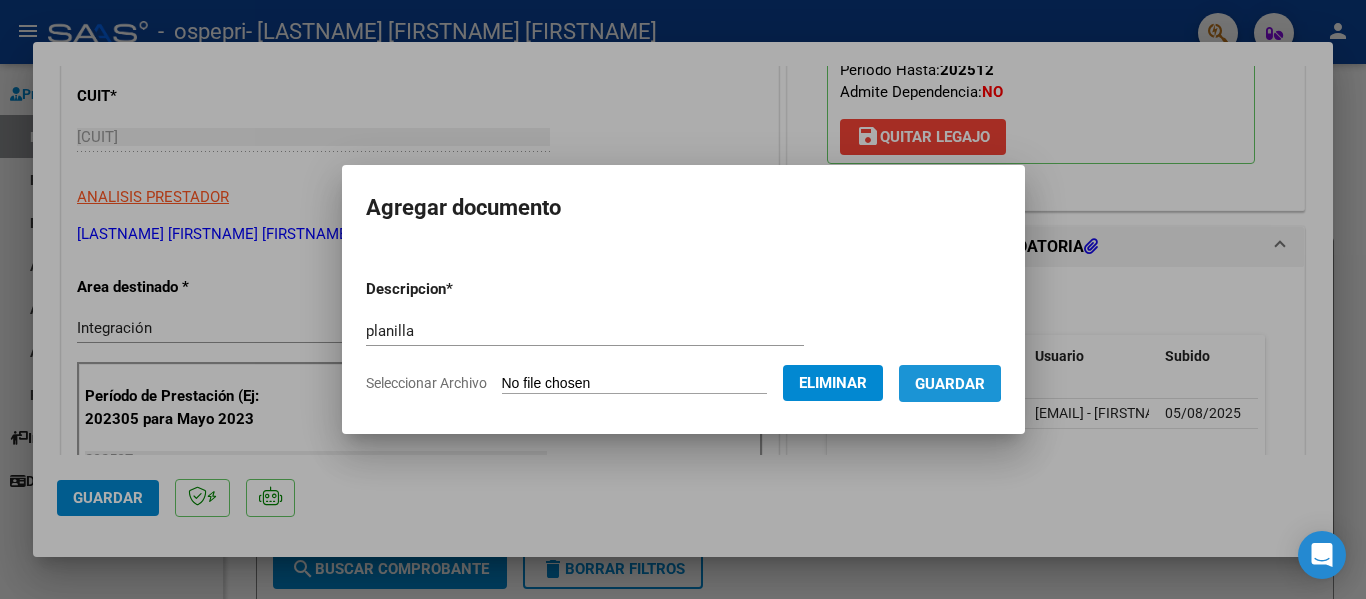 click on "Guardar" at bounding box center (950, 384) 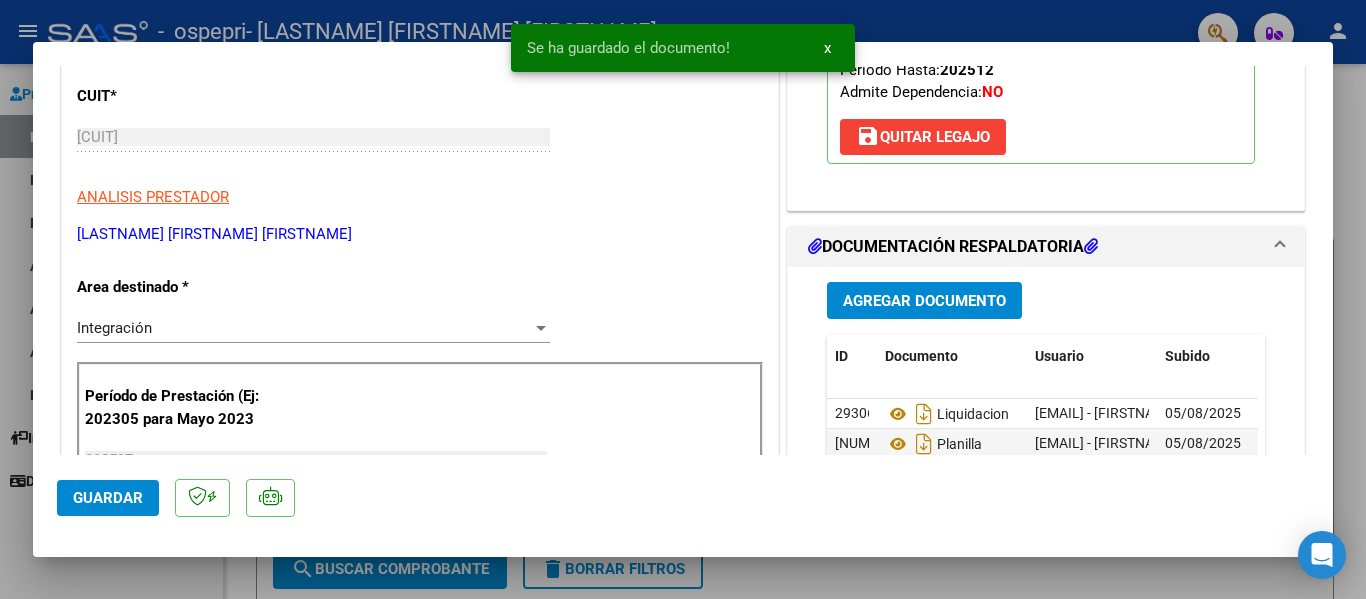 click at bounding box center (683, 299) 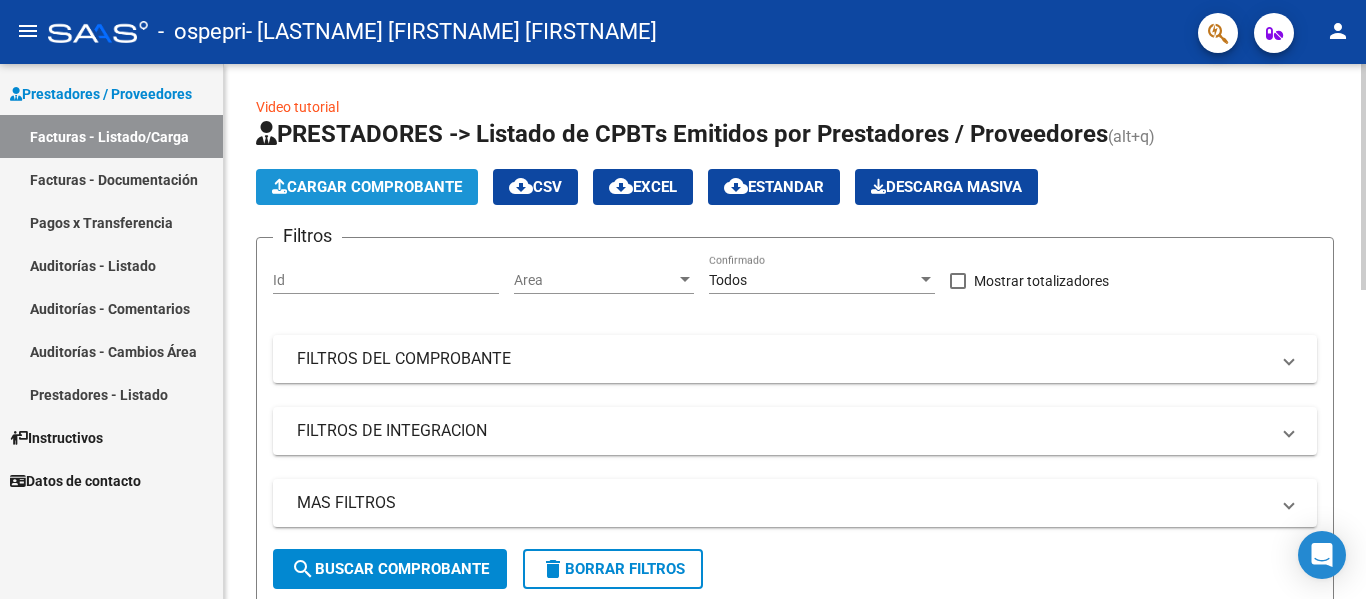 click on "Cargar Comprobante" 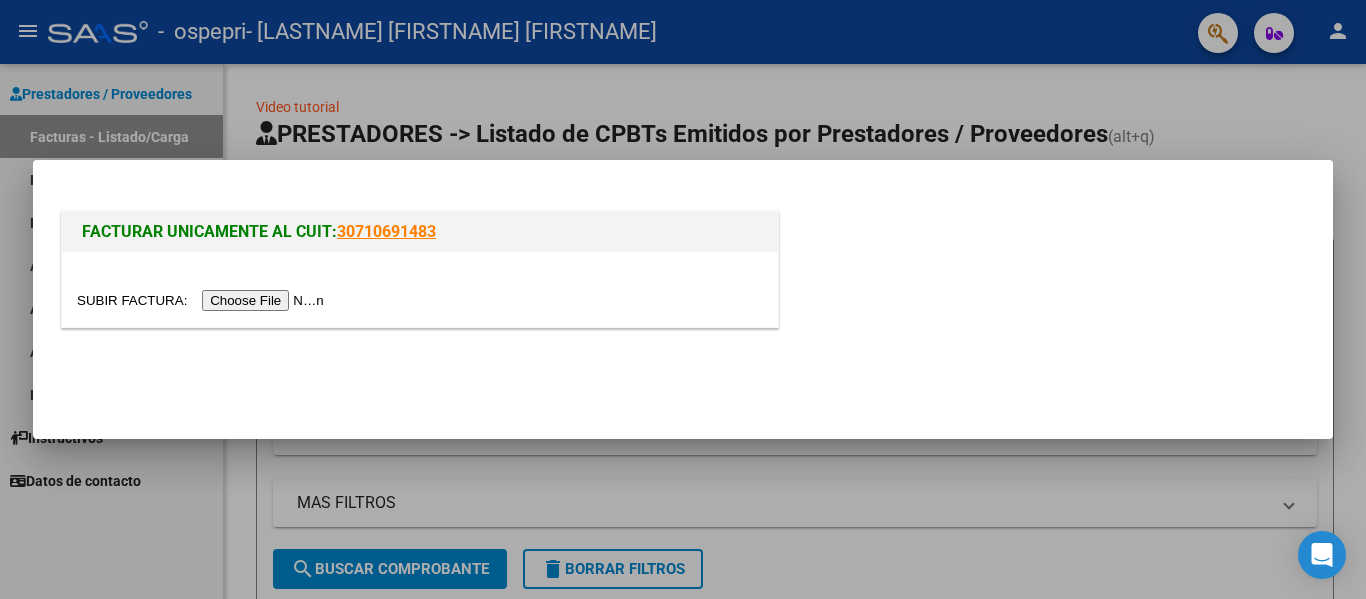 click at bounding box center [203, 300] 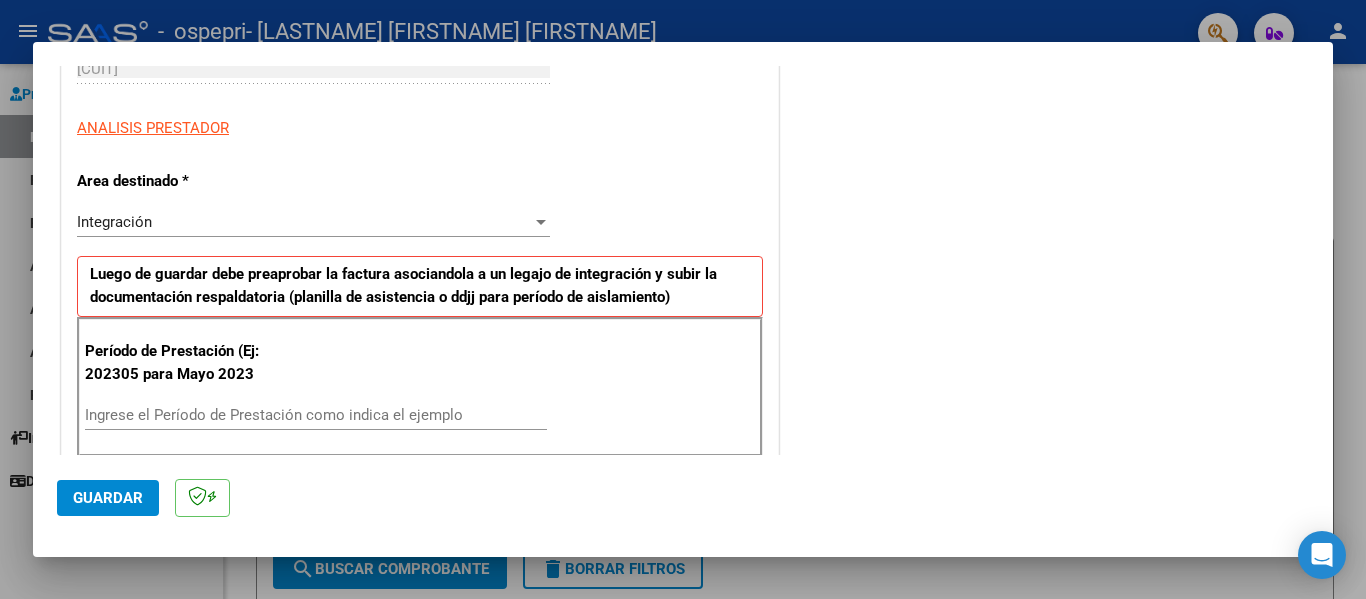 scroll, scrollTop: 400, scrollLeft: 0, axis: vertical 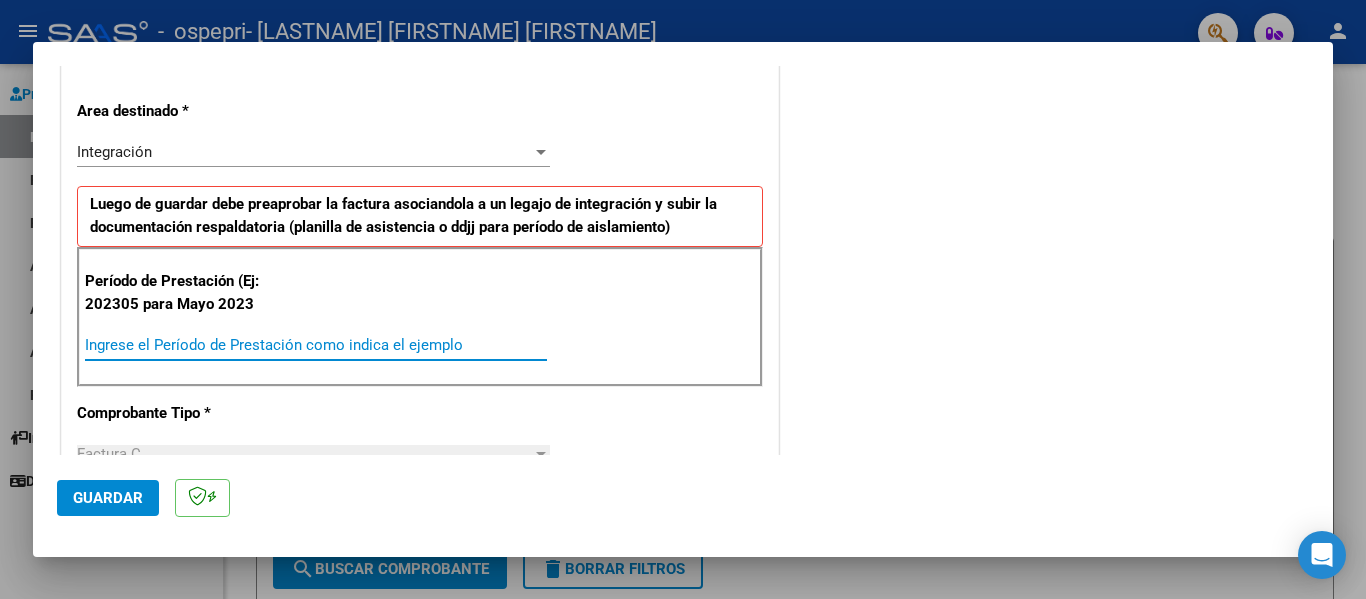 click on "Ingrese el Período de Prestación como indica el ejemplo" at bounding box center (316, 345) 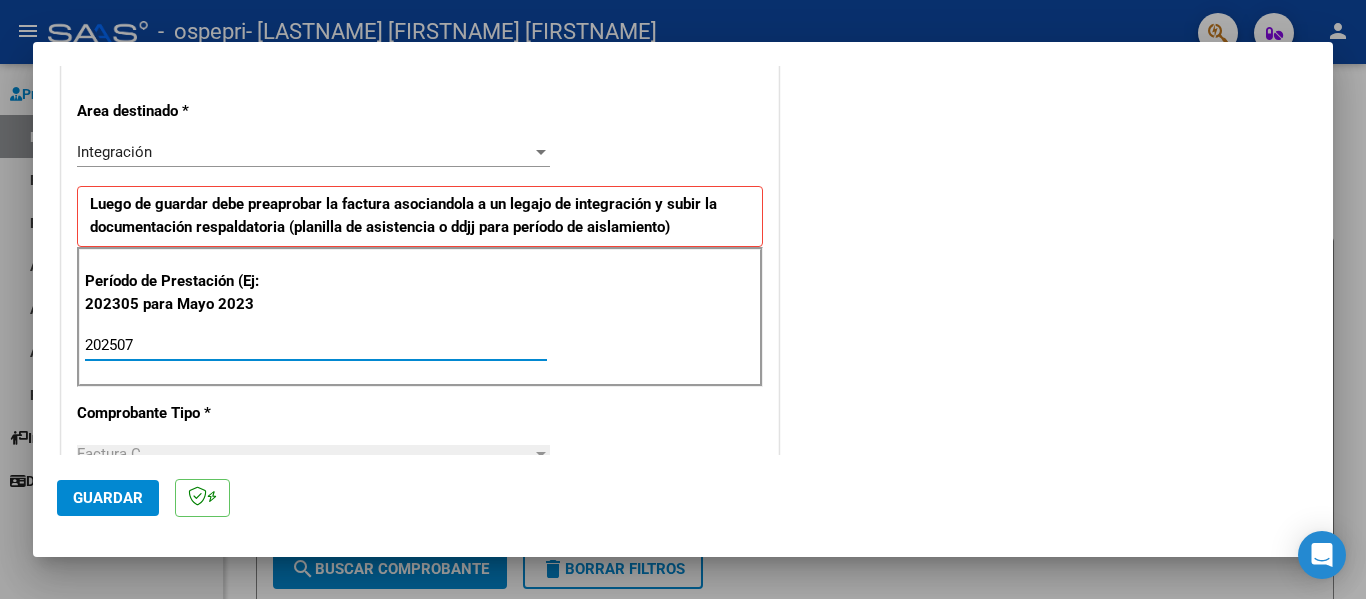type on "202507" 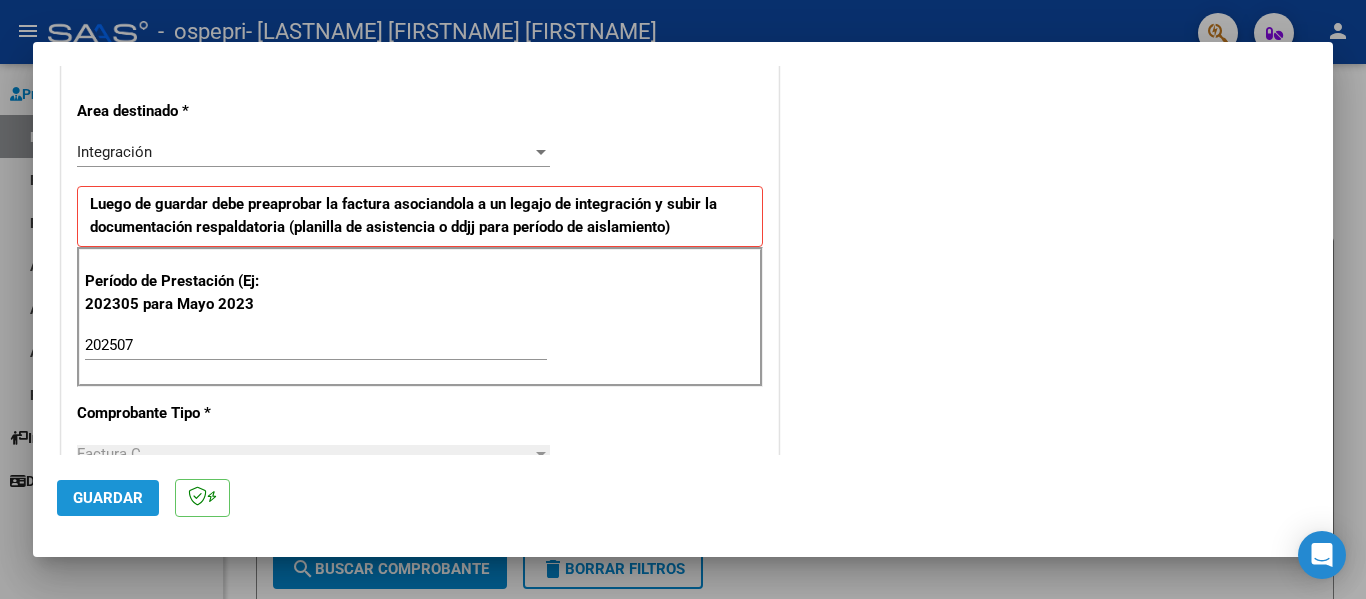 click on "Guardar" 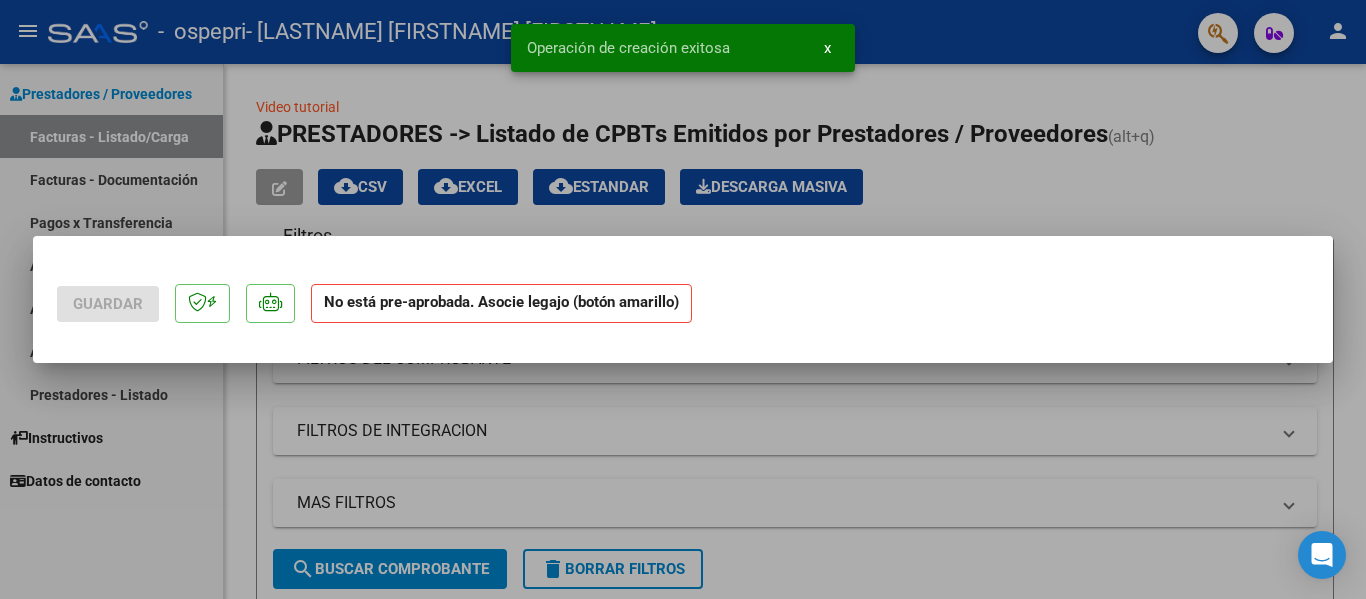 scroll, scrollTop: 0, scrollLeft: 0, axis: both 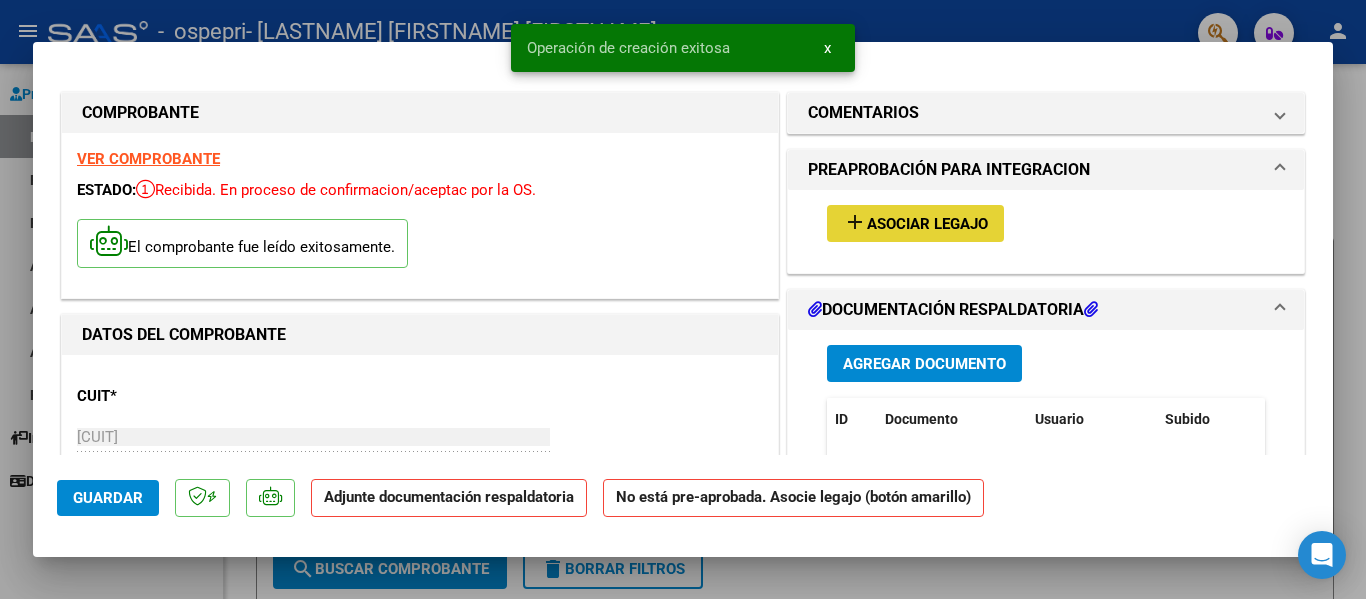 click on "Asociar Legajo" at bounding box center (927, 224) 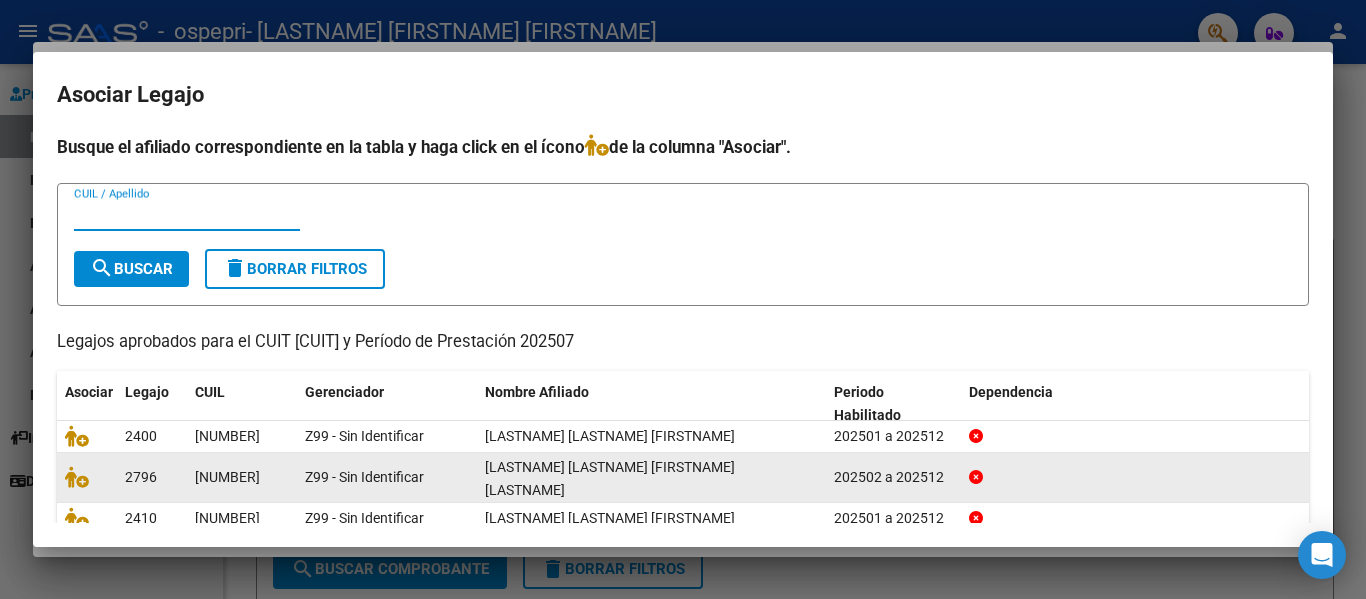 scroll, scrollTop: 137, scrollLeft: 0, axis: vertical 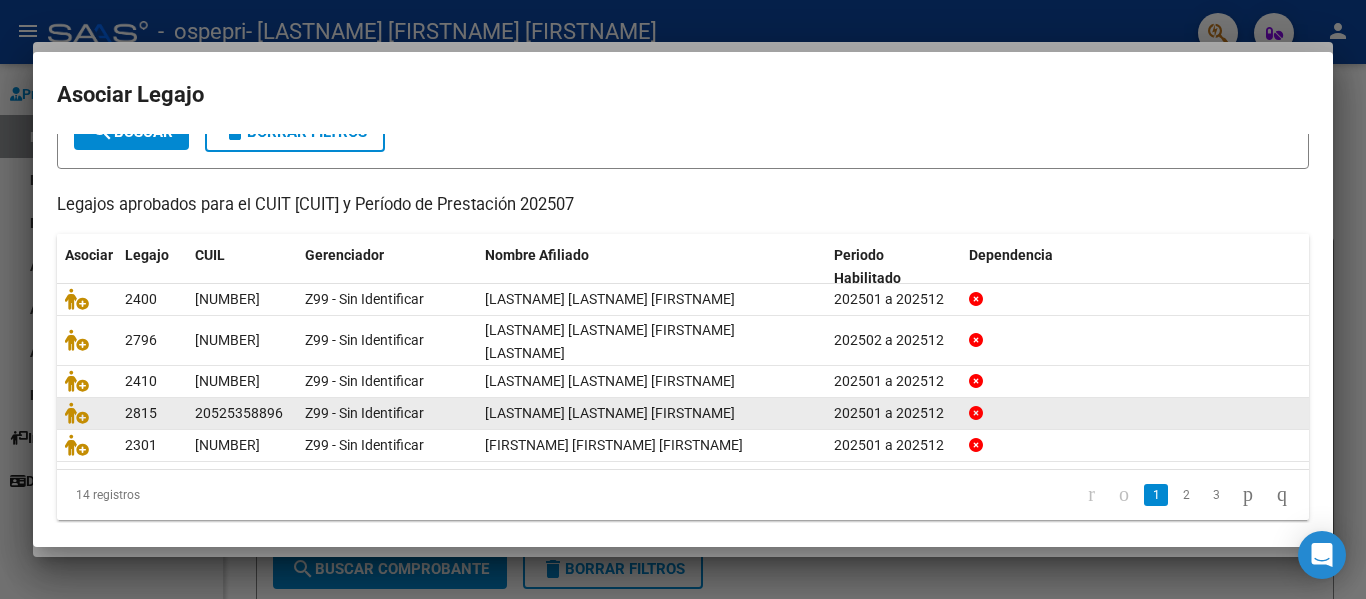 click on "2" 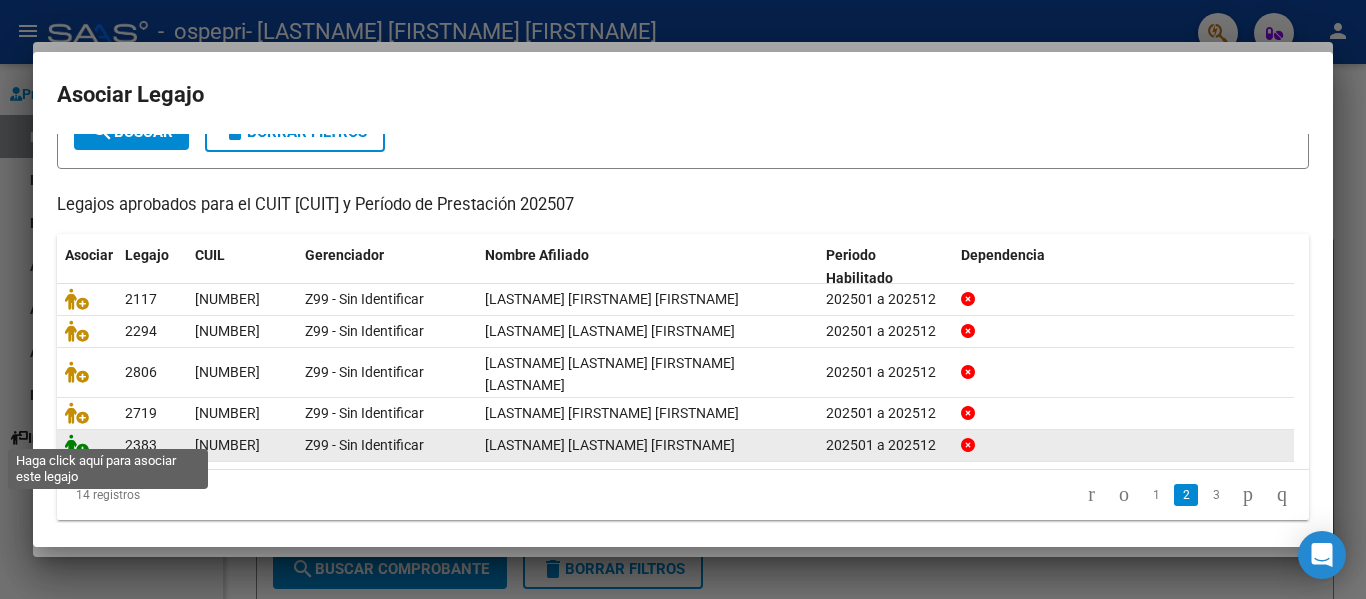 click 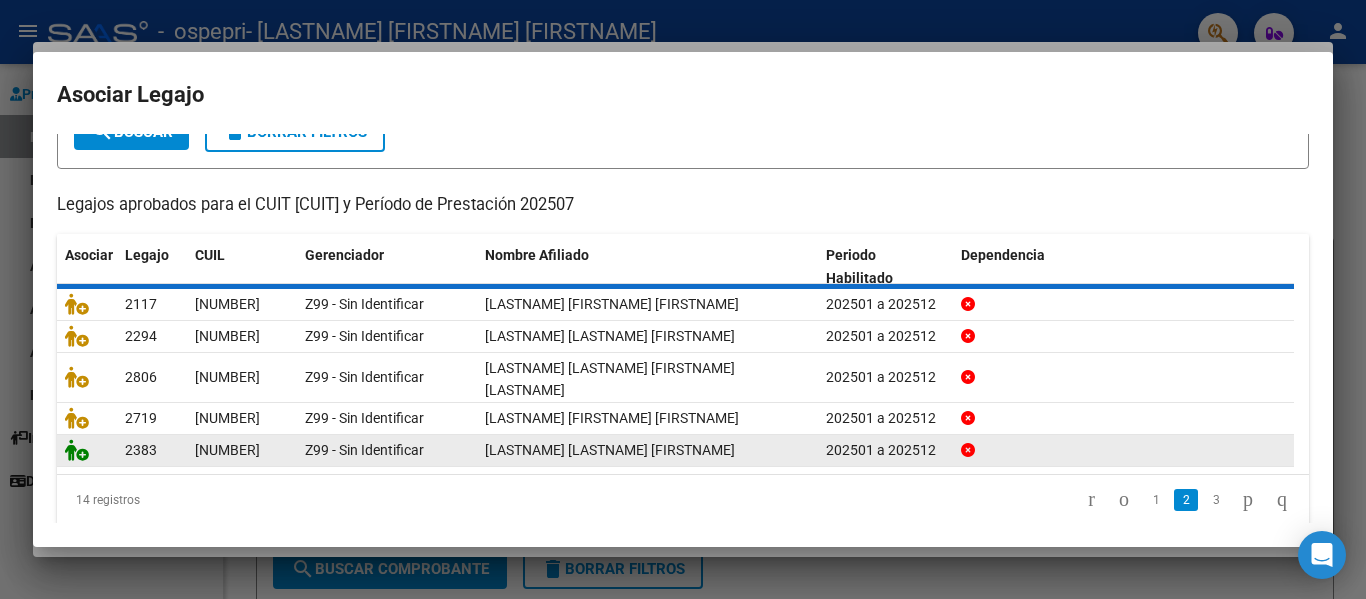 scroll, scrollTop: 150, scrollLeft: 0, axis: vertical 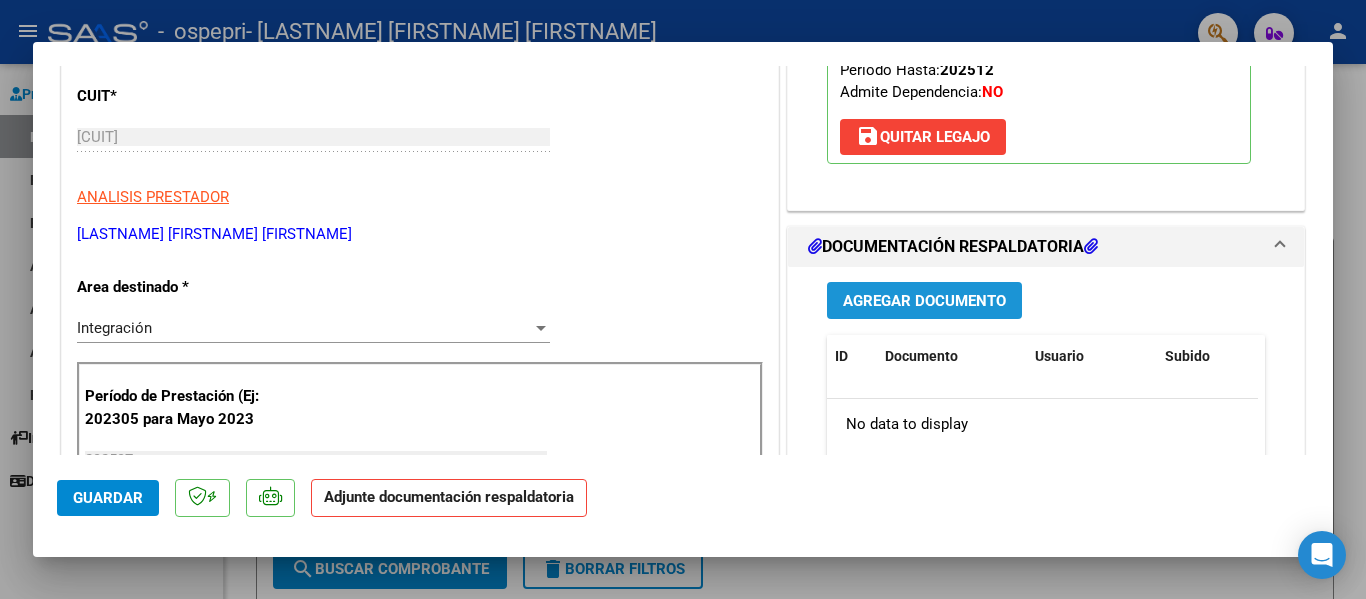 click on "Agregar Documento" at bounding box center [924, 301] 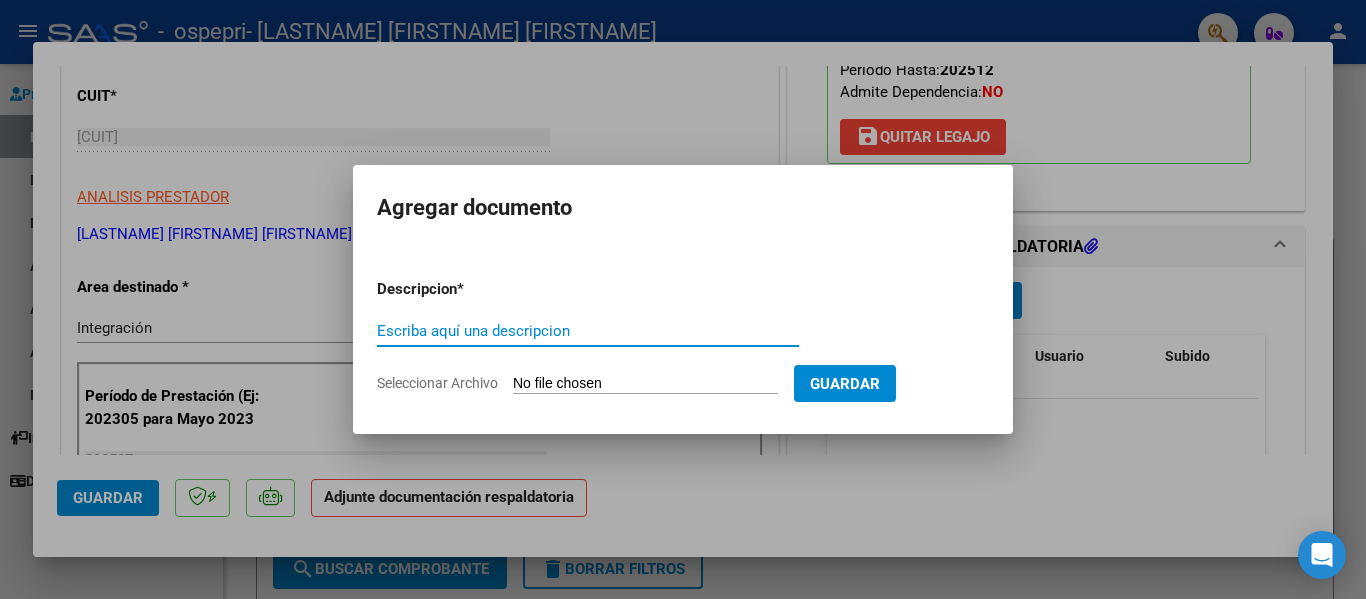 click on "Escriba aquí una descripcion" at bounding box center [588, 331] 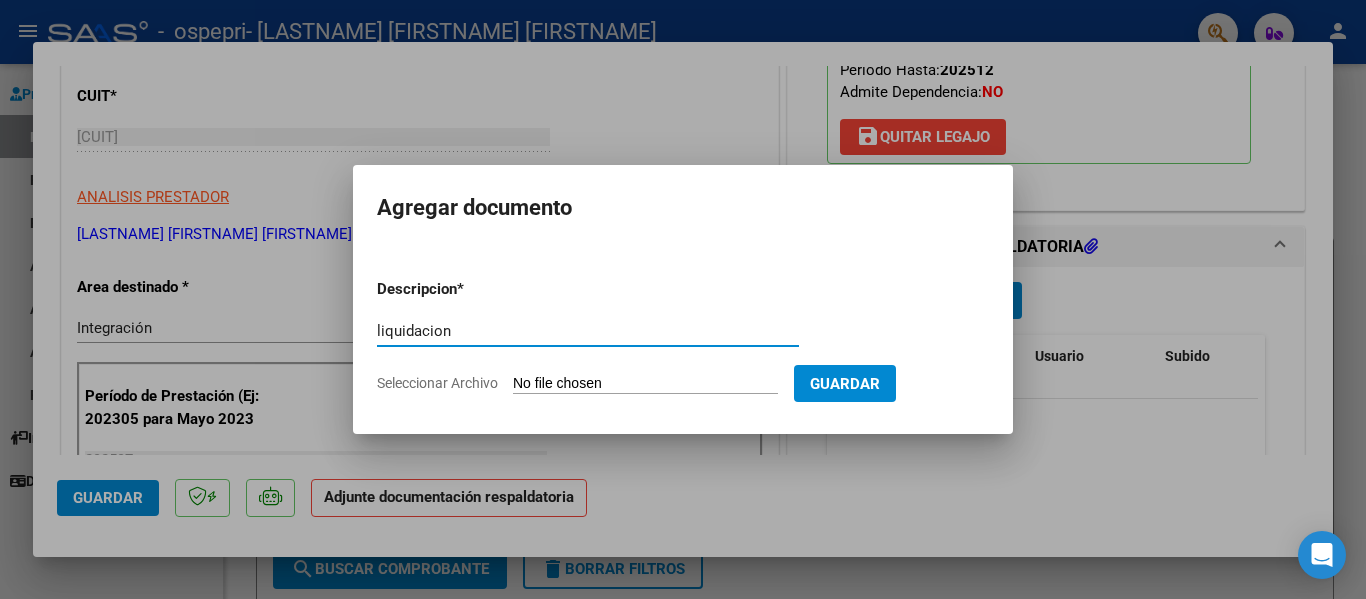 type on "liquidacion" 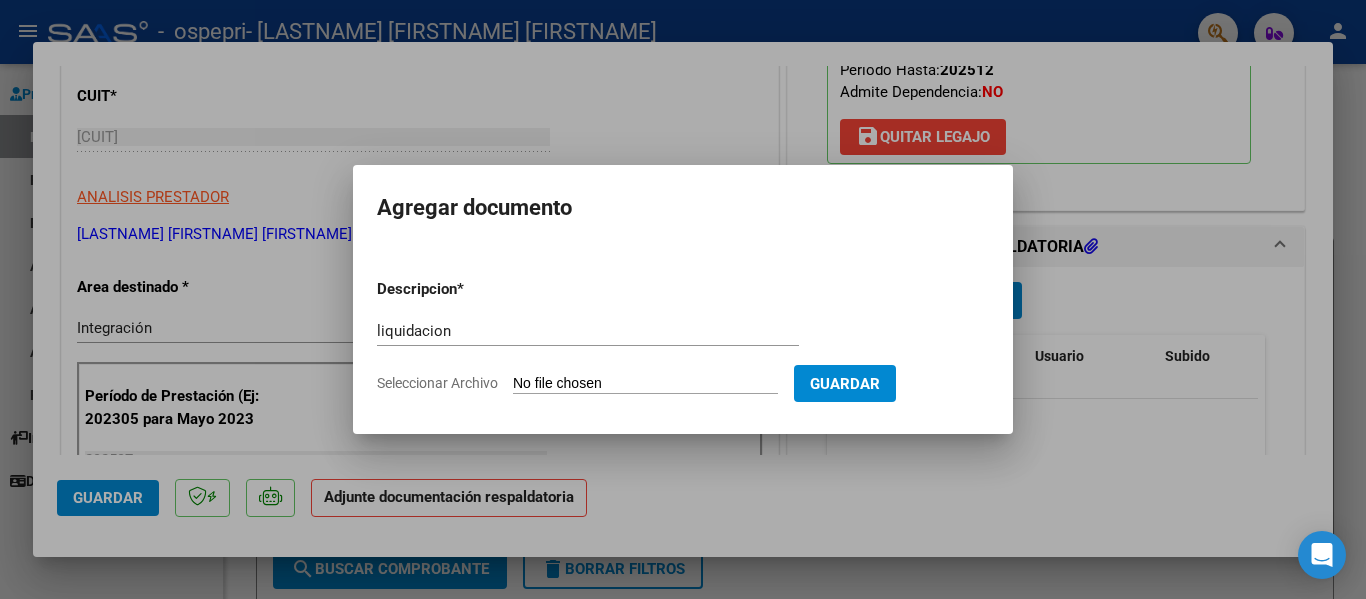 click on "Seleccionar Archivo" at bounding box center (645, 384) 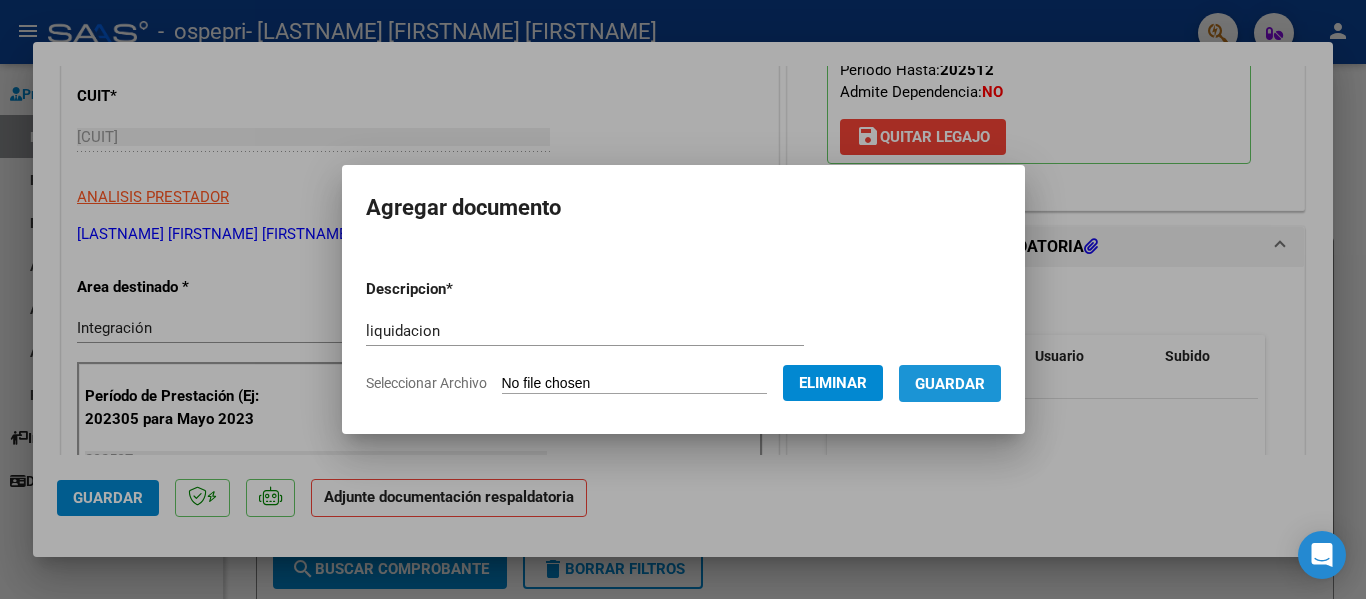 click on "Guardar" at bounding box center [950, 384] 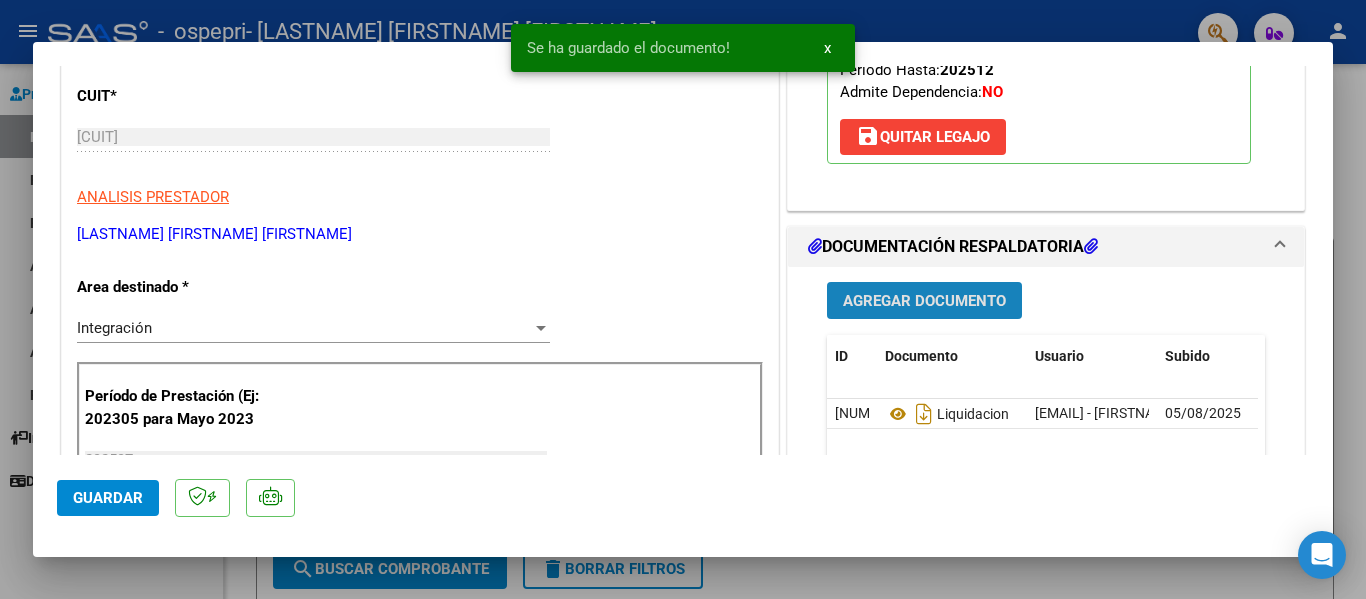 click on "Agregar Documento" at bounding box center (924, 301) 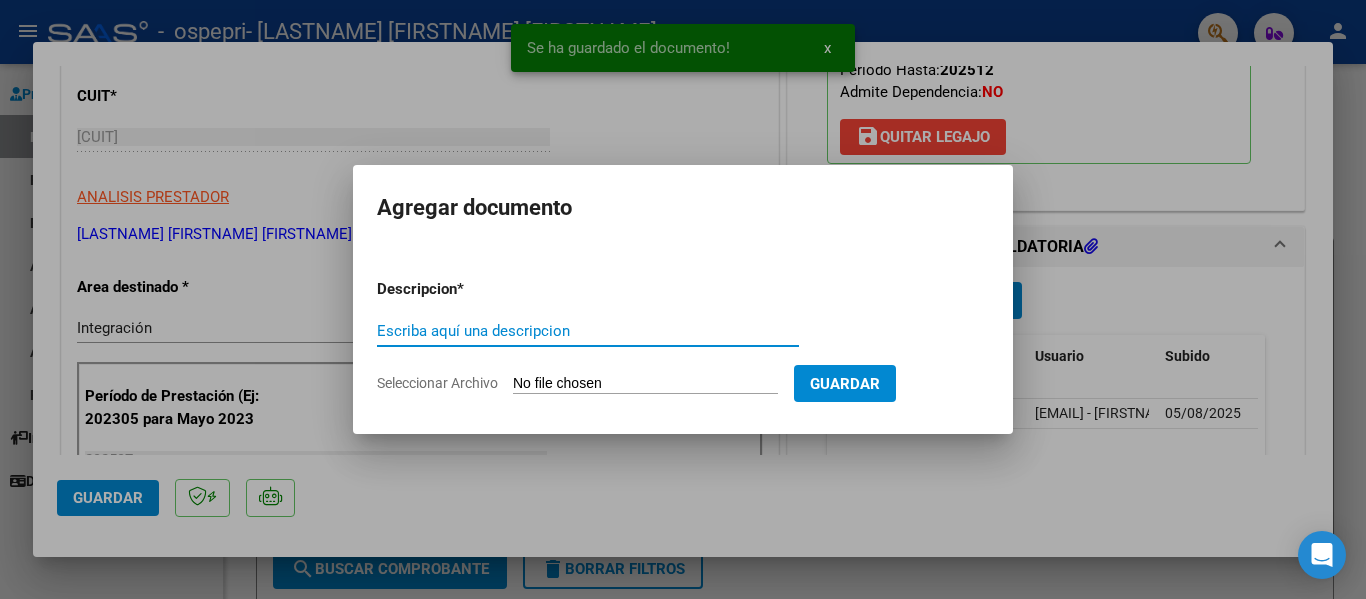 click on "Escriba aquí una descripcion" at bounding box center (588, 331) 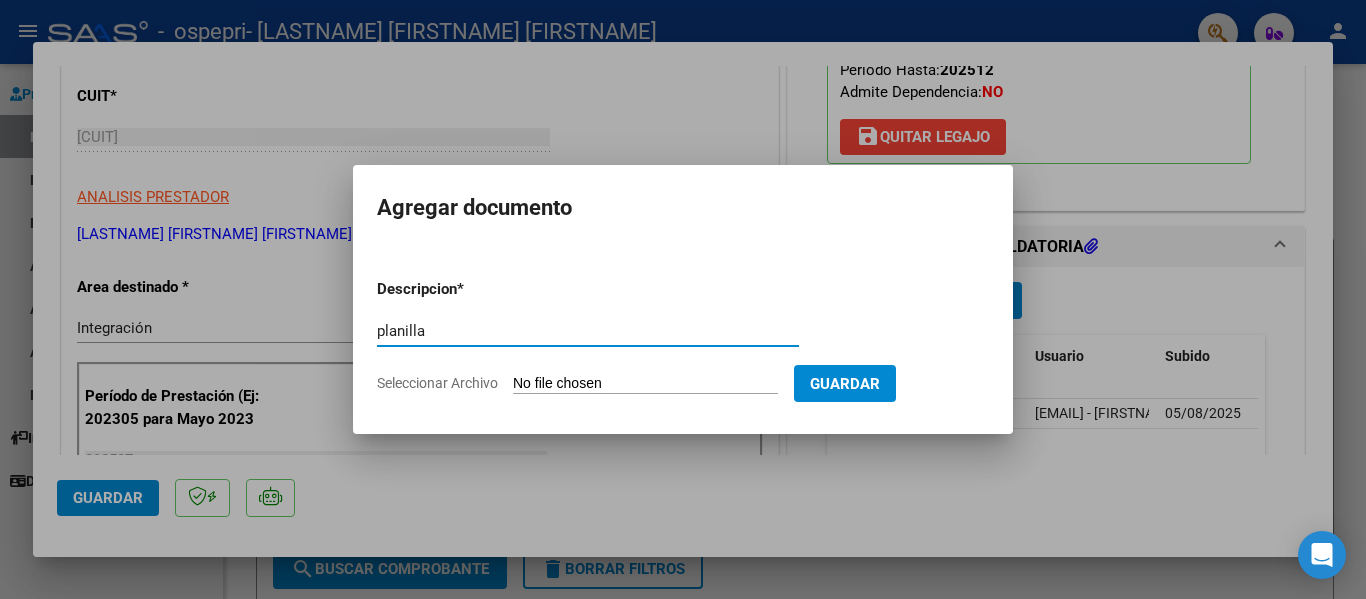 type on "planilla" 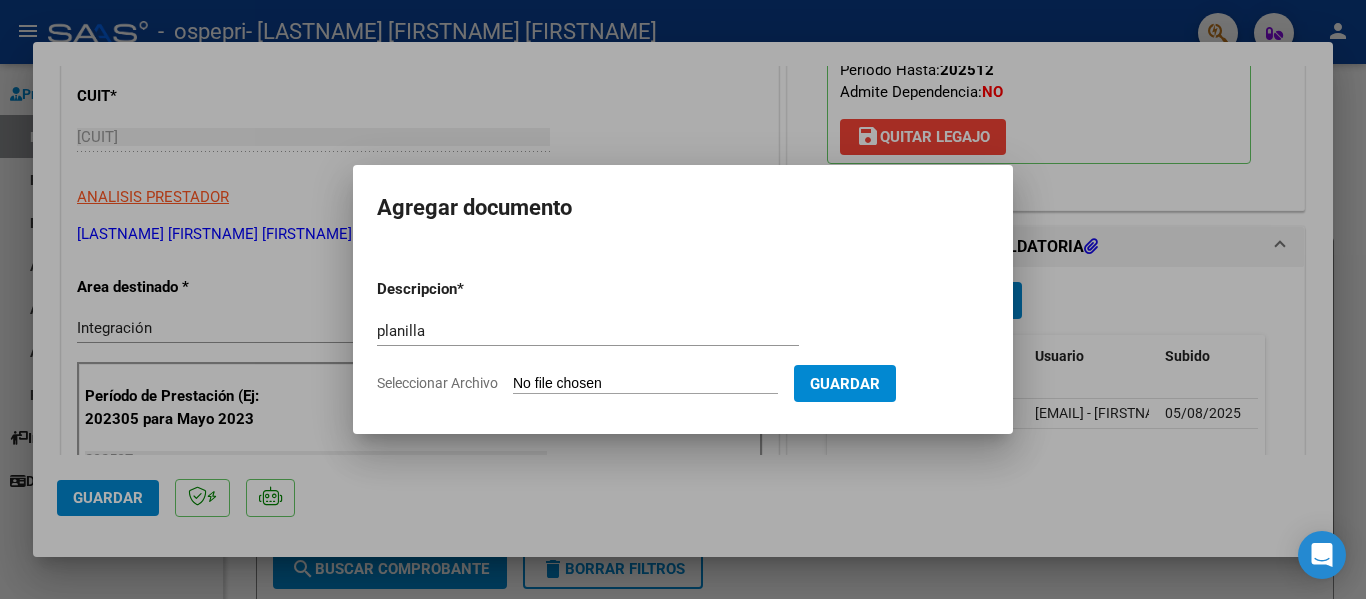 click on "Descripcion  *   planilla Escriba aquí una descripcion  Seleccionar Archivo Guardar" at bounding box center (683, 336) 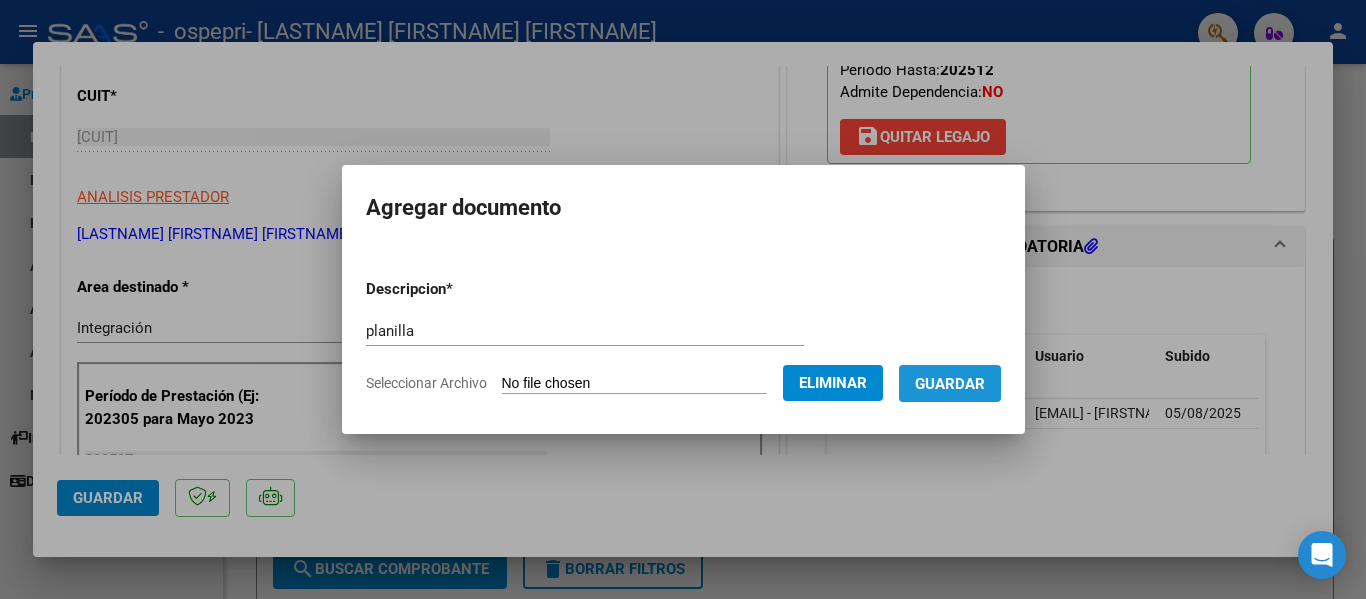 click on "Guardar" at bounding box center [950, 384] 